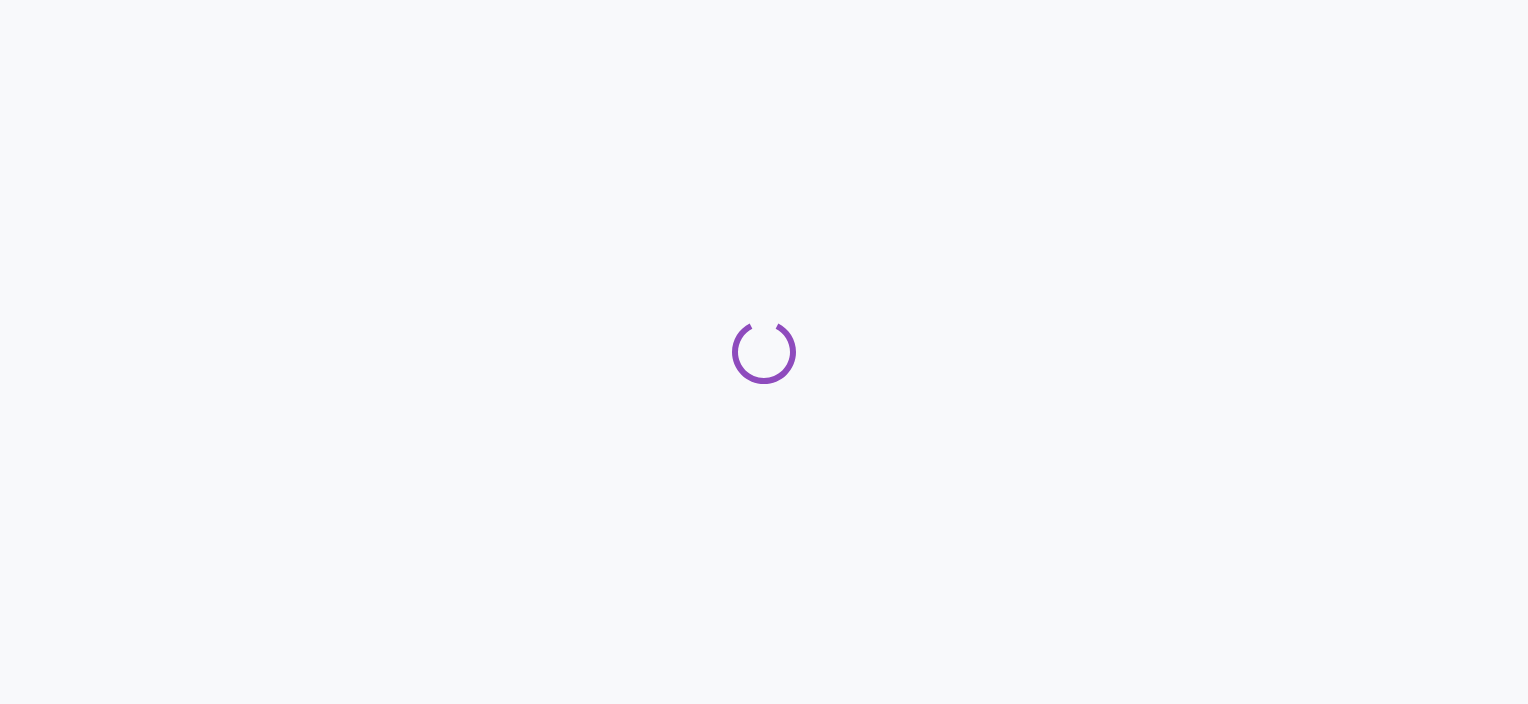 scroll, scrollTop: 0, scrollLeft: 0, axis: both 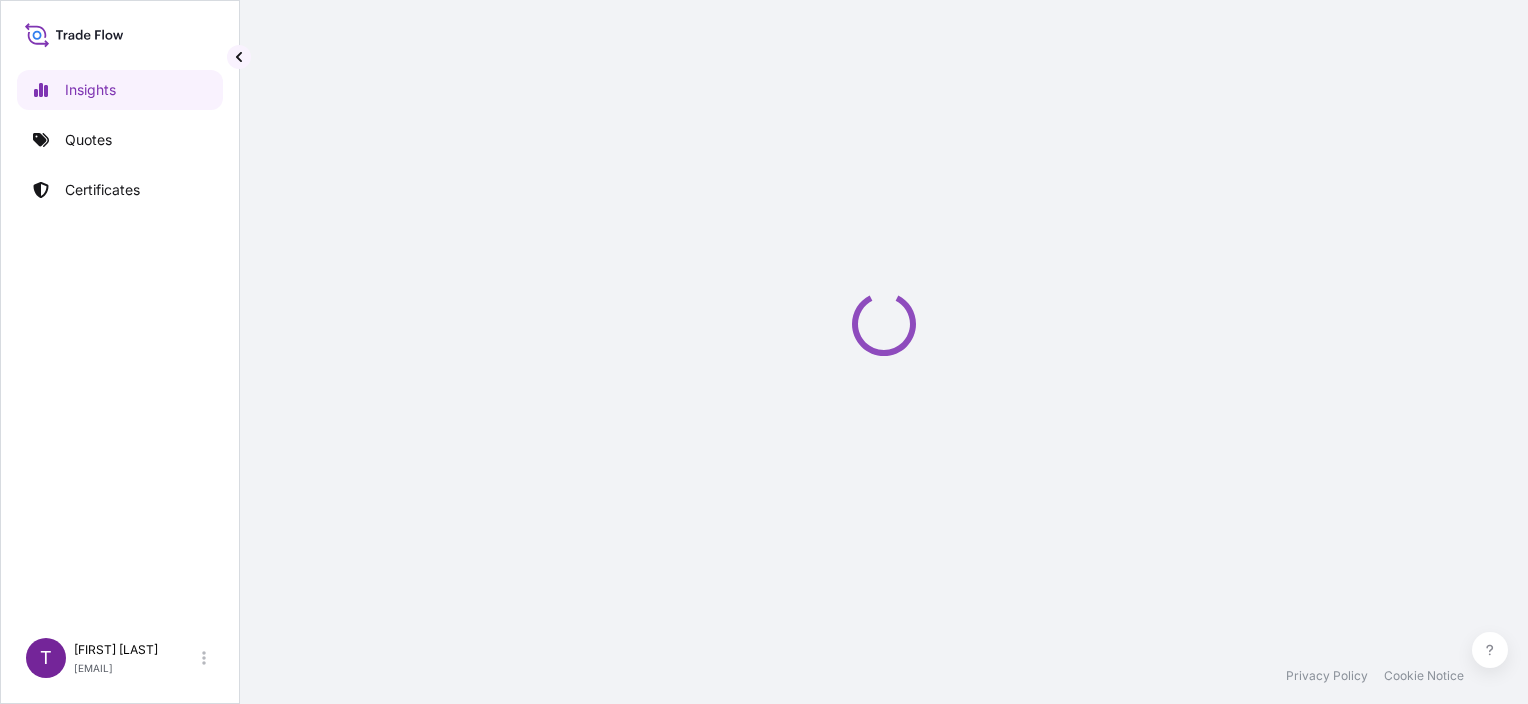select on "2025" 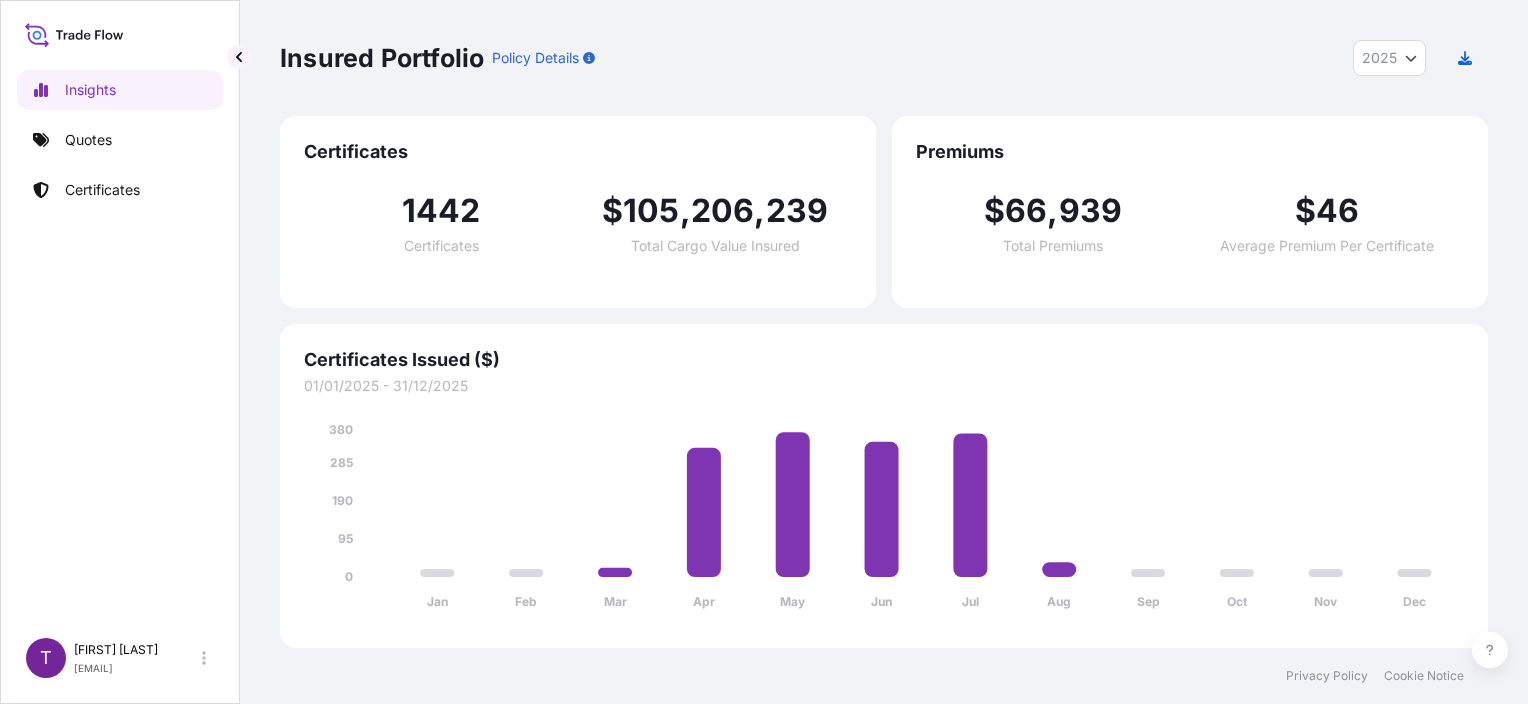 drag, startPoint x: 84, startPoint y: 284, endPoint x: 80, endPoint y: 195, distance: 89.08984 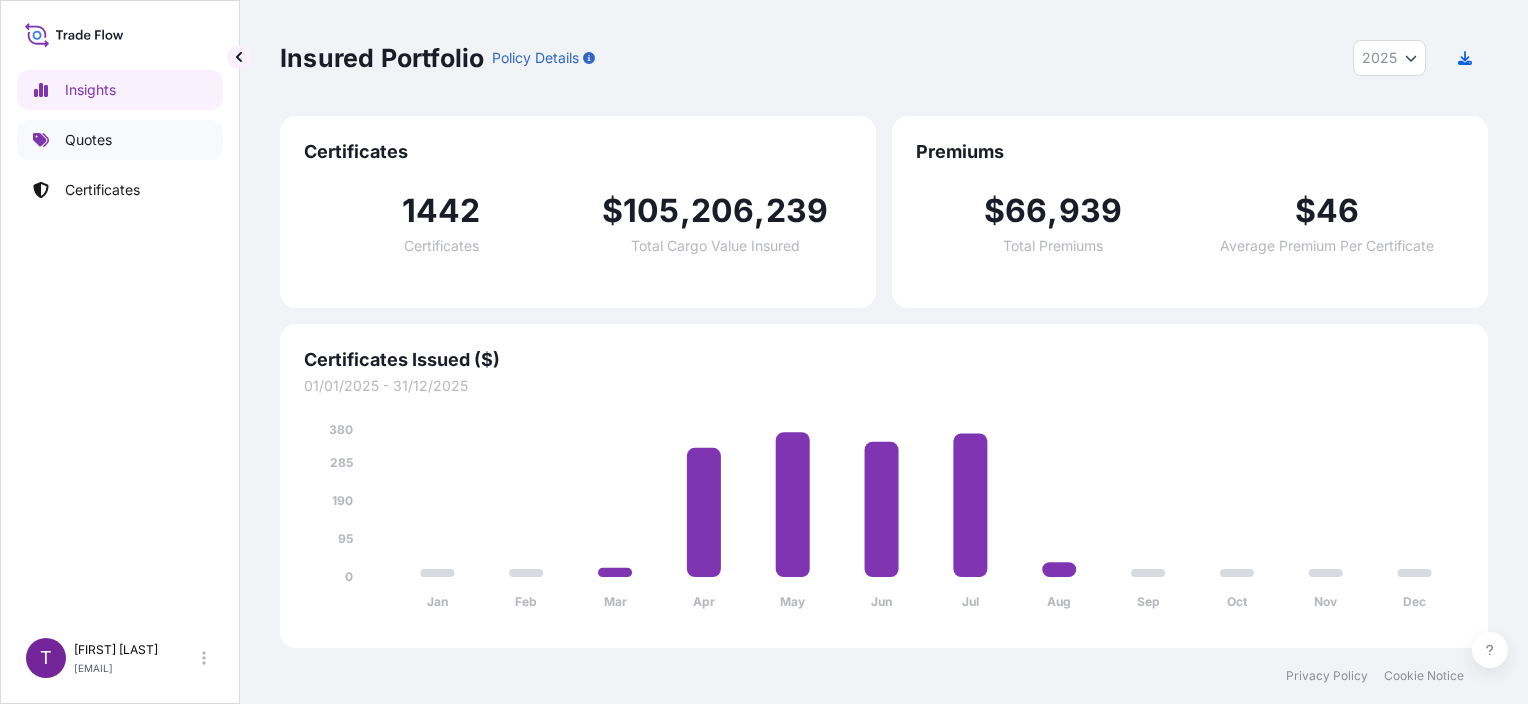 click on "Quotes" at bounding box center (88, 140) 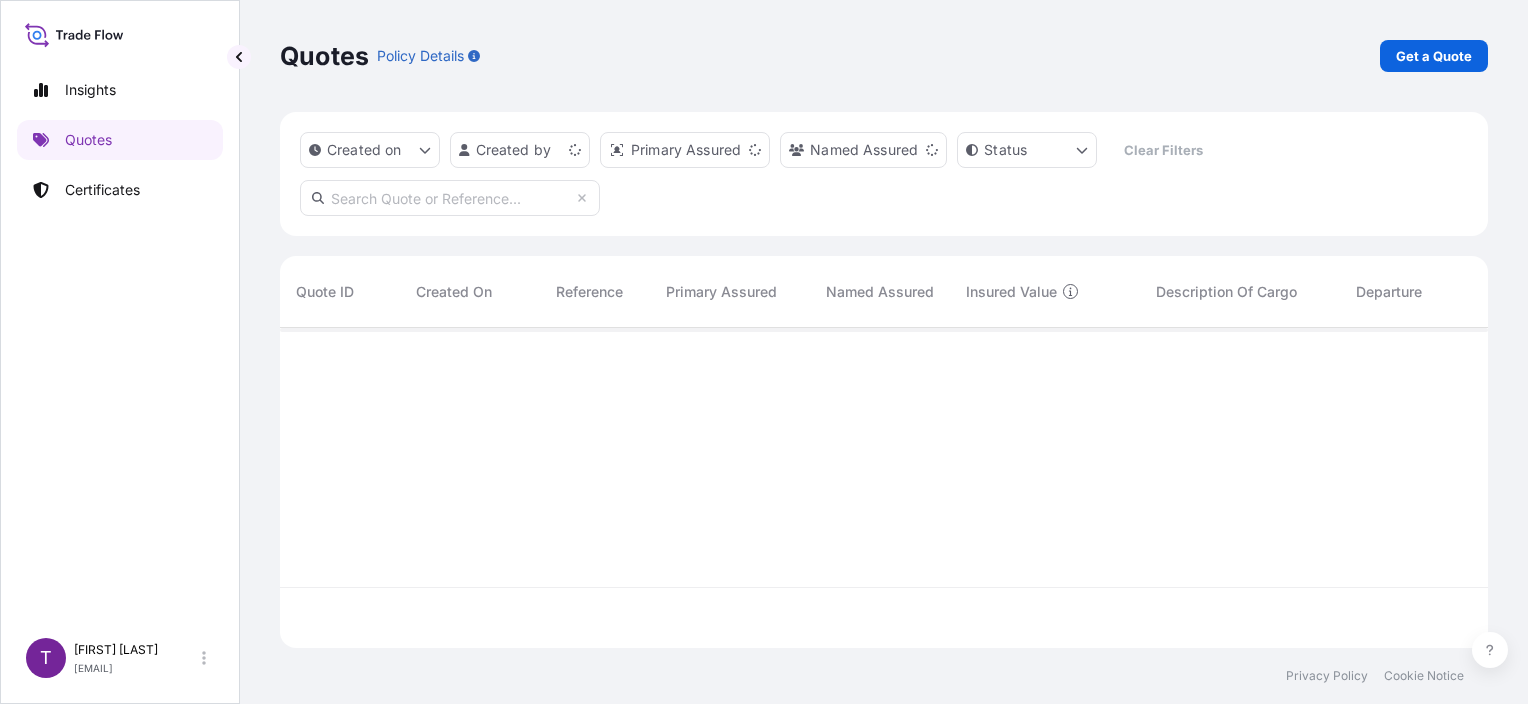 scroll, scrollTop: 16, scrollLeft: 16, axis: both 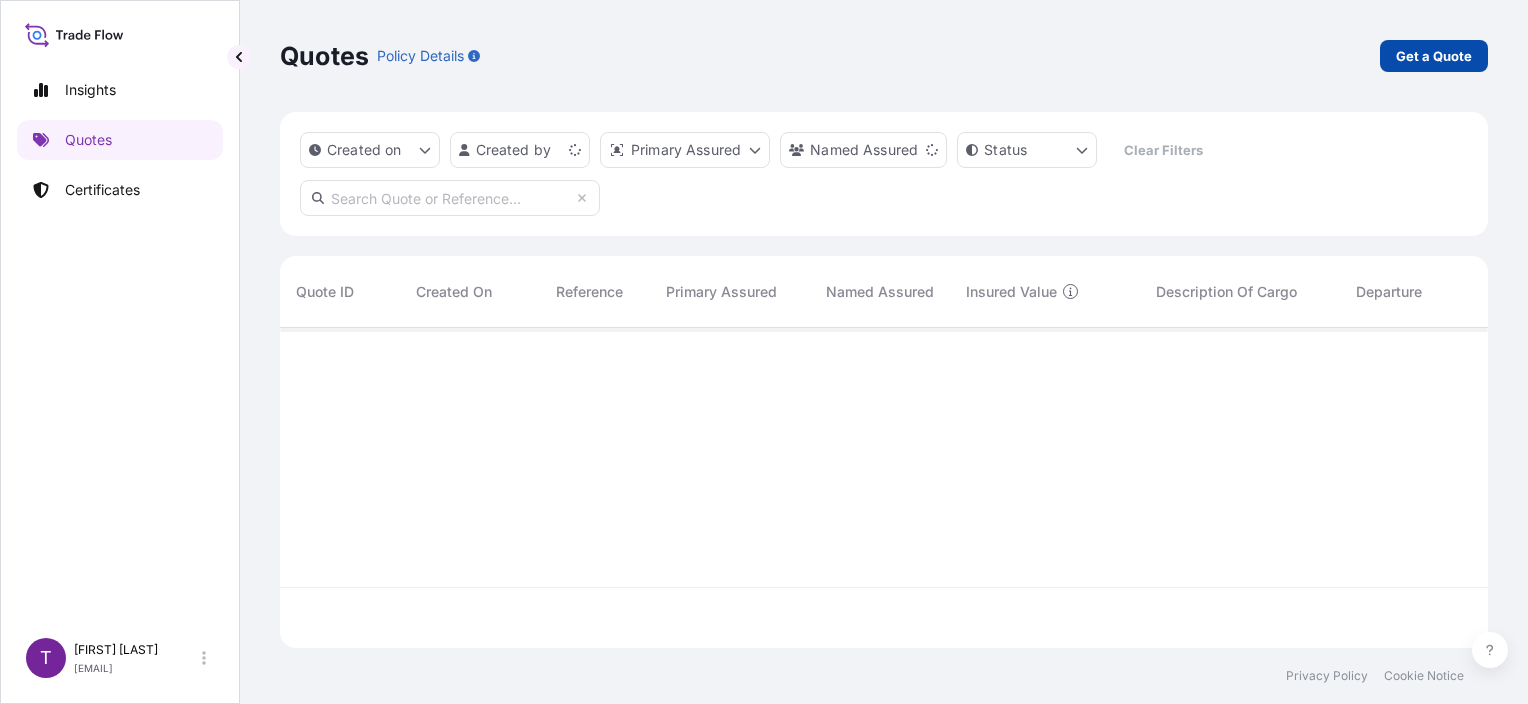 click on "Get a Quote" at bounding box center (1434, 56) 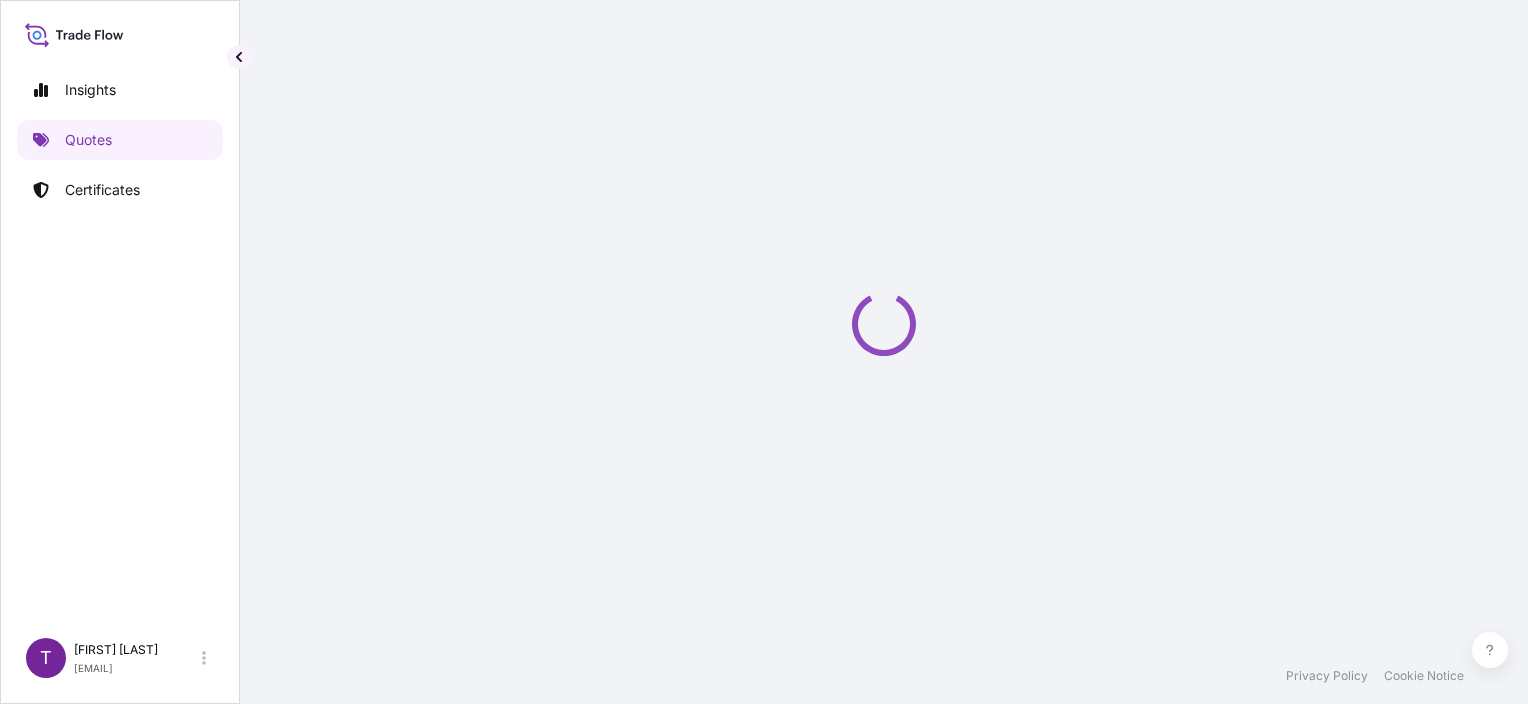 scroll, scrollTop: 32, scrollLeft: 0, axis: vertical 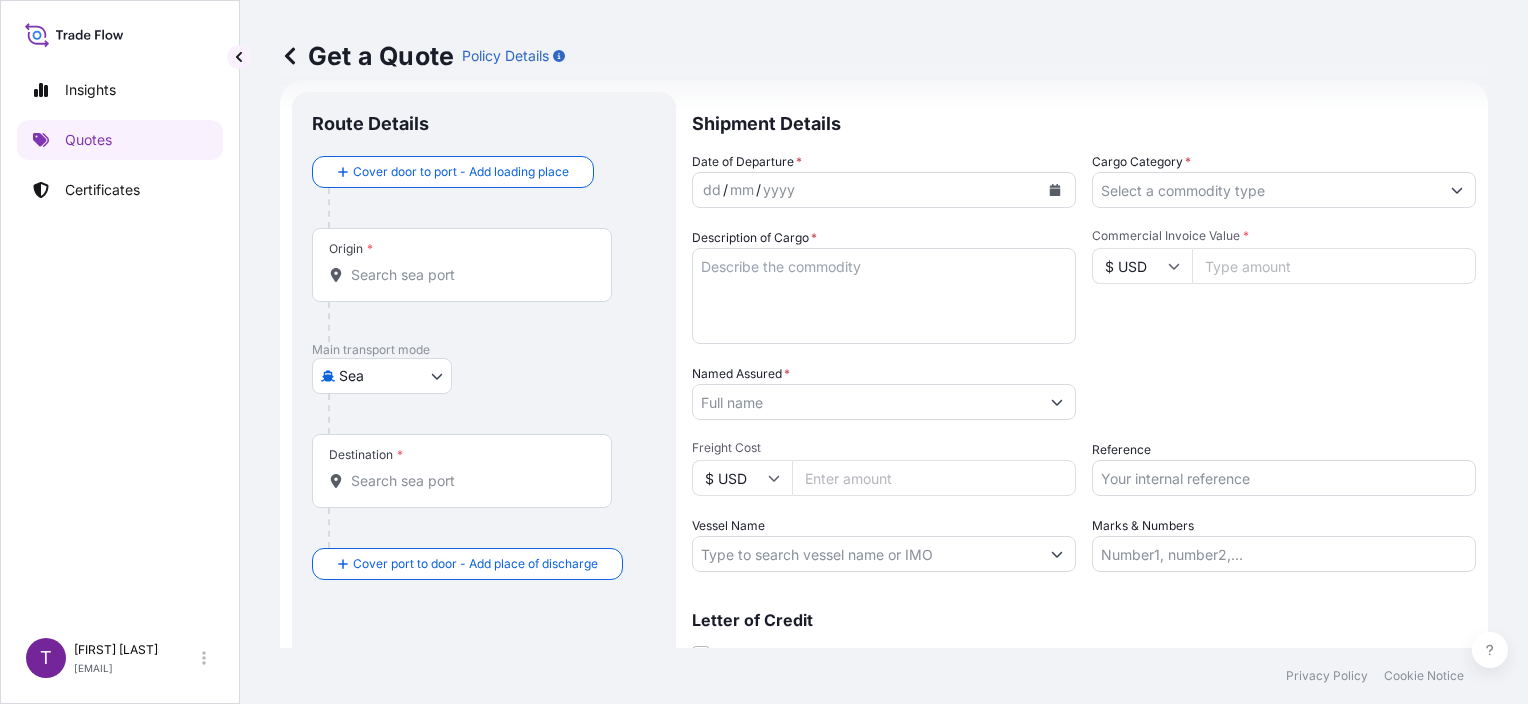 click at bounding box center (1055, 190) 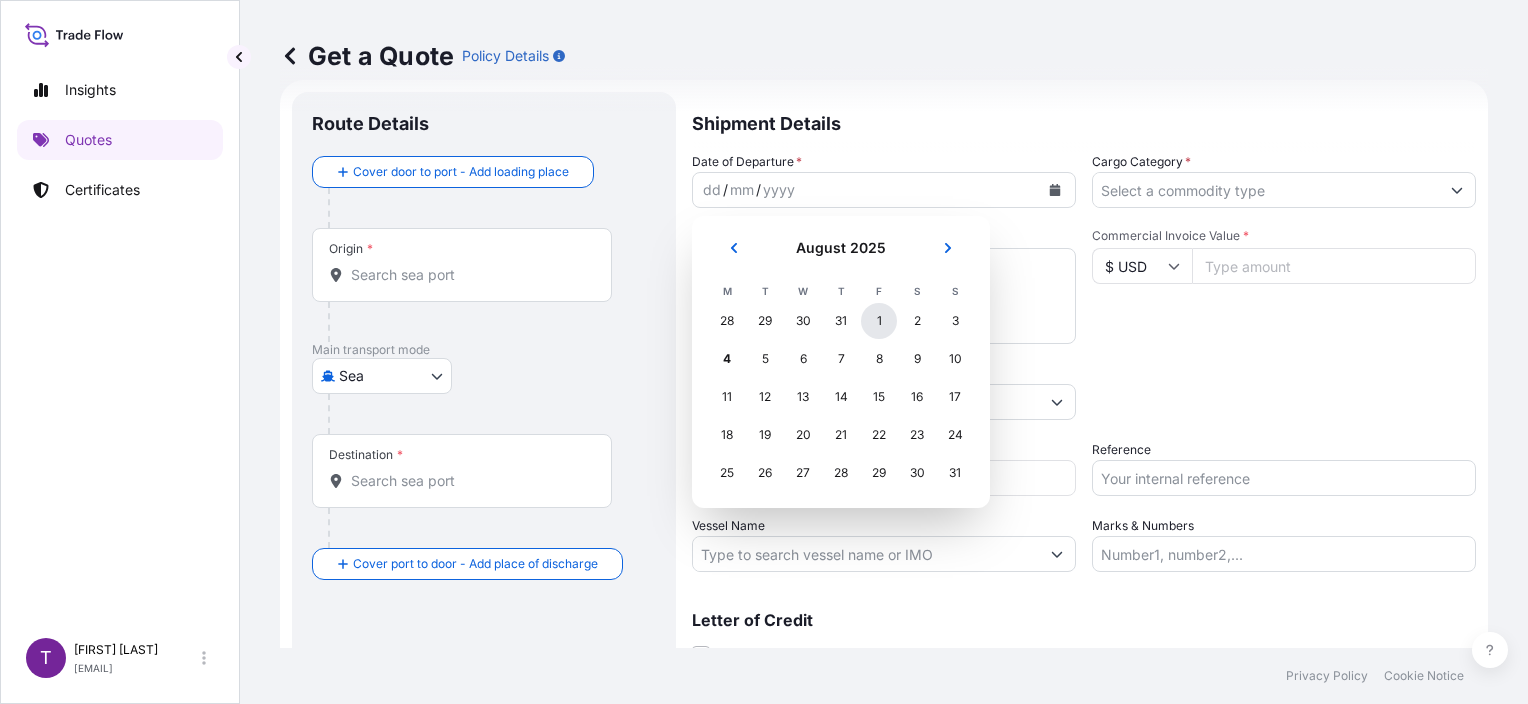 click on "1" at bounding box center [879, 321] 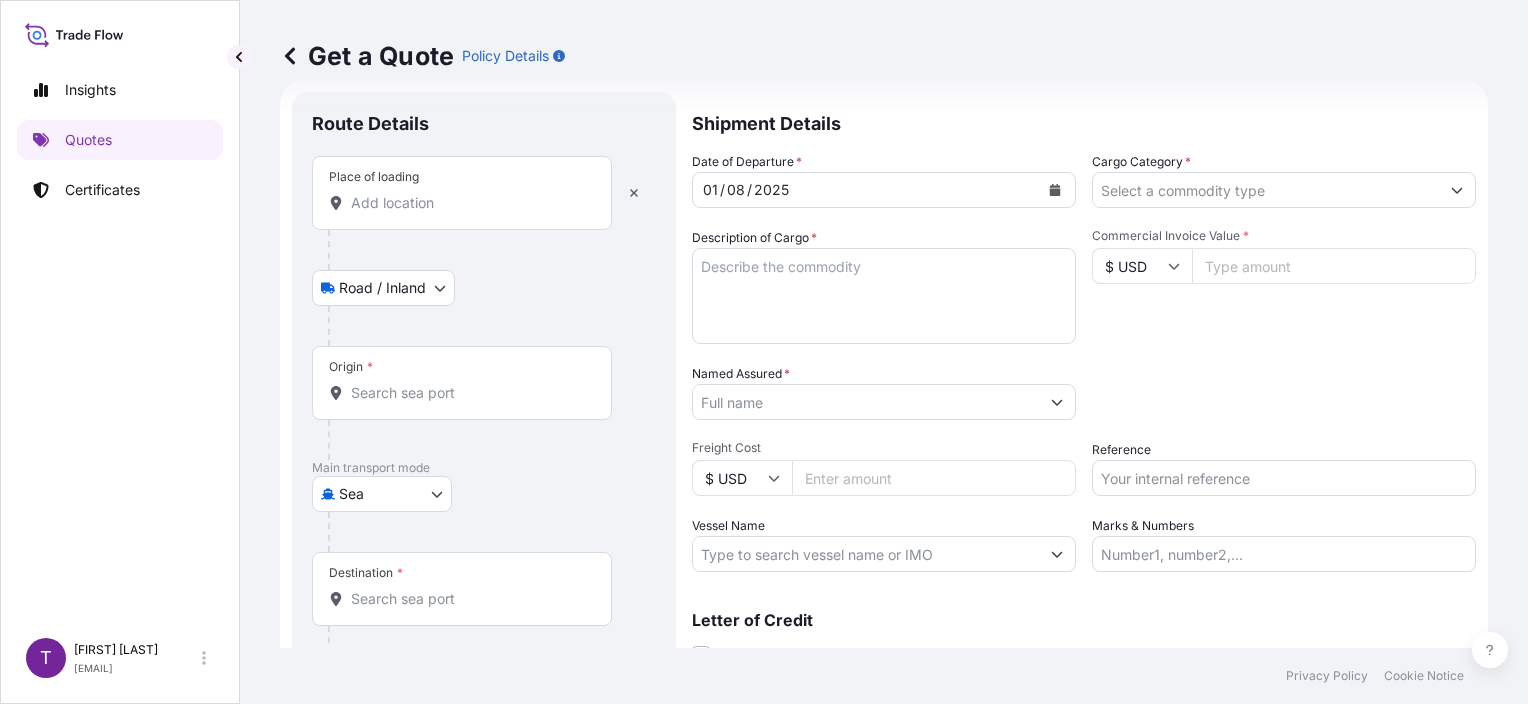 click on "Place of loading" at bounding box center (462, 193) 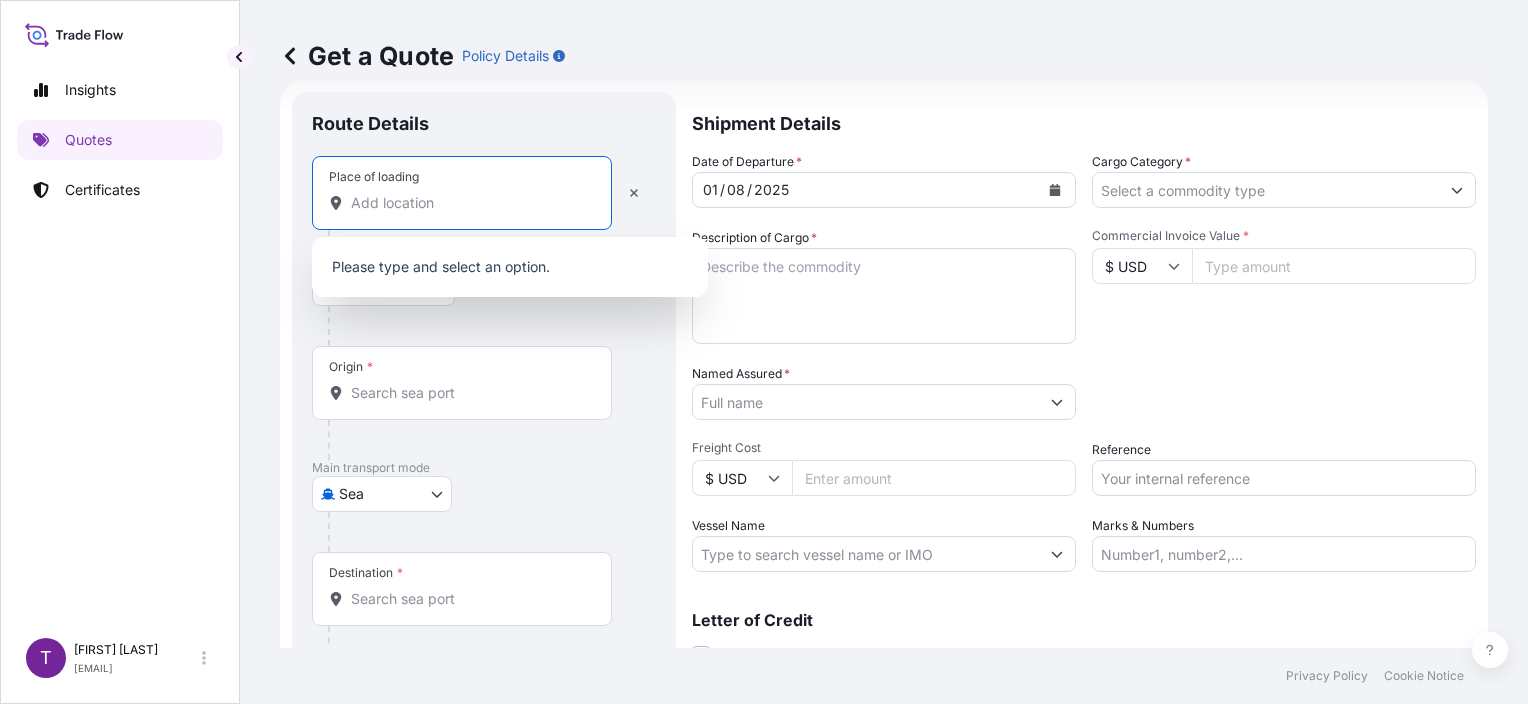 paste on "[STREET]" 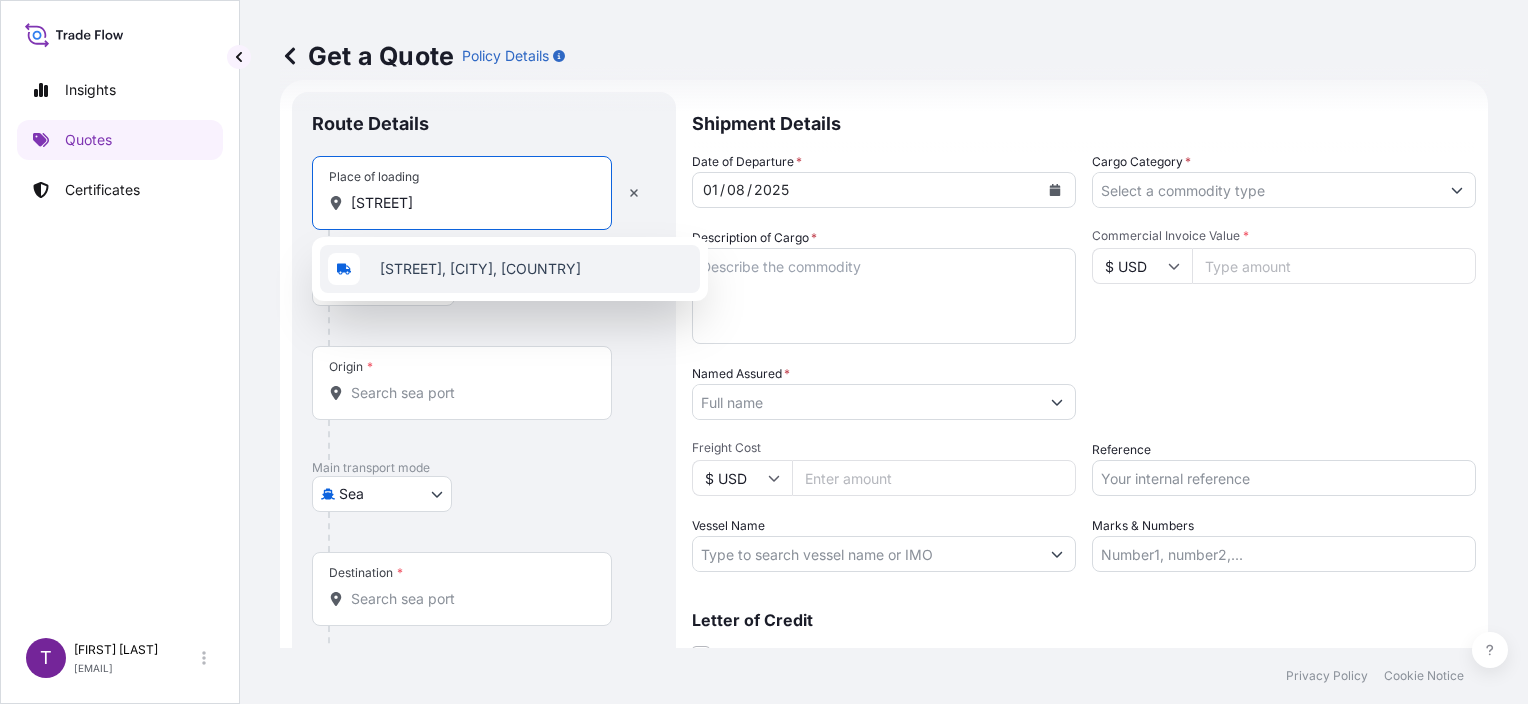 click on "[STREET], [CITY], [COUNTRY]" at bounding box center [480, 269] 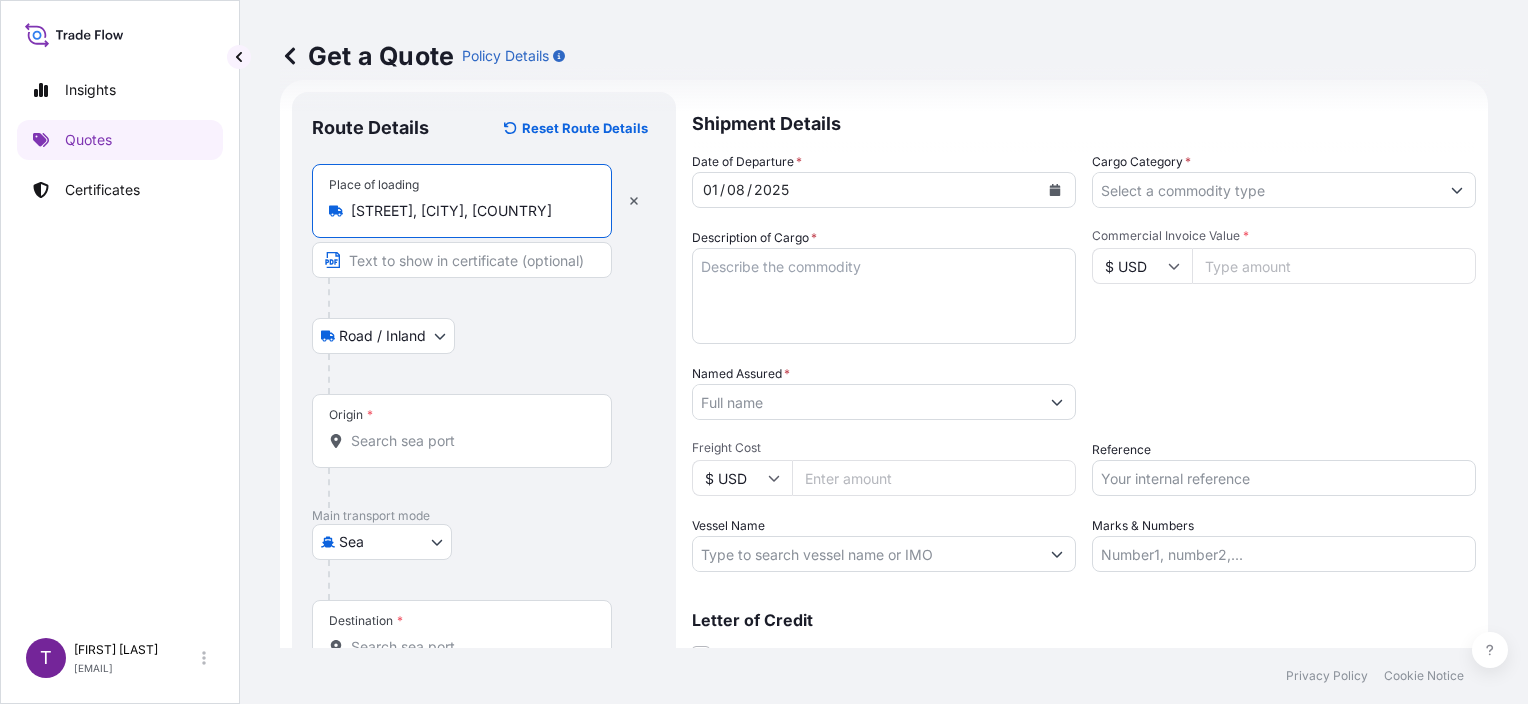 type on "[STREET], [CITY], [COUNTRY]" 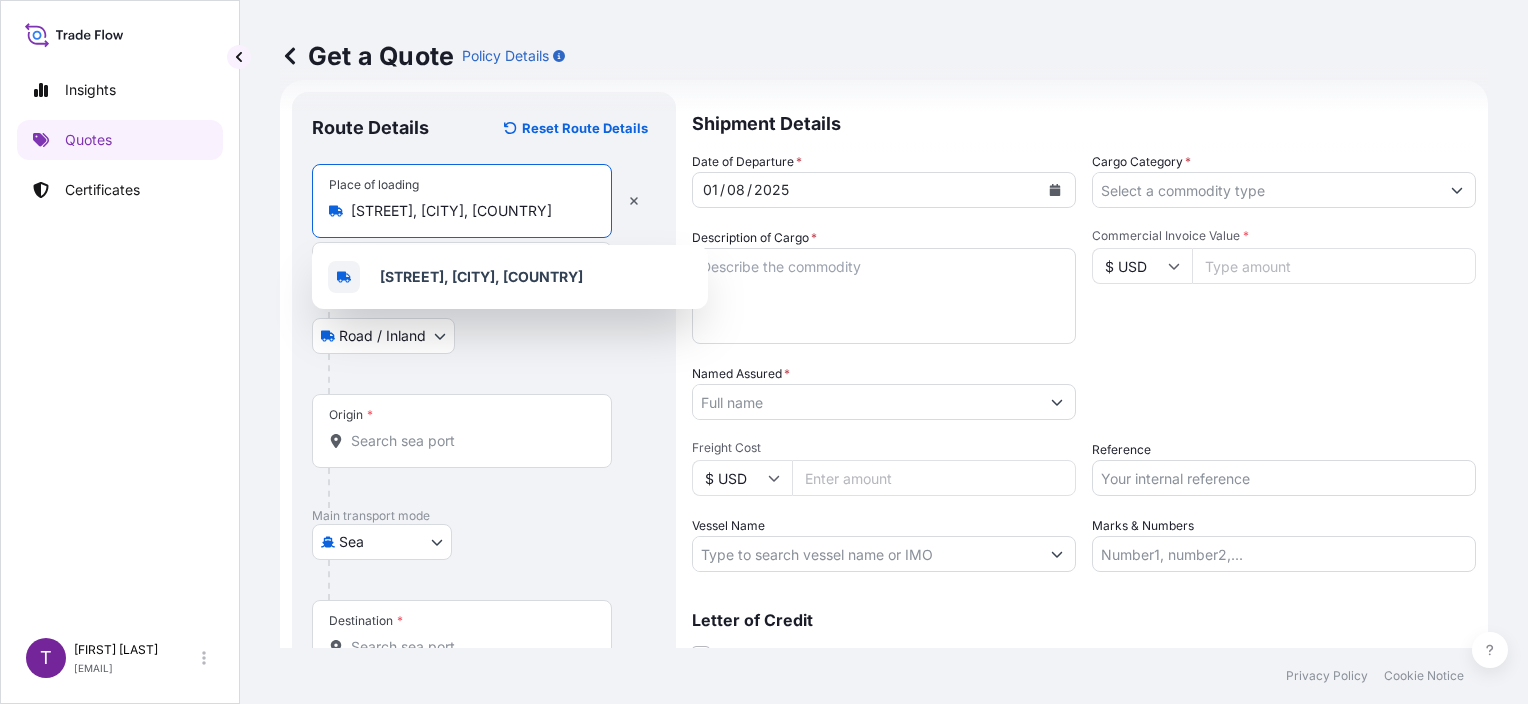 scroll, scrollTop: 0, scrollLeft: 163, axis: horizontal 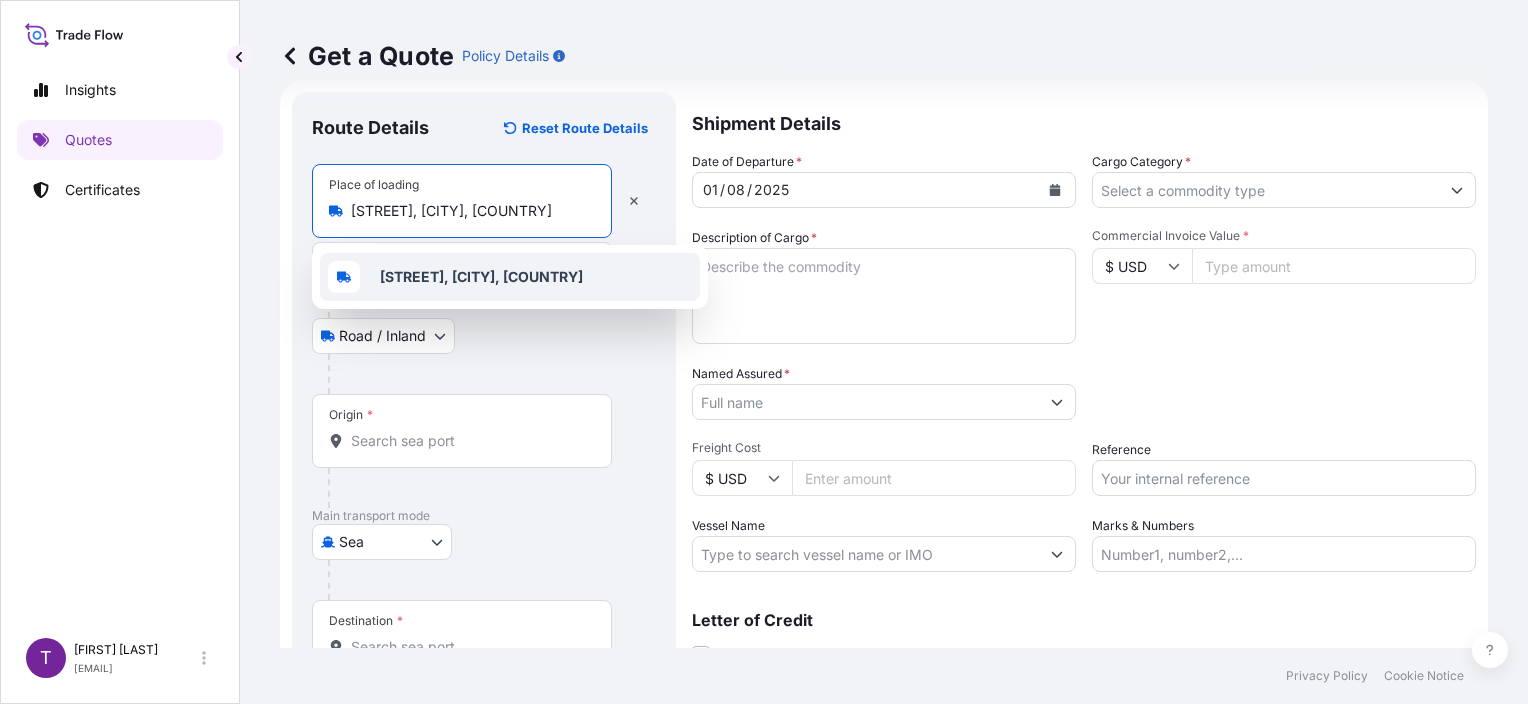 click on "[STREET], [CITY], [COUNTRY]" at bounding box center [481, 277] 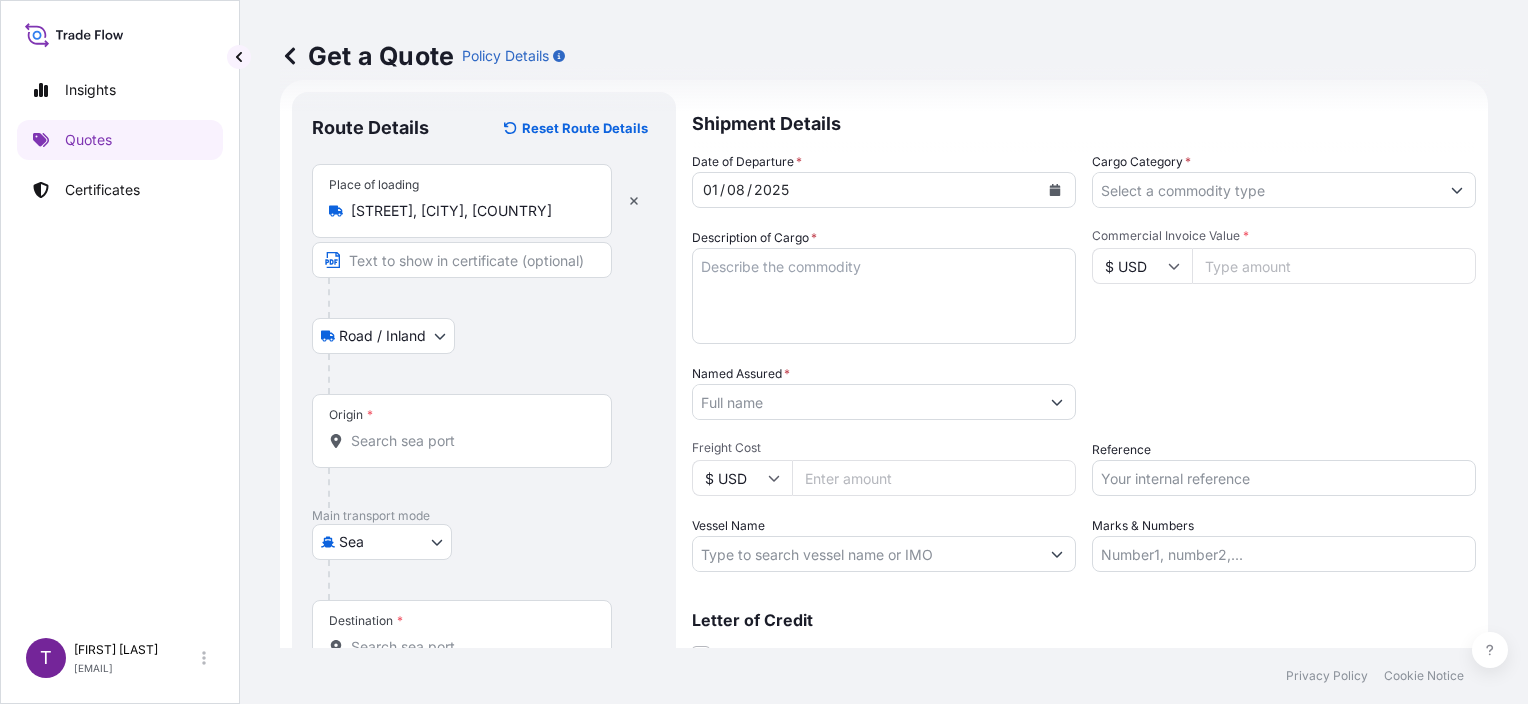 scroll, scrollTop: 0, scrollLeft: 0, axis: both 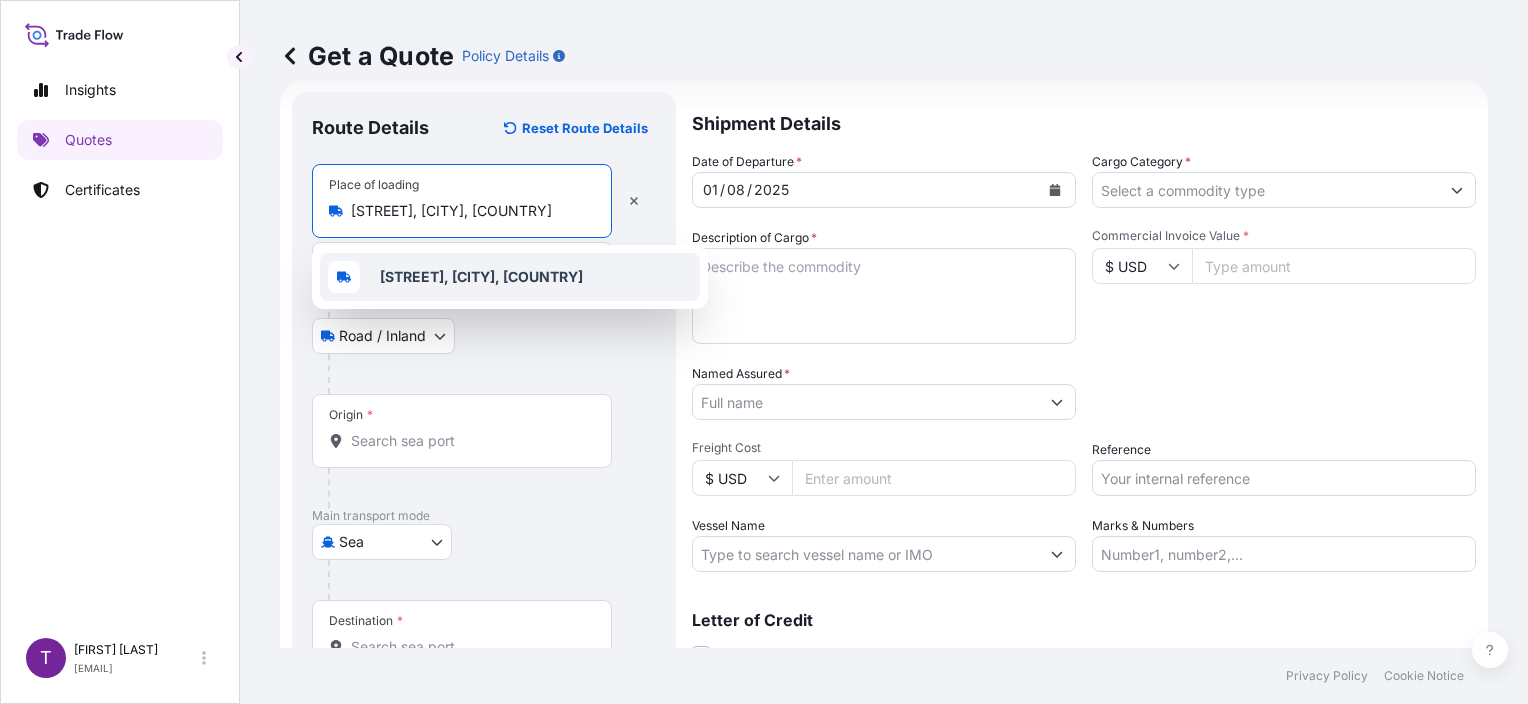 click on "[STREET], [CITY], [COUNTRY]" at bounding box center [481, 276] 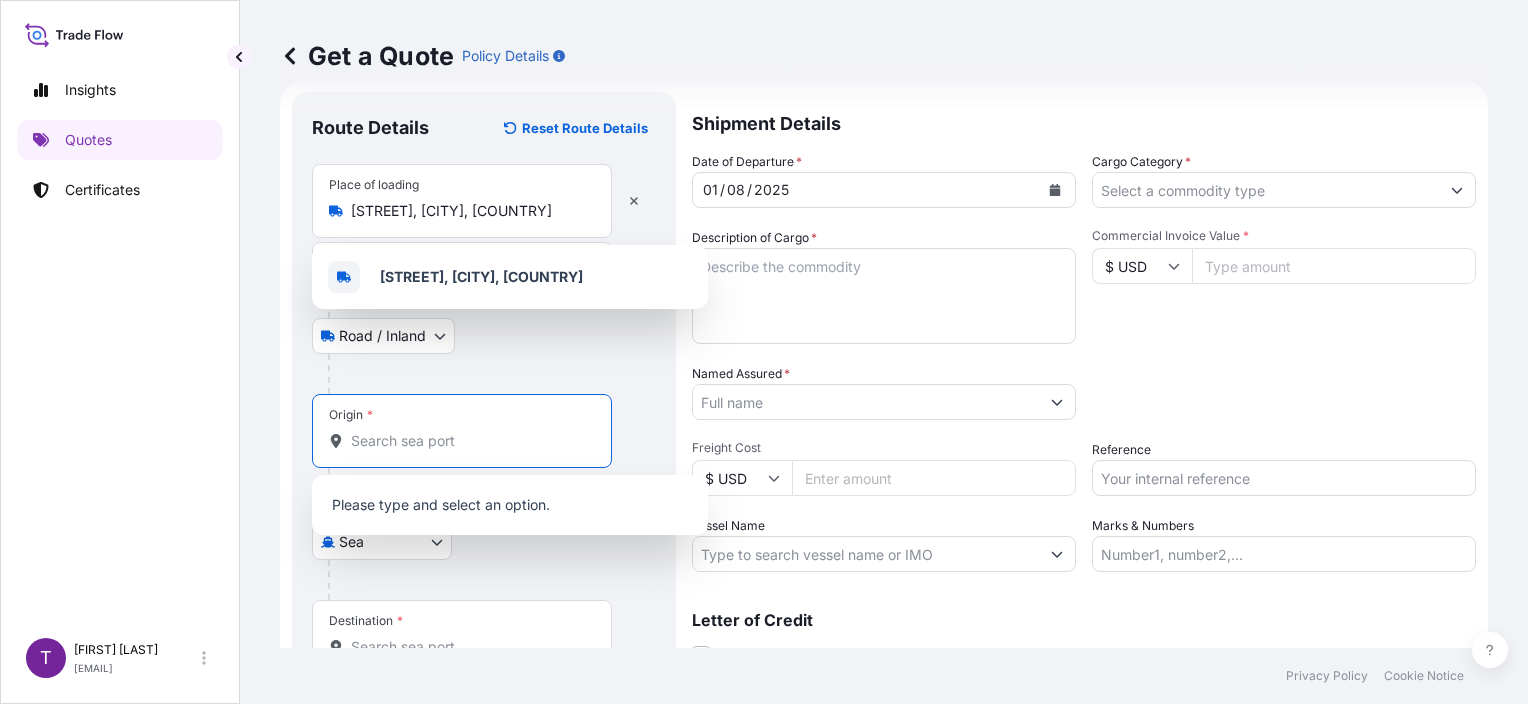 click on "Origin *" at bounding box center [469, 441] 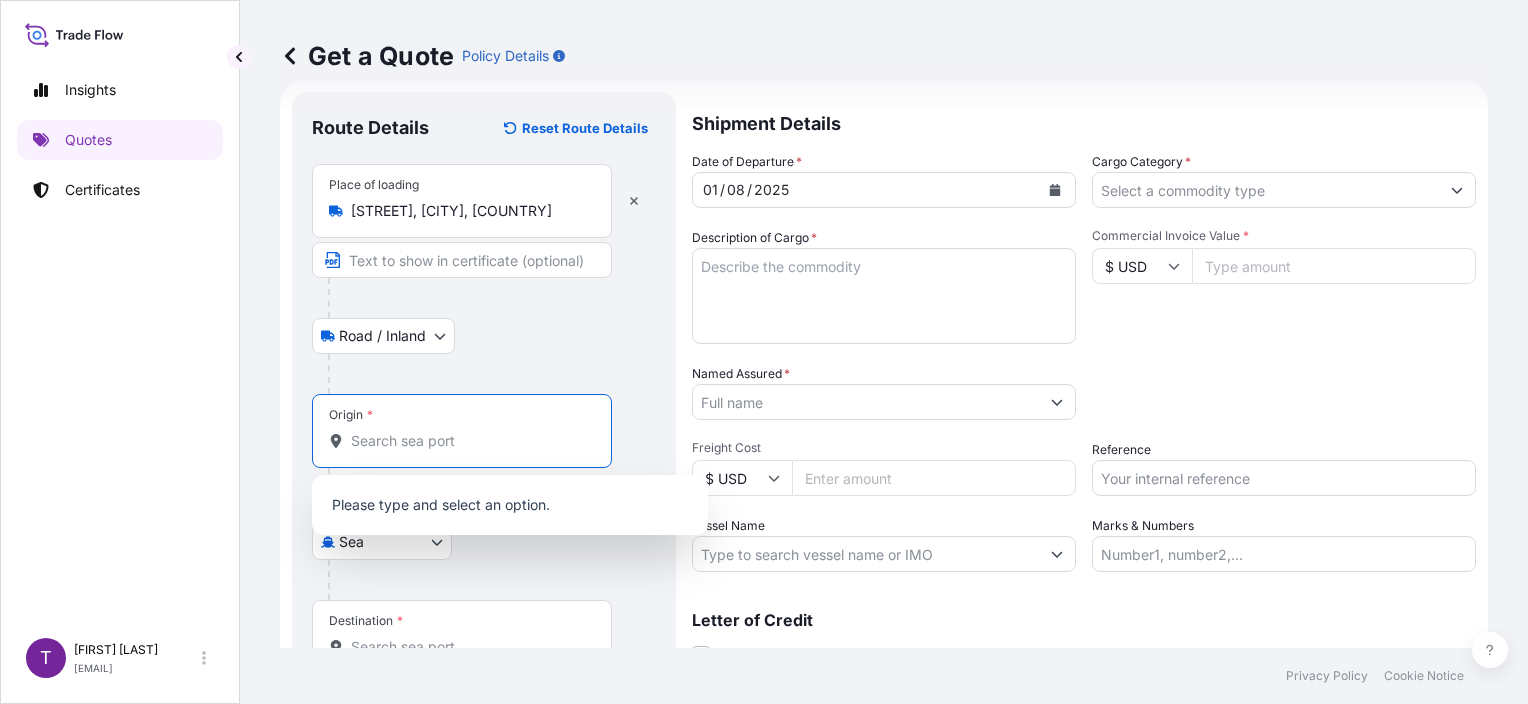 paste on "[CITY]" 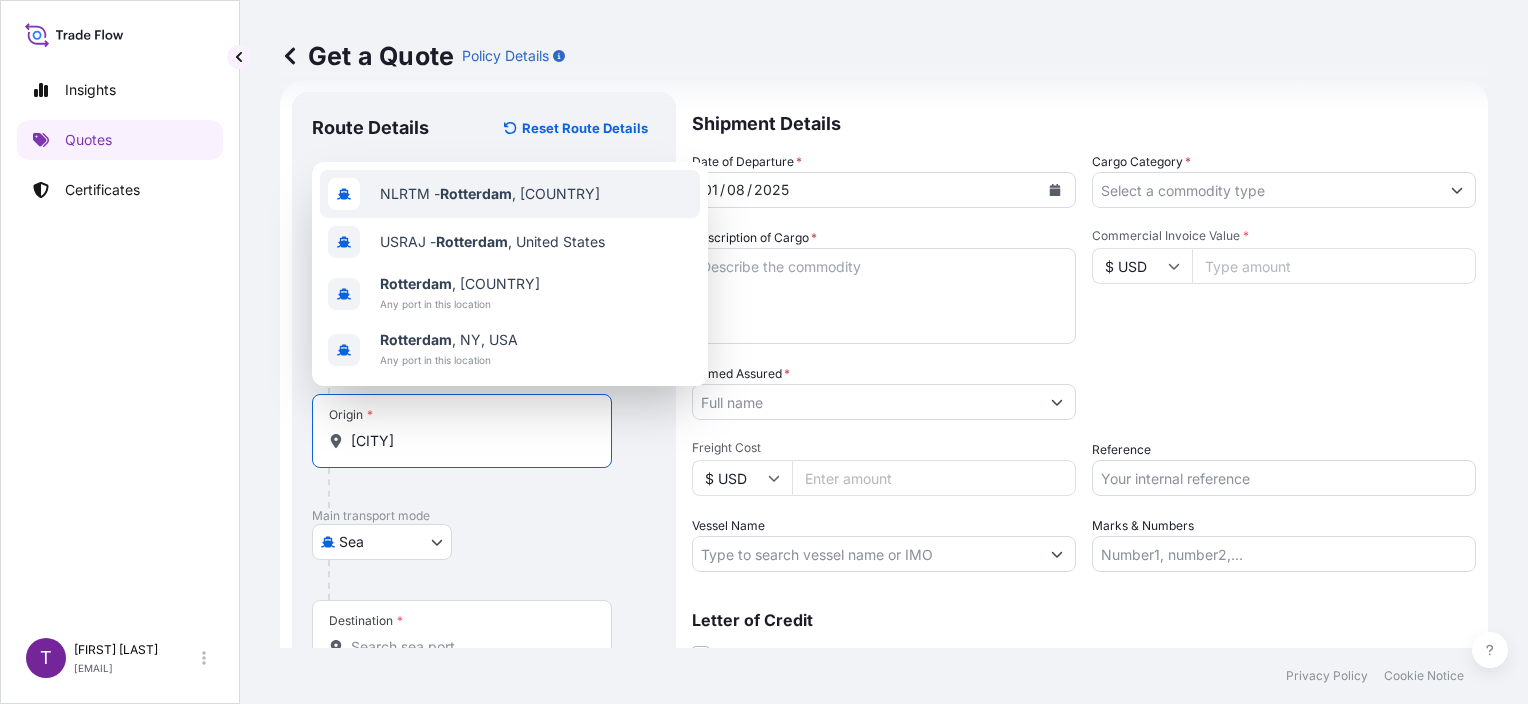 click on "[COUNTRY_CODE] -  [CITY], [COUNTRY]" at bounding box center (490, 194) 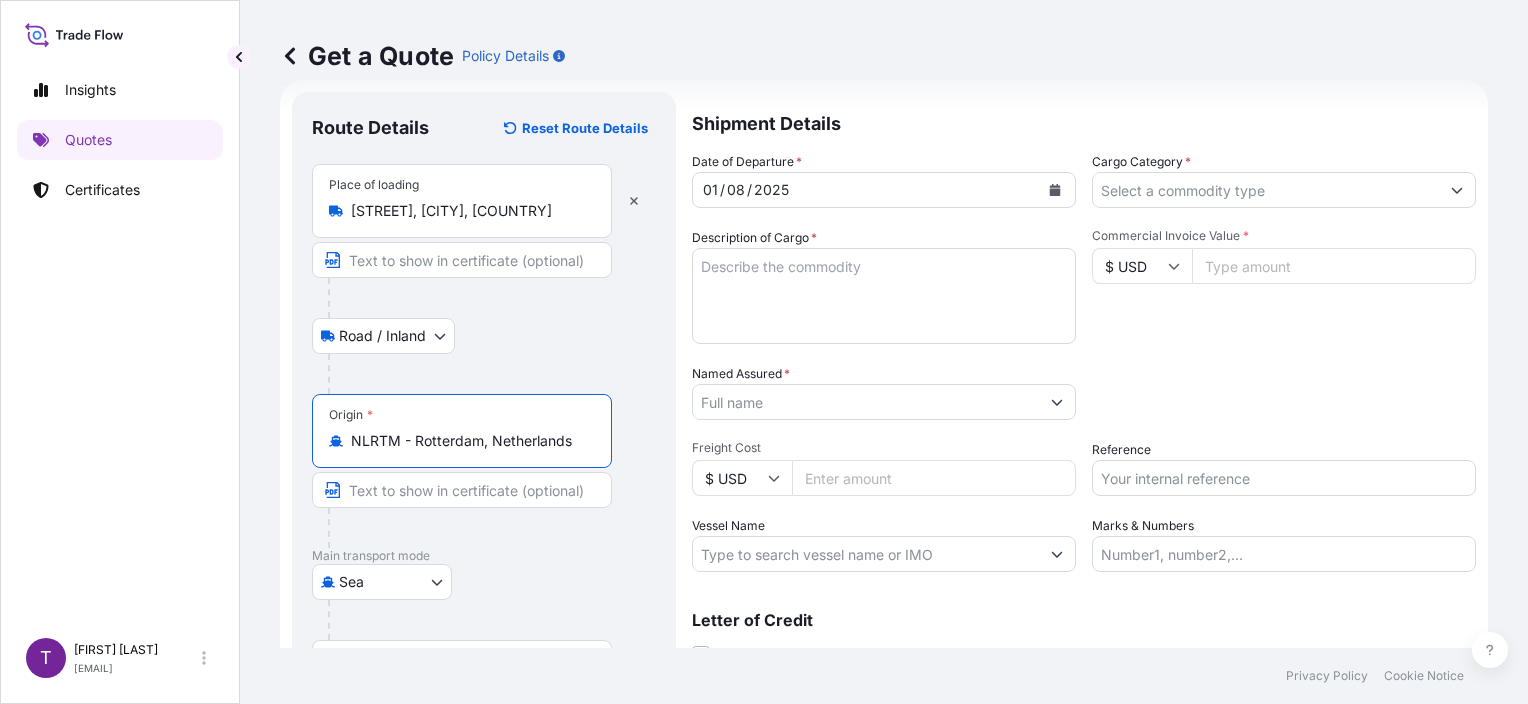 type on "NLRTM - Rotterdam, Netherlands" 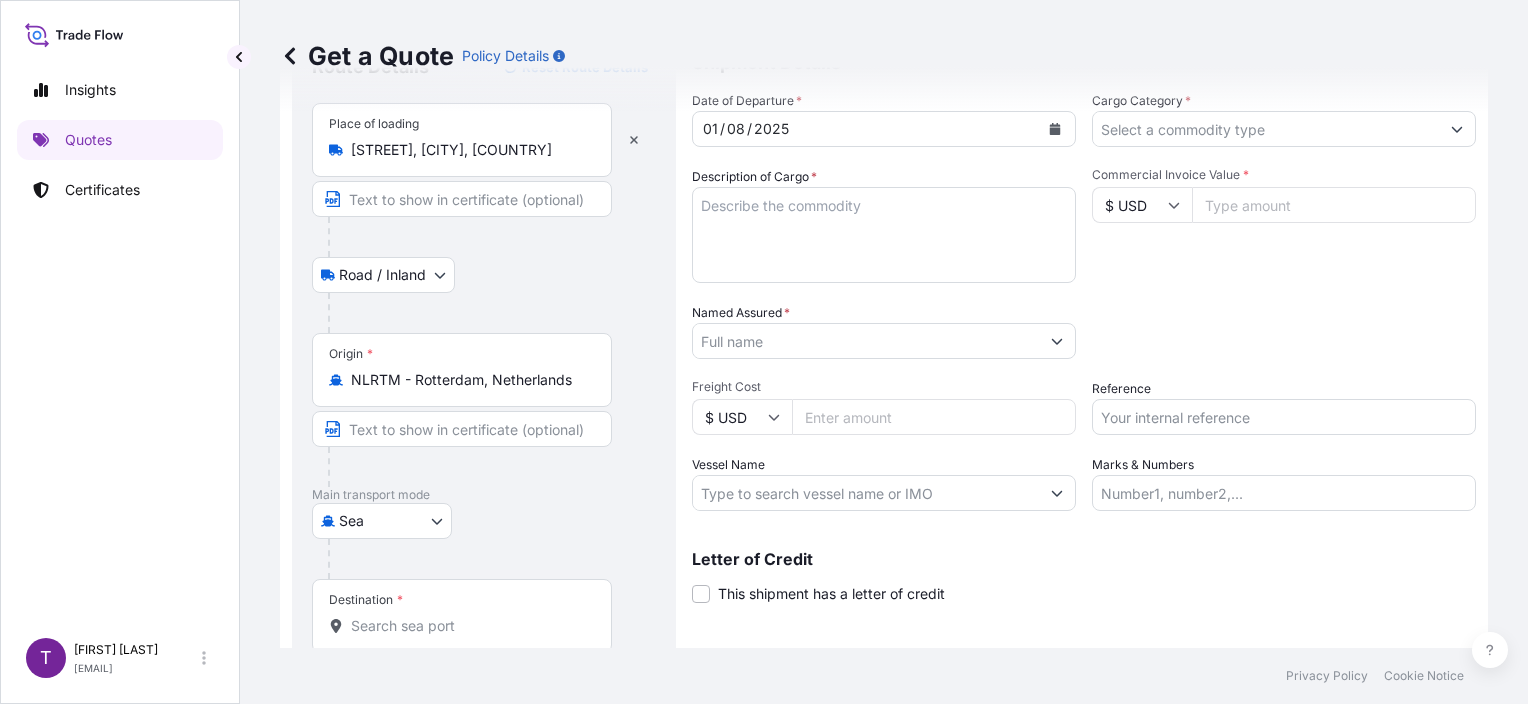 scroll, scrollTop: 200, scrollLeft: 0, axis: vertical 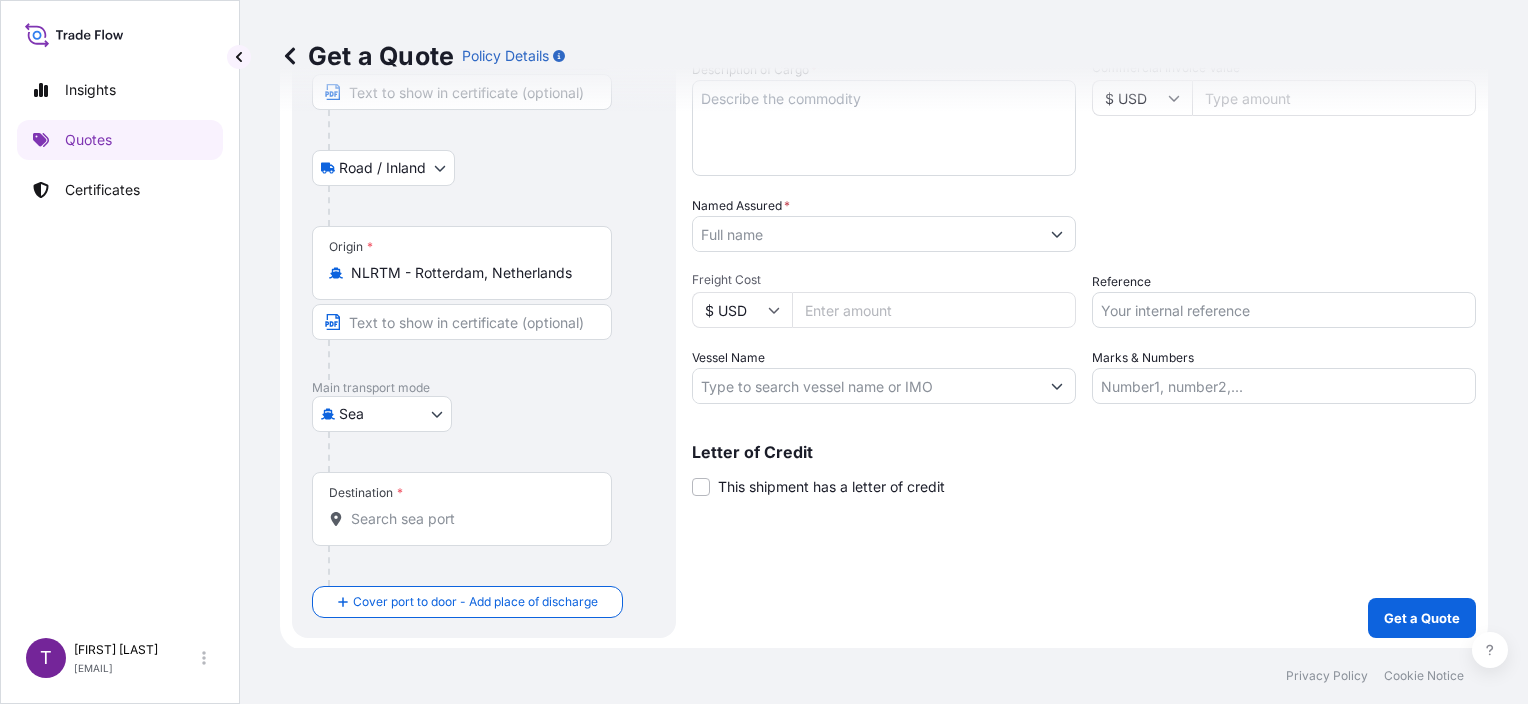 click on "Destination *" at bounding box center [462, 509] 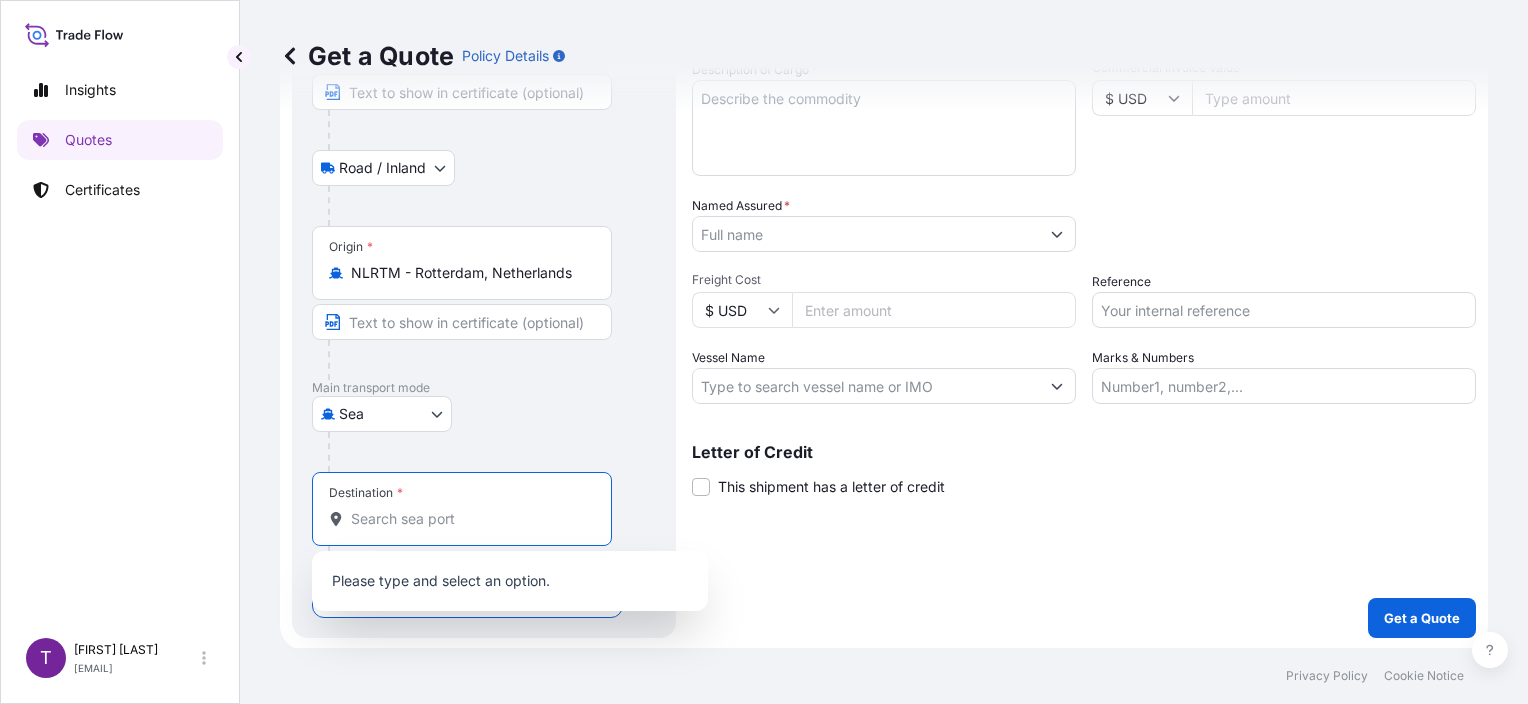 paste on "JEBEL ALI" 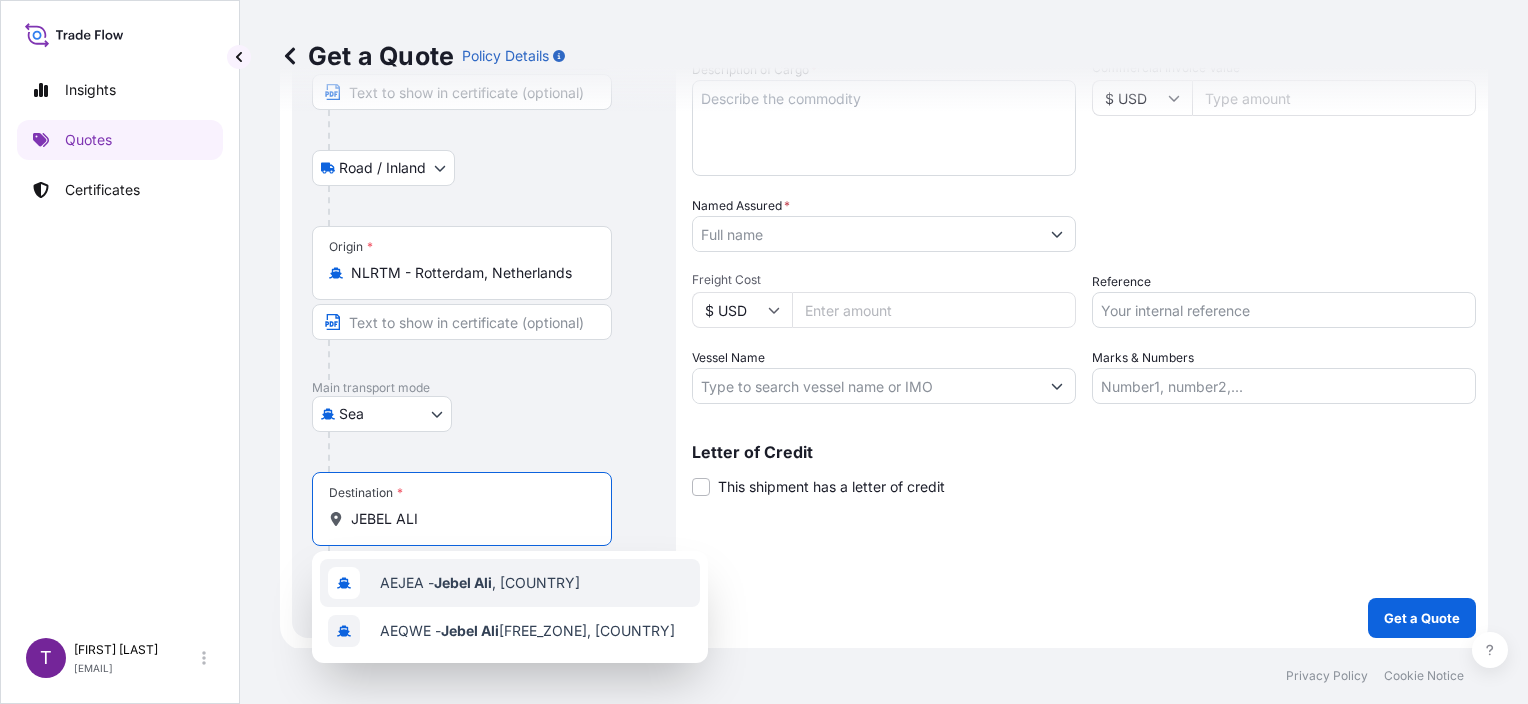 click on "AEJEA -  Jebel Ali , United Arab Emirates" at bounding box center [480, 583] 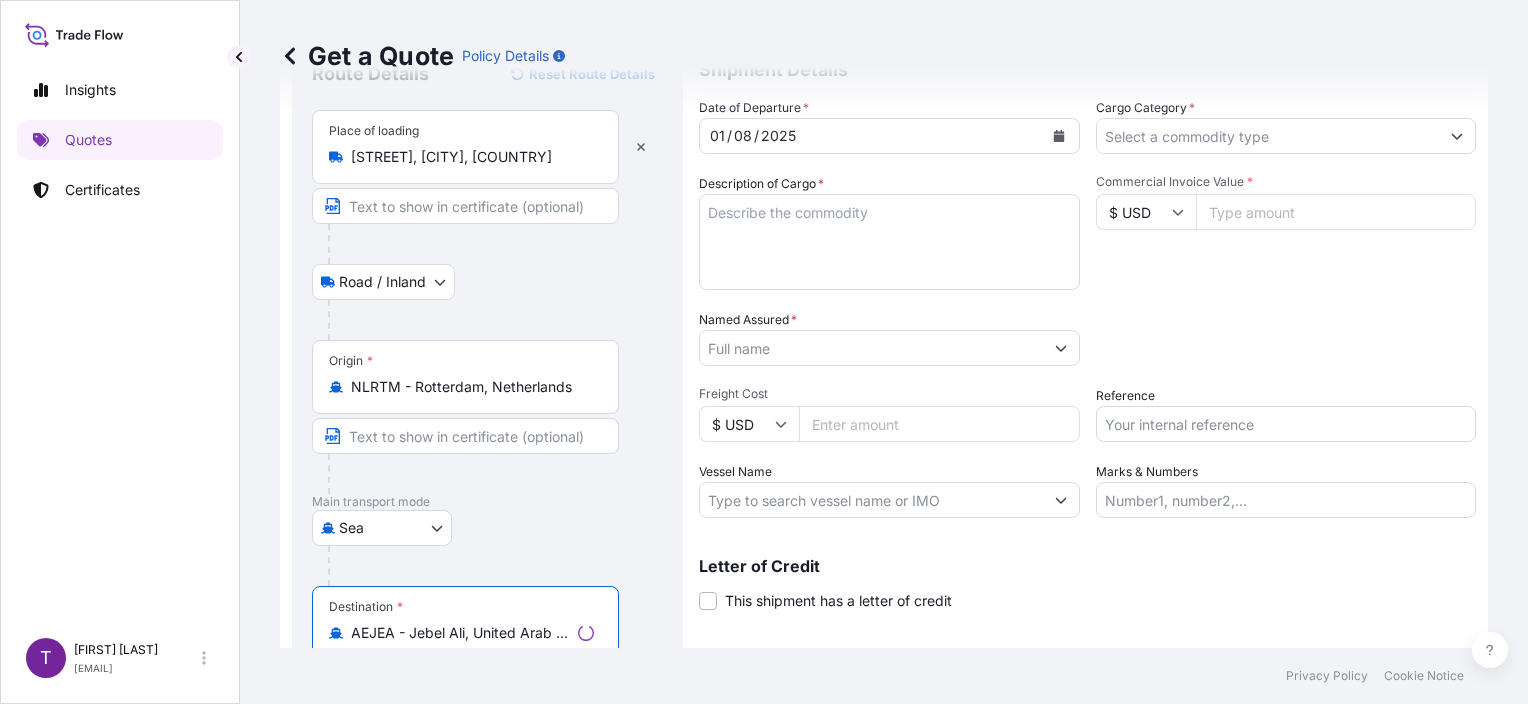scroll, scrollTop: 0, scrollLeft: 0, axis: both 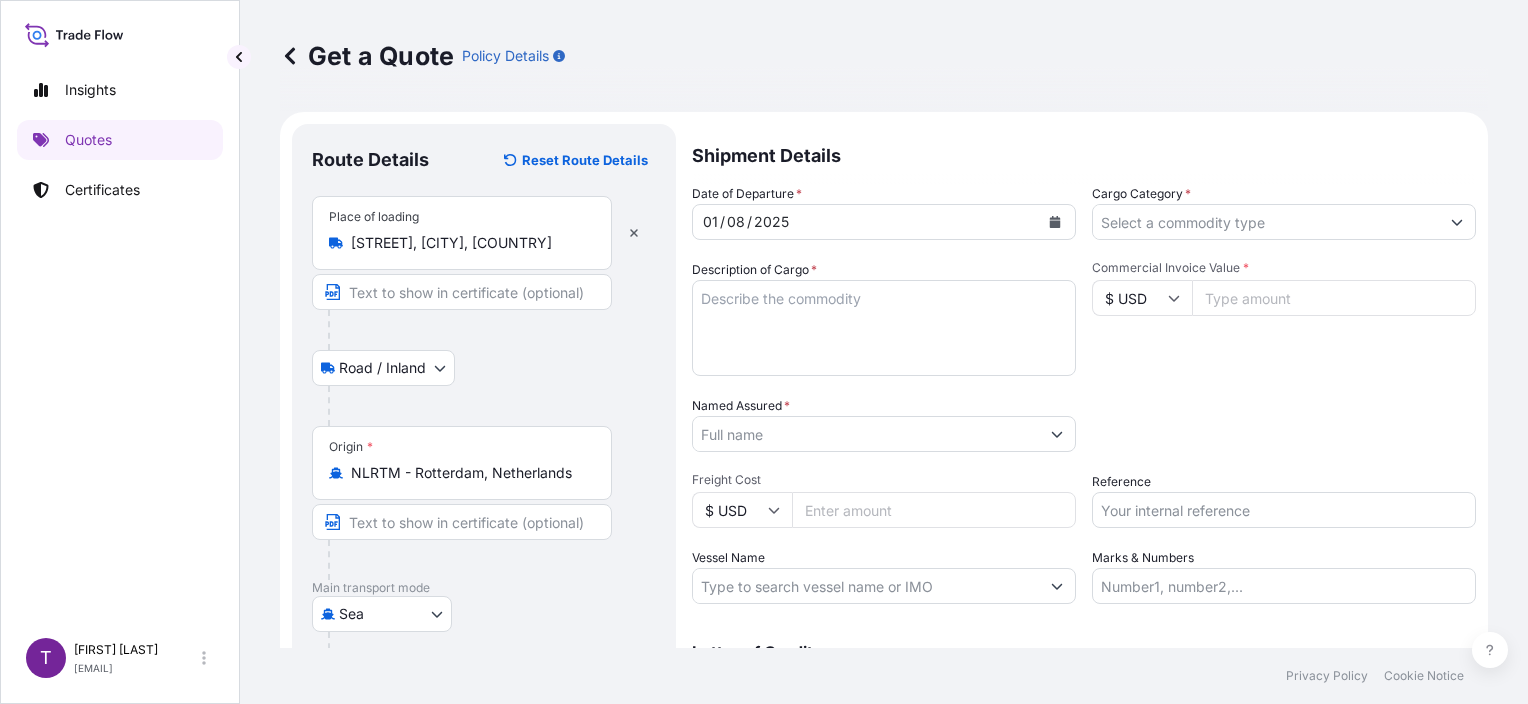 type on "AEJEA - Jebel Ali, United Arab Emirates" 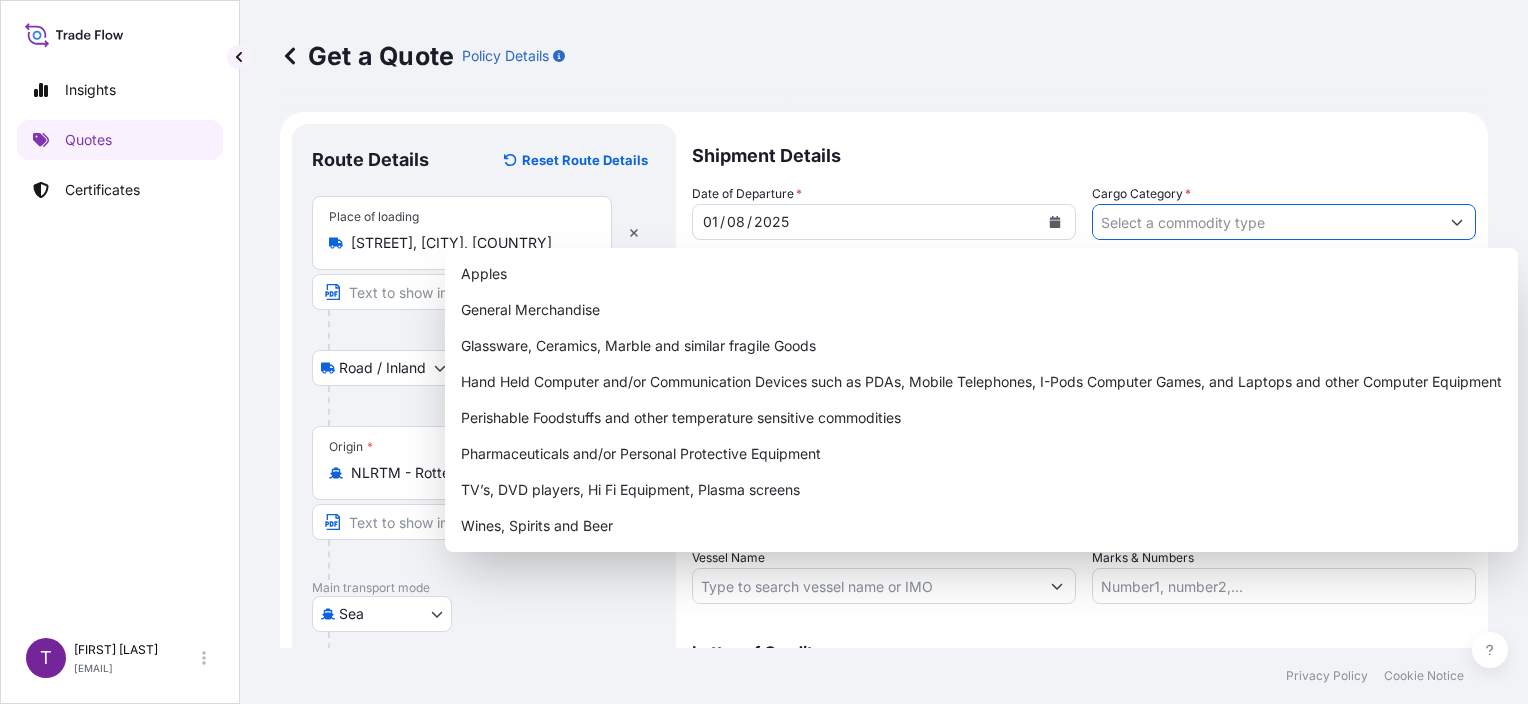 click on "Cargo Category *" at bounding box center (1266, 222) 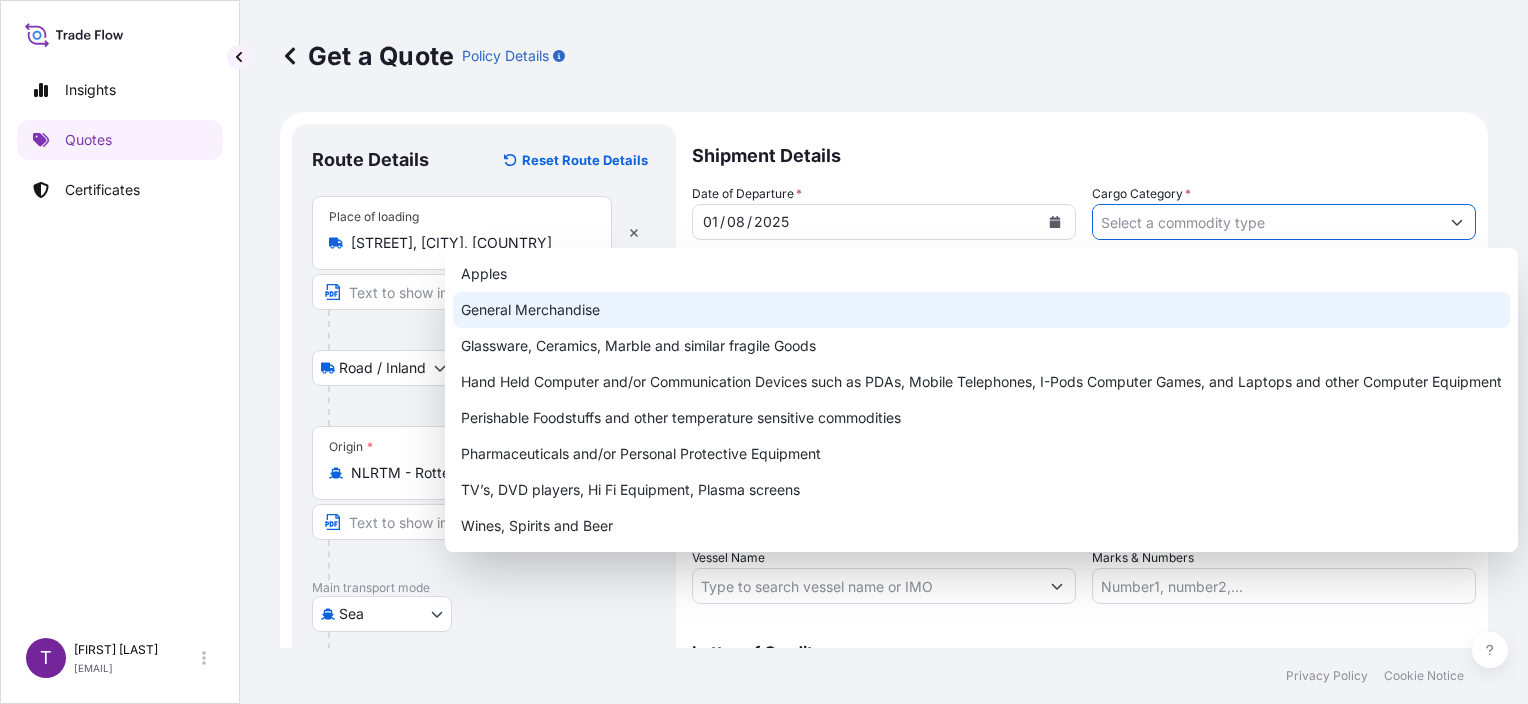 click on "General Merchandise" at bounding box center (981, 310) 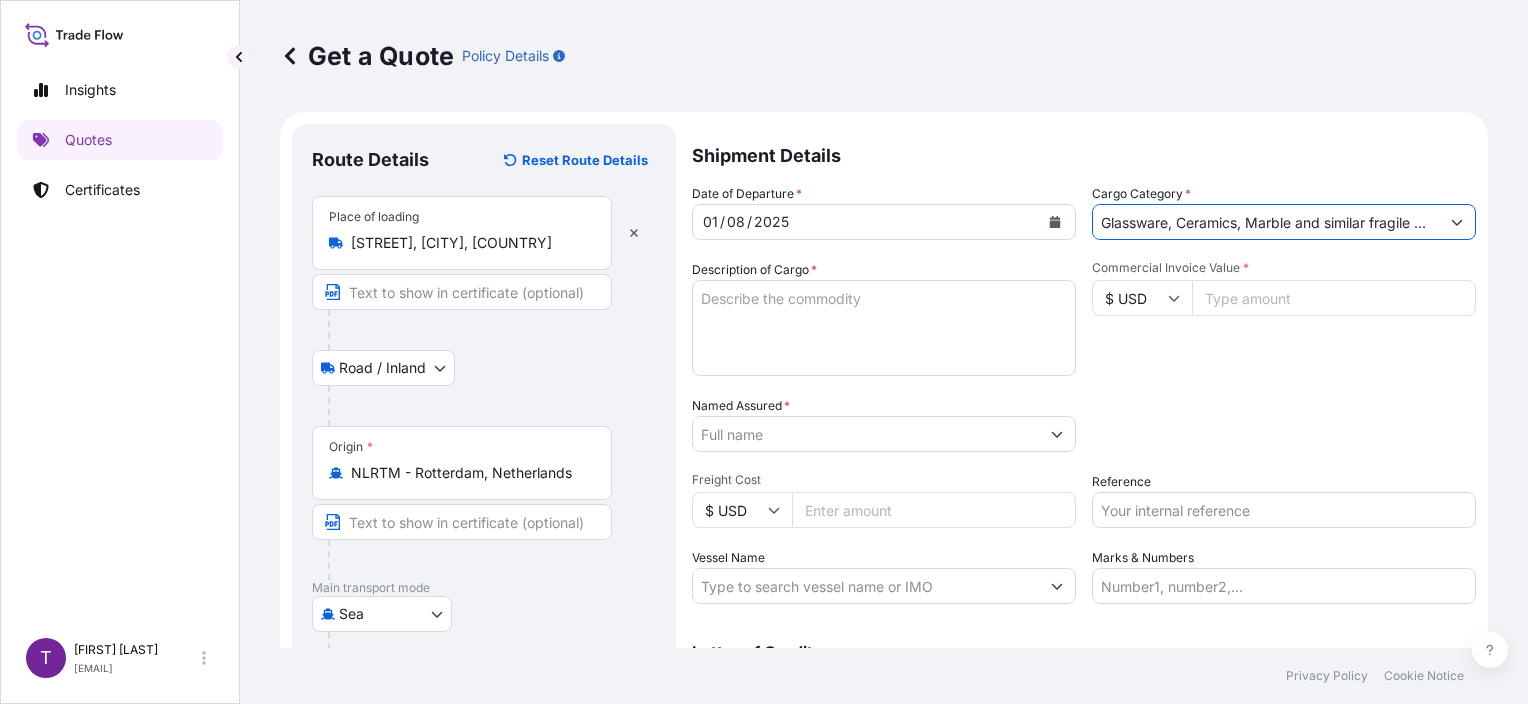 click on "Glassware, Ceramics, Marble and similar fragile Goods" at bounding box center (1266, 222) 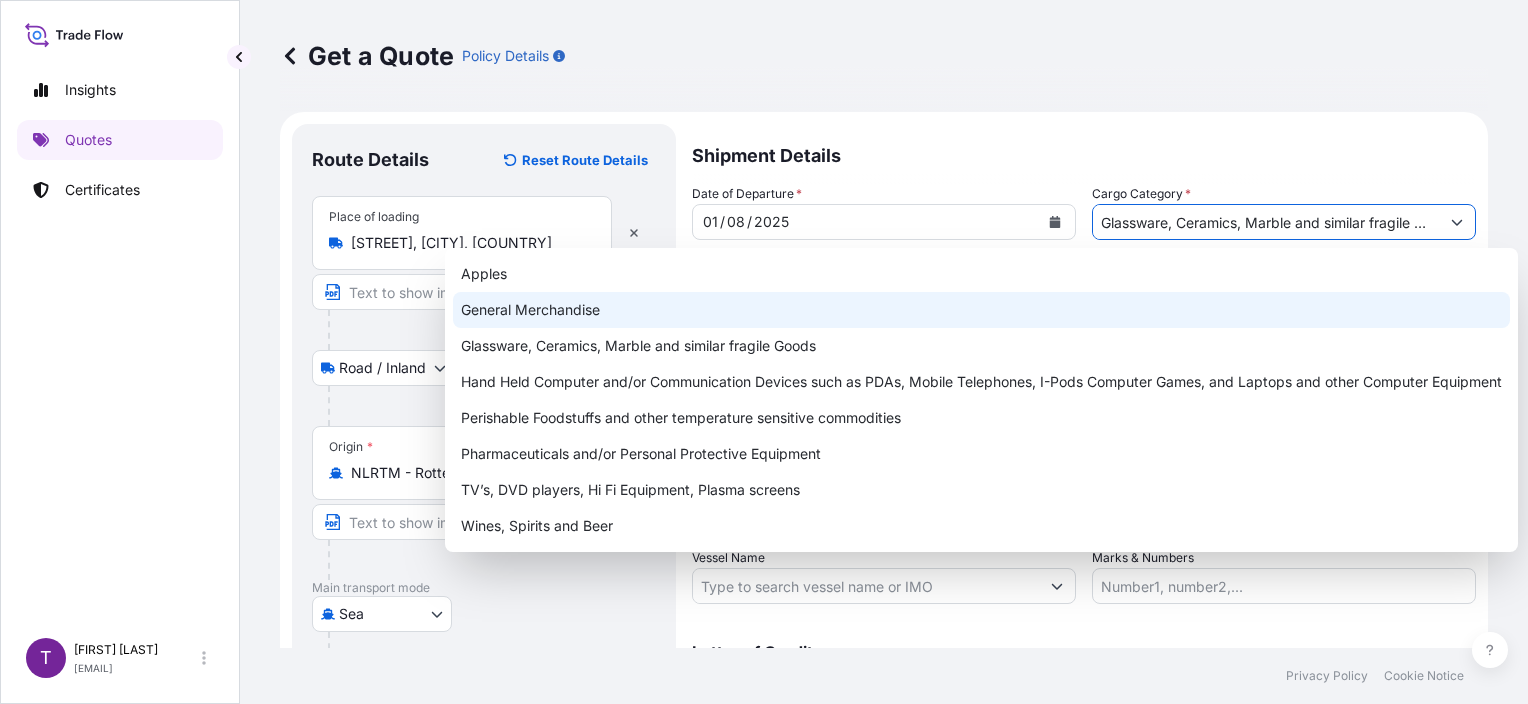 click on "General Merchandise" at bounding box center [981, 310] 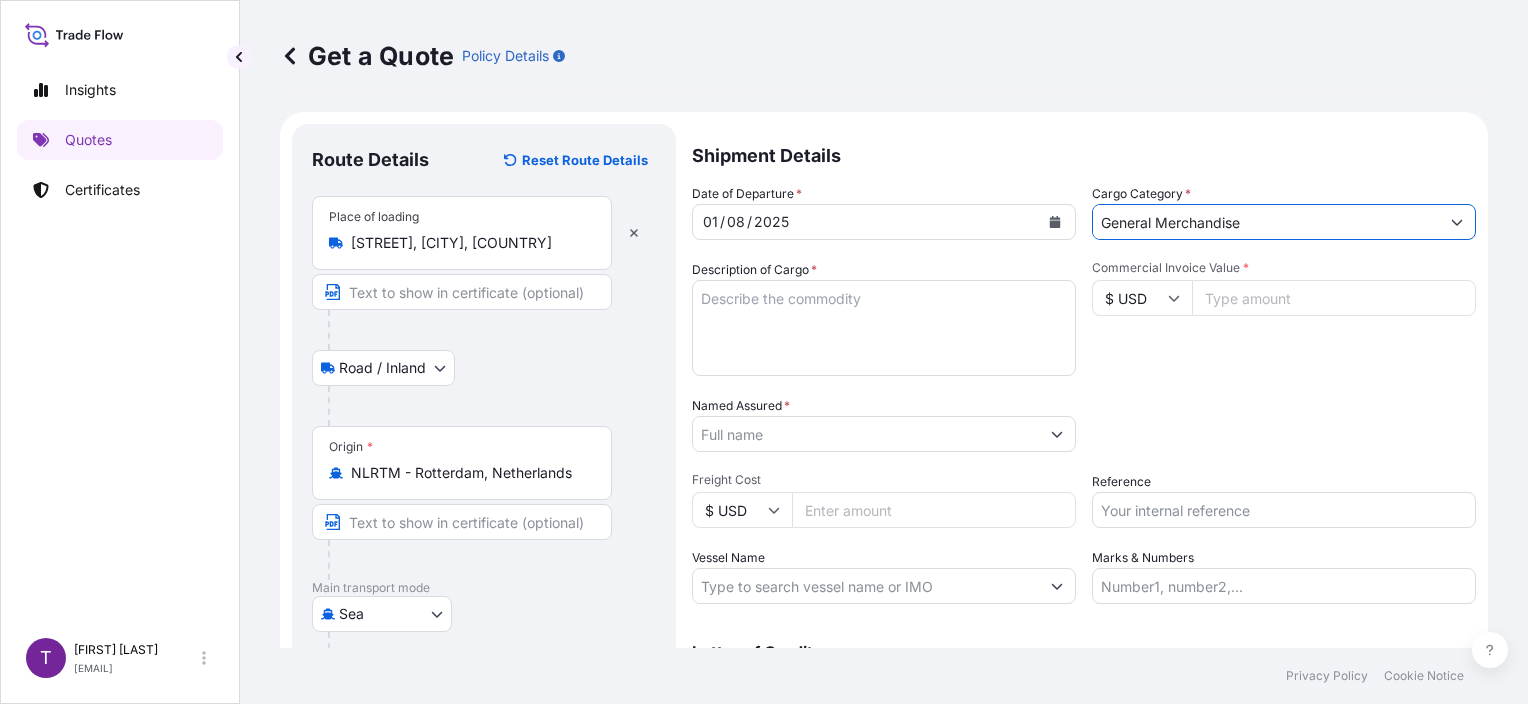 click on "Description of Cargo *" at bounding box center (884, 328) 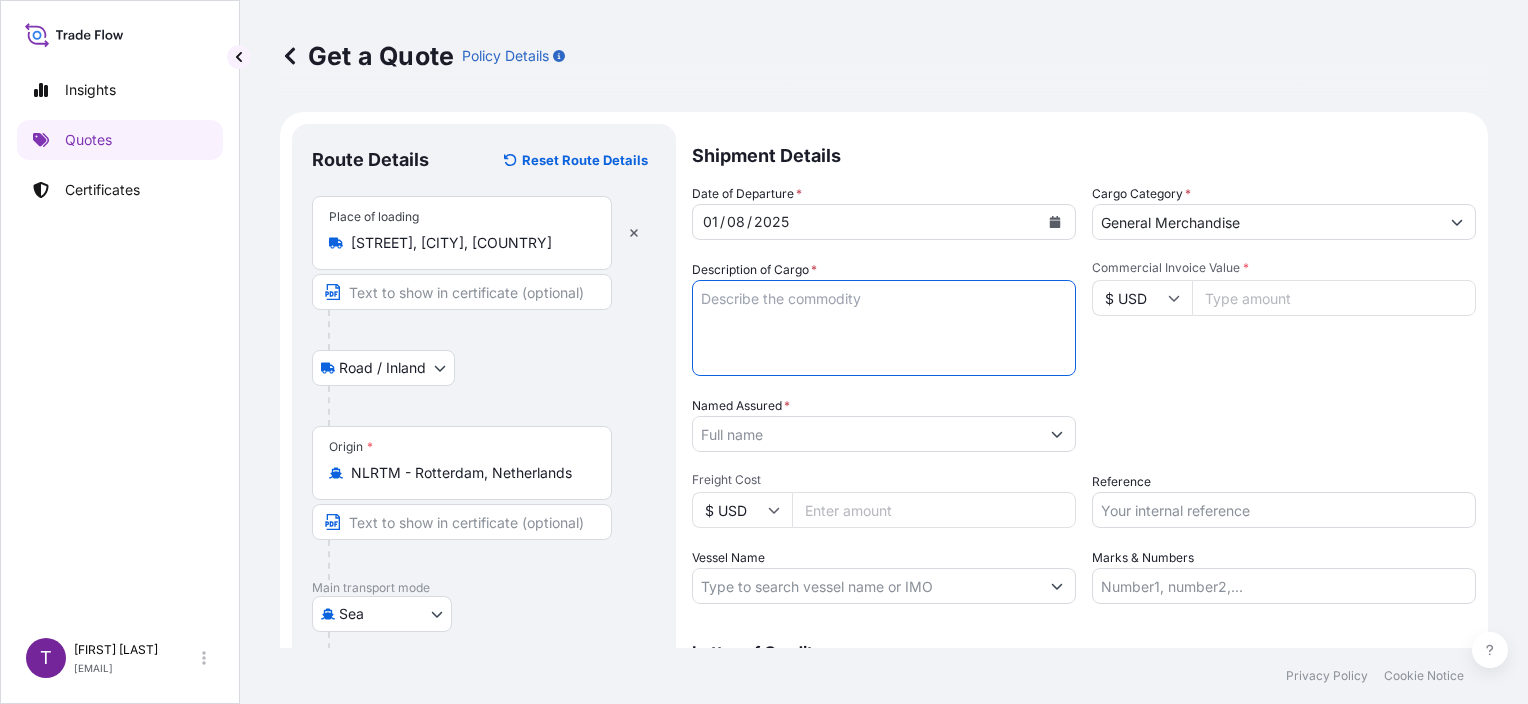 paste on "LOTUS BISCOFF BISCUITS 10X250G
HS CODE: 19053199" 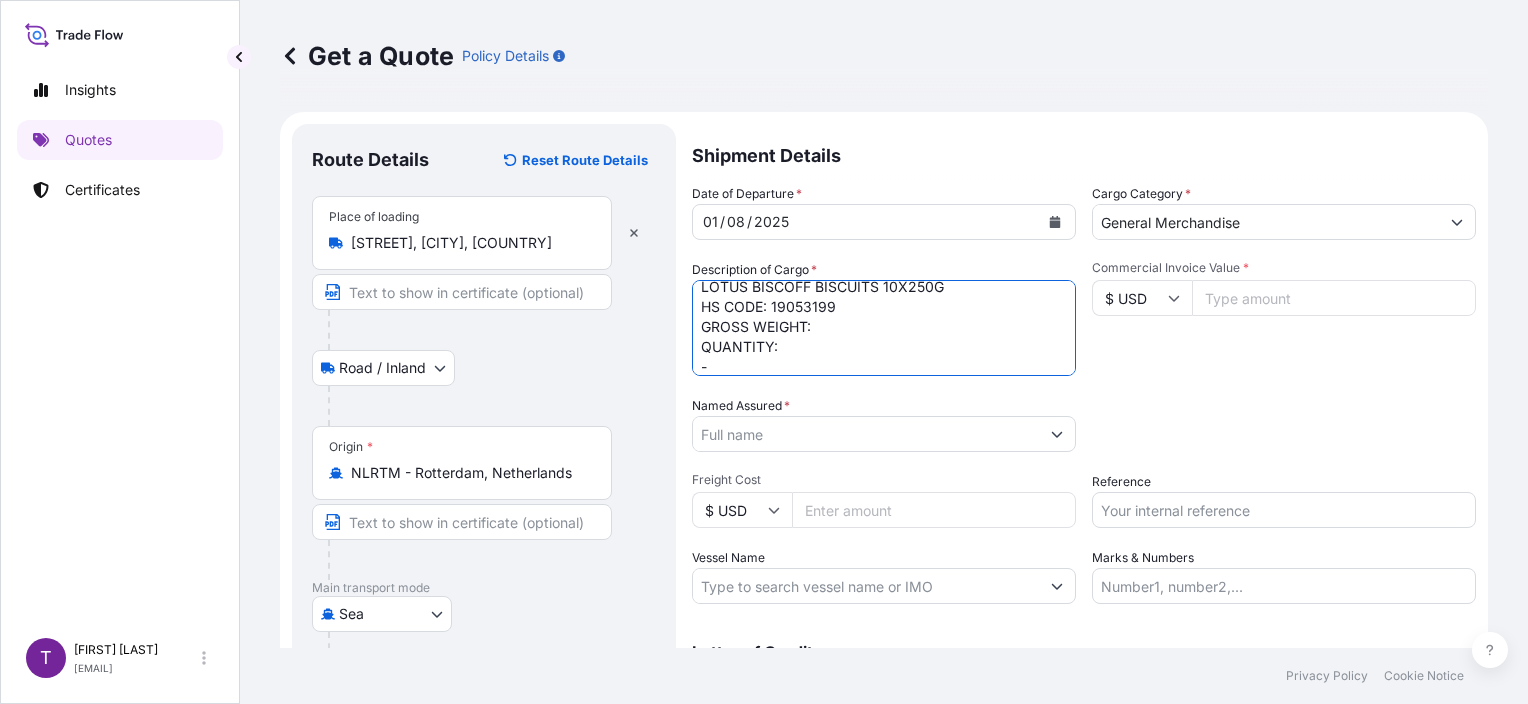 scroll, scrollTop: 32, scrollLeft: 0, axis: vertical 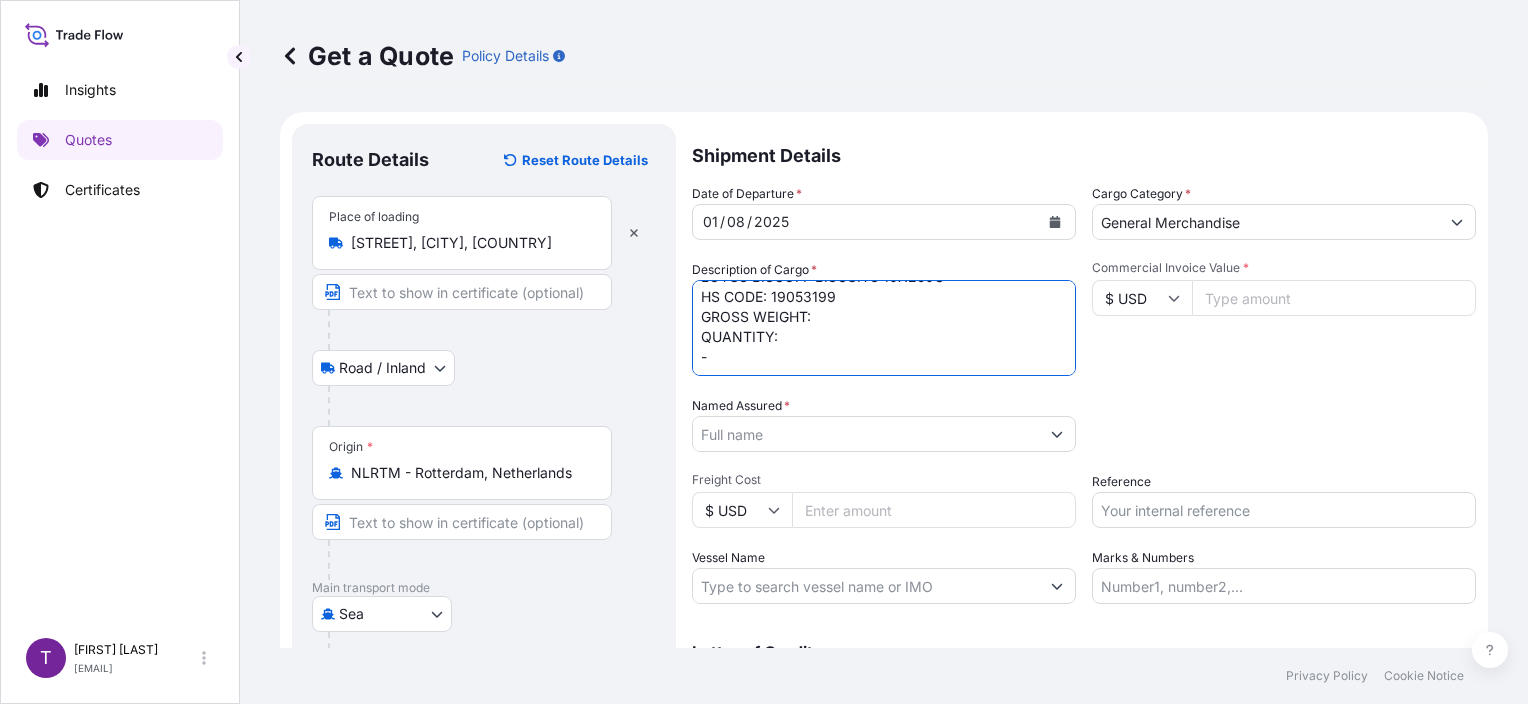 click on "LOTUS BISCOFF BISCUITS 10X250G
HS CODE: 19053199
GROSS WEIGHT:
QUANTITY:
-" at bounding box center (884, 328) 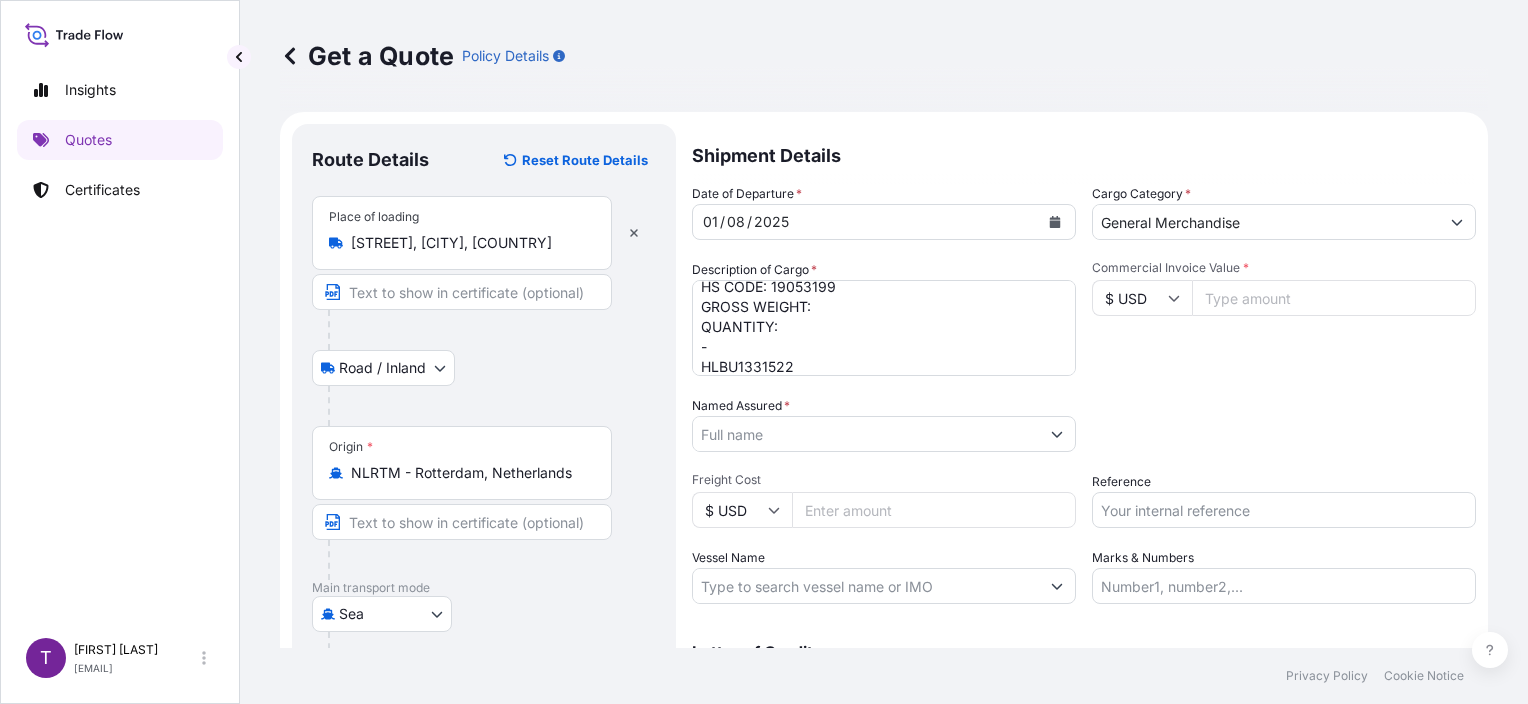 click on "LOTUS BISCOFF BISCUITS 10X250G
HS CODE: 19053199
GROSS WEIGHT:
QUANTITY:
-
HLBU1331522" at bounding box center (884, 328) 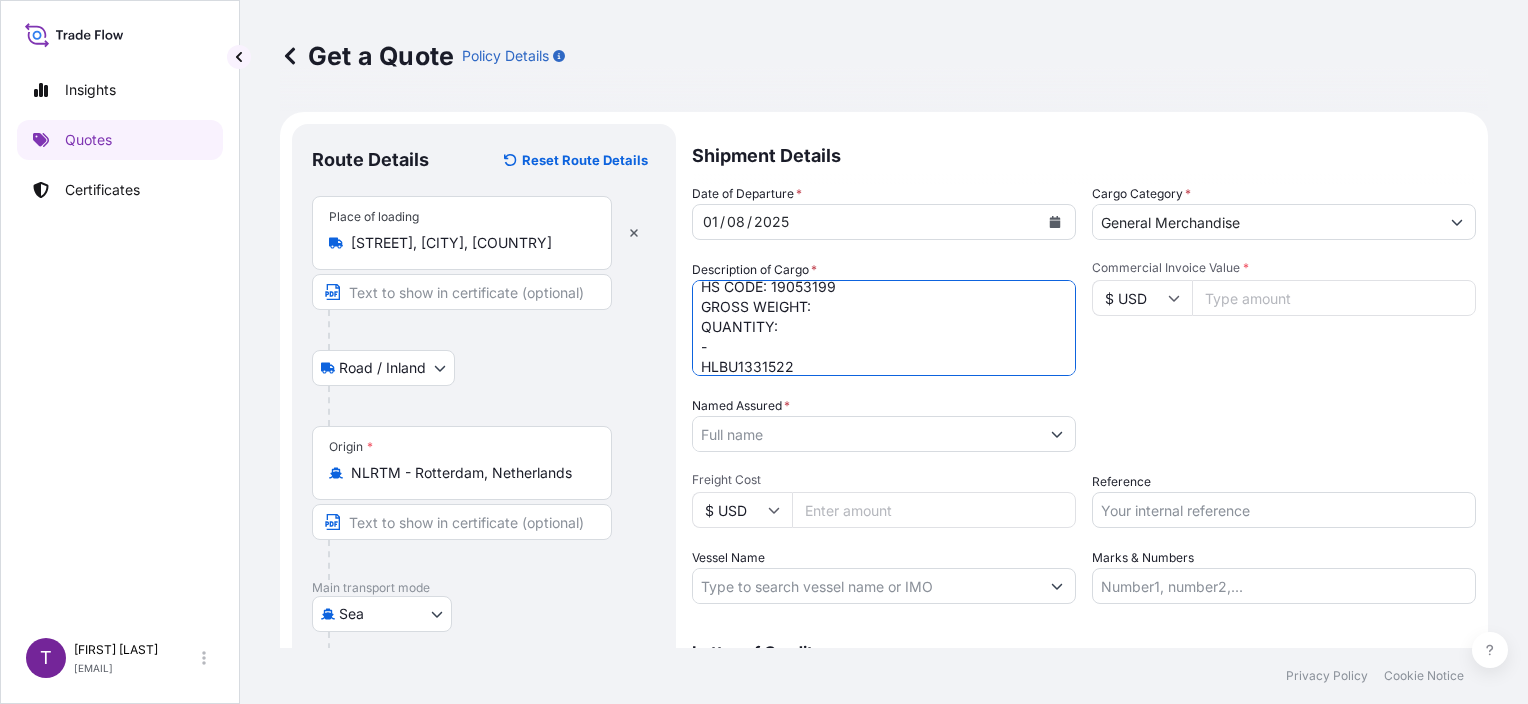 paste on "7150" 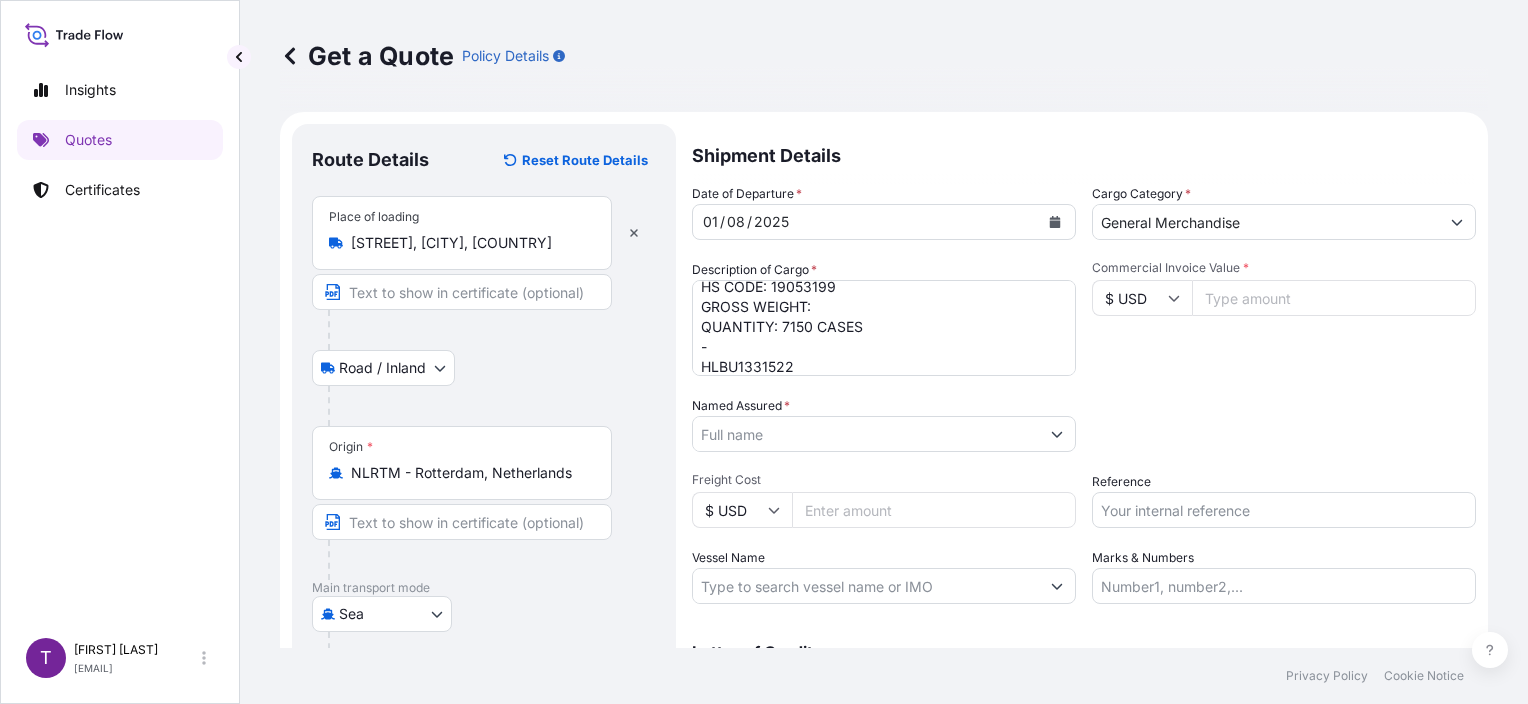 click on "LOTUS BISCOFF BISCUITS 10X250G
HS CODE: 19053199
GROSS WEIGHT:
QUANTITY: 7150 CASES
-
HLBU1331522" at bounding box center (884, 328) 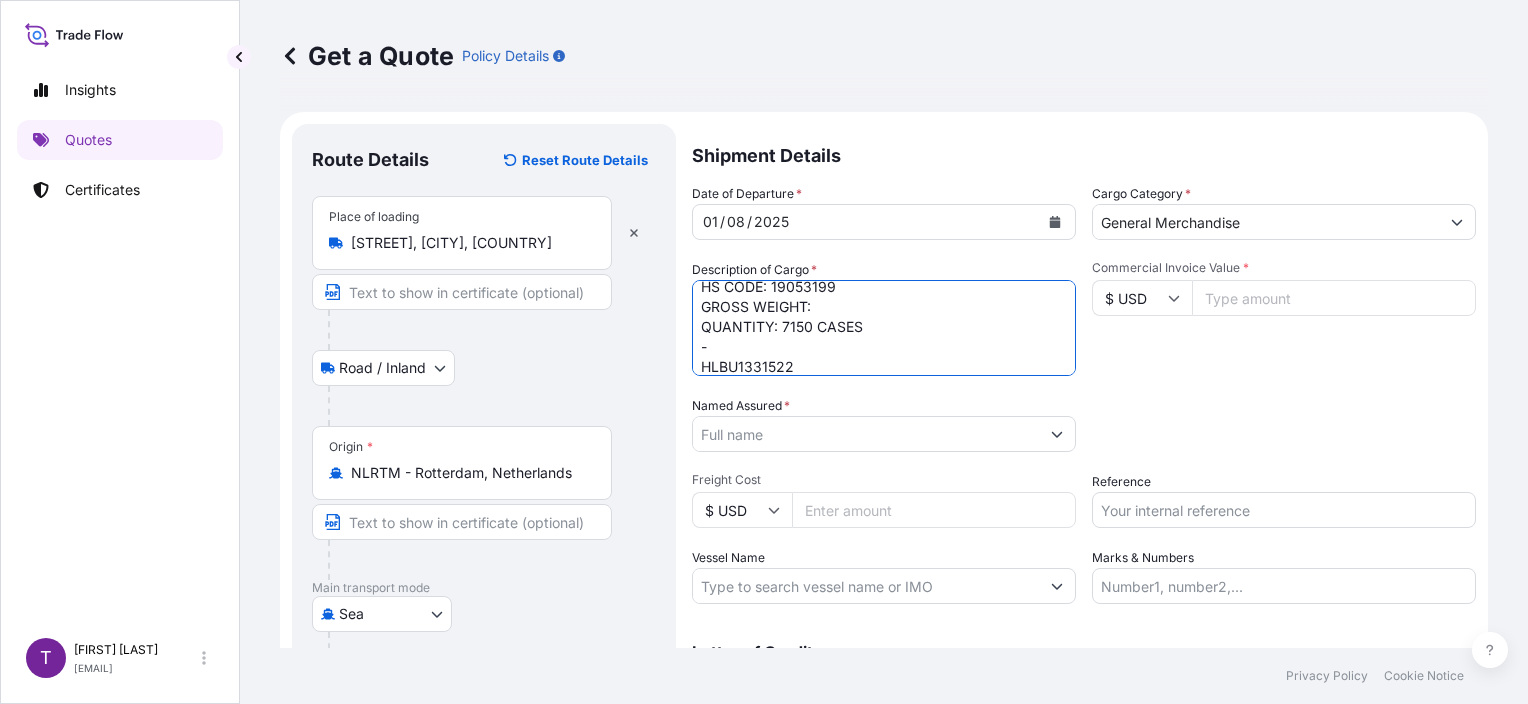paste on "18604.0" 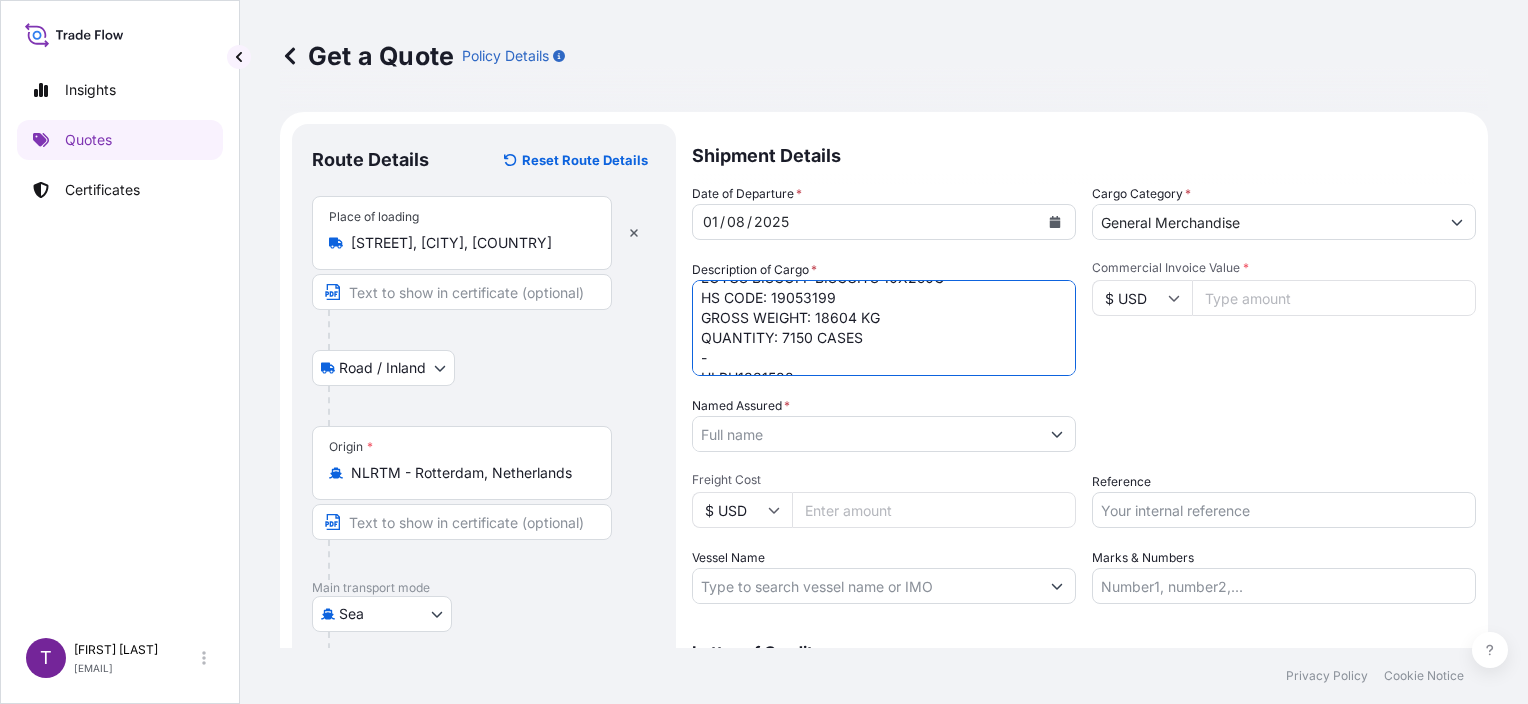 scroll, scrollTop: 41, scrollLeft: 0, axis: vertical 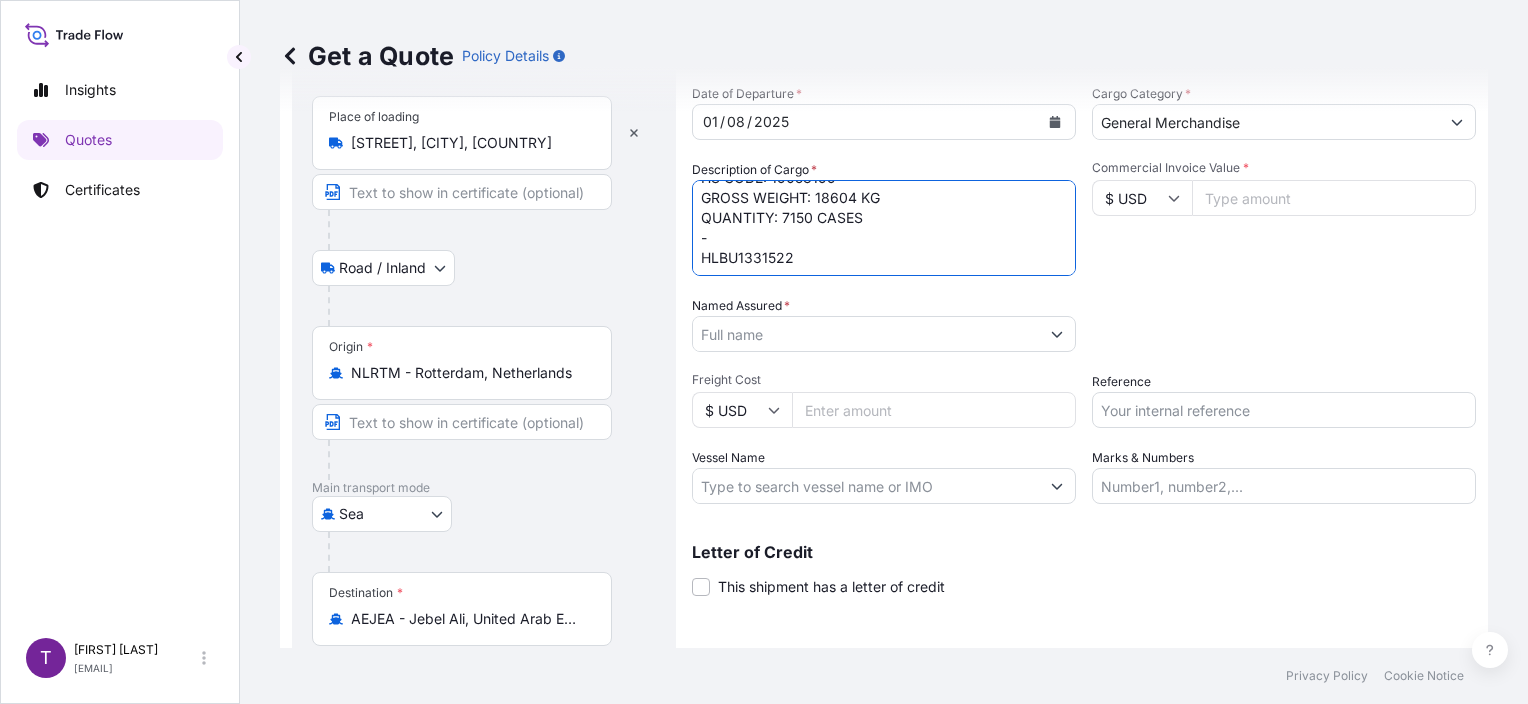 type on "LOTUS BISCOFF BISCUITS 10X250G
HS CODE: 19053199
GROSS WEIGHT: 18604 KG
QUANTITY: 7150 CASES
-
HLBU1331522" 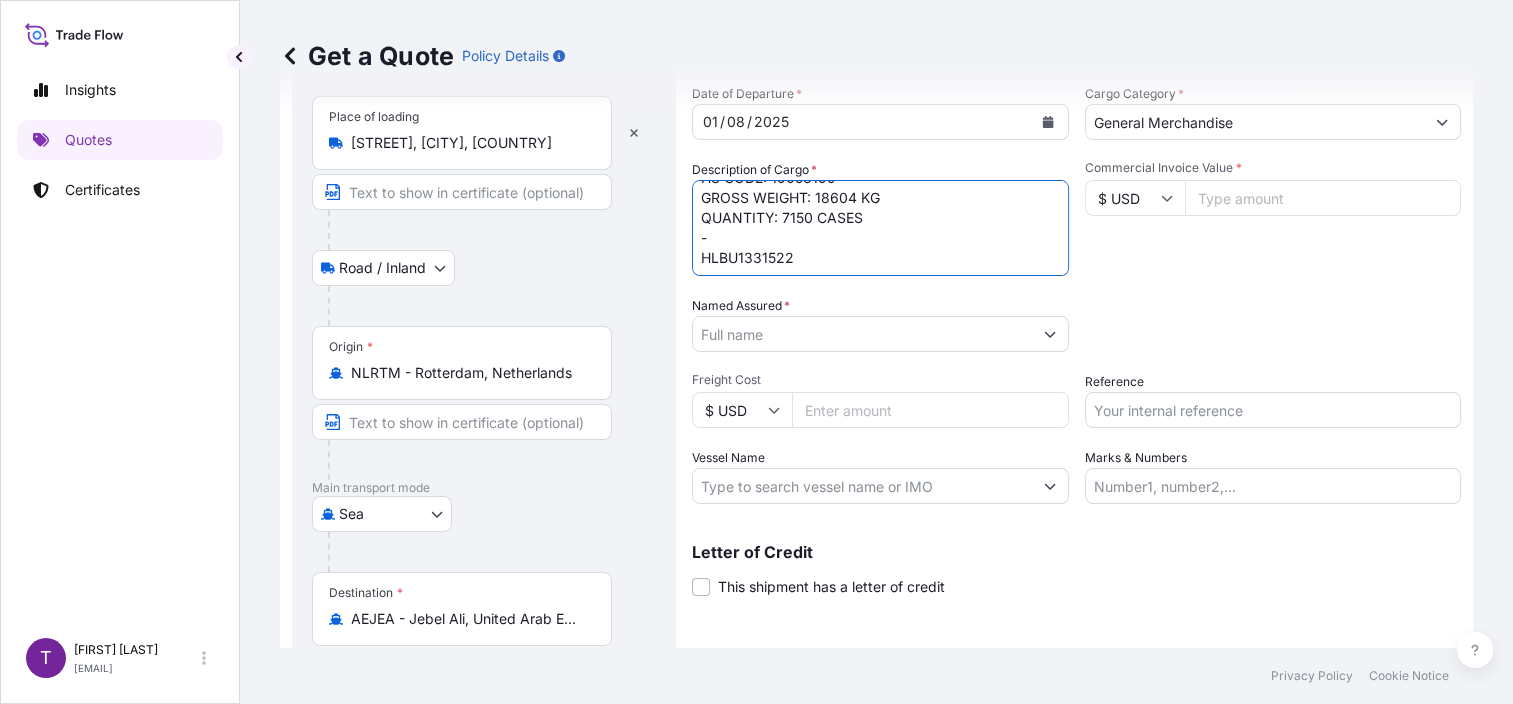 click on "Named Assured *" at bounding box center (862, 334) 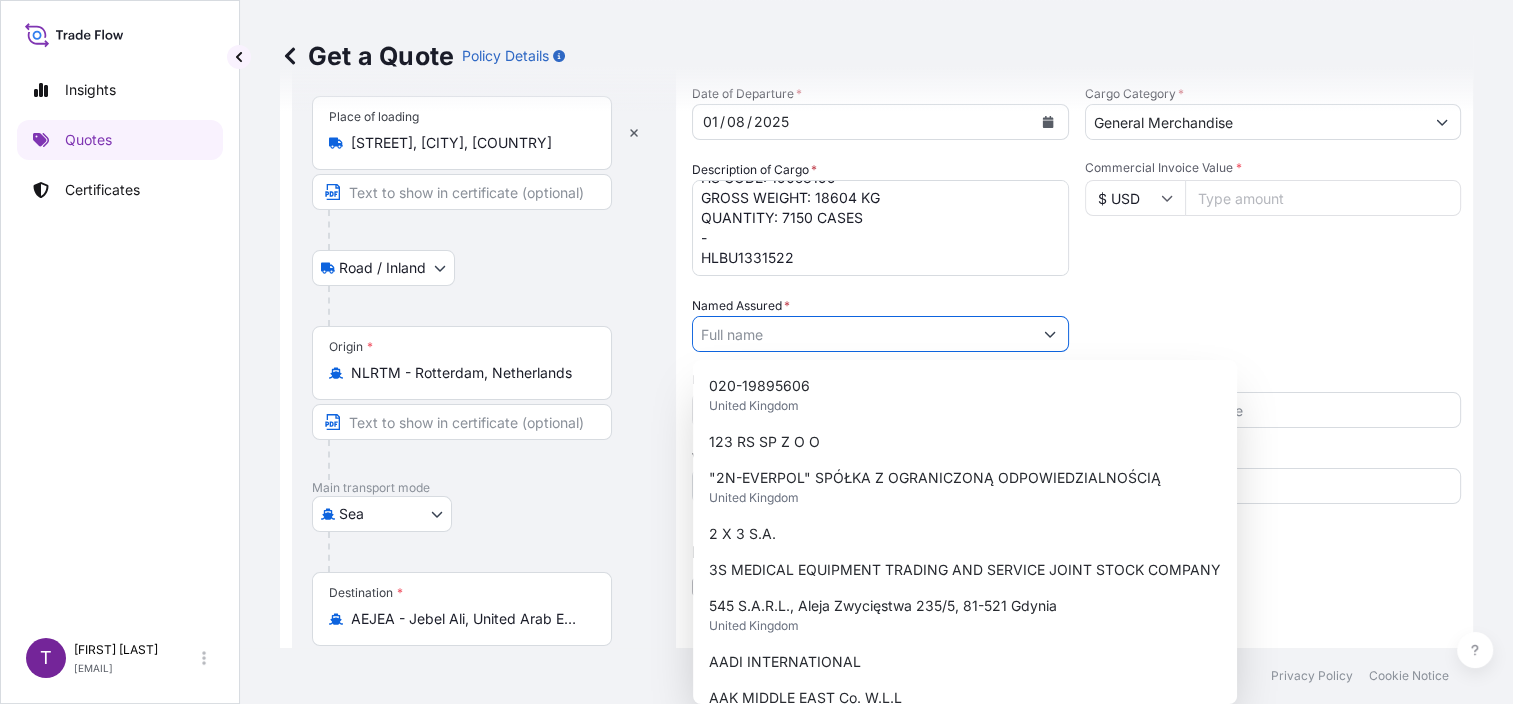 click on "Named Assured *" at bounding box center [862, 334] 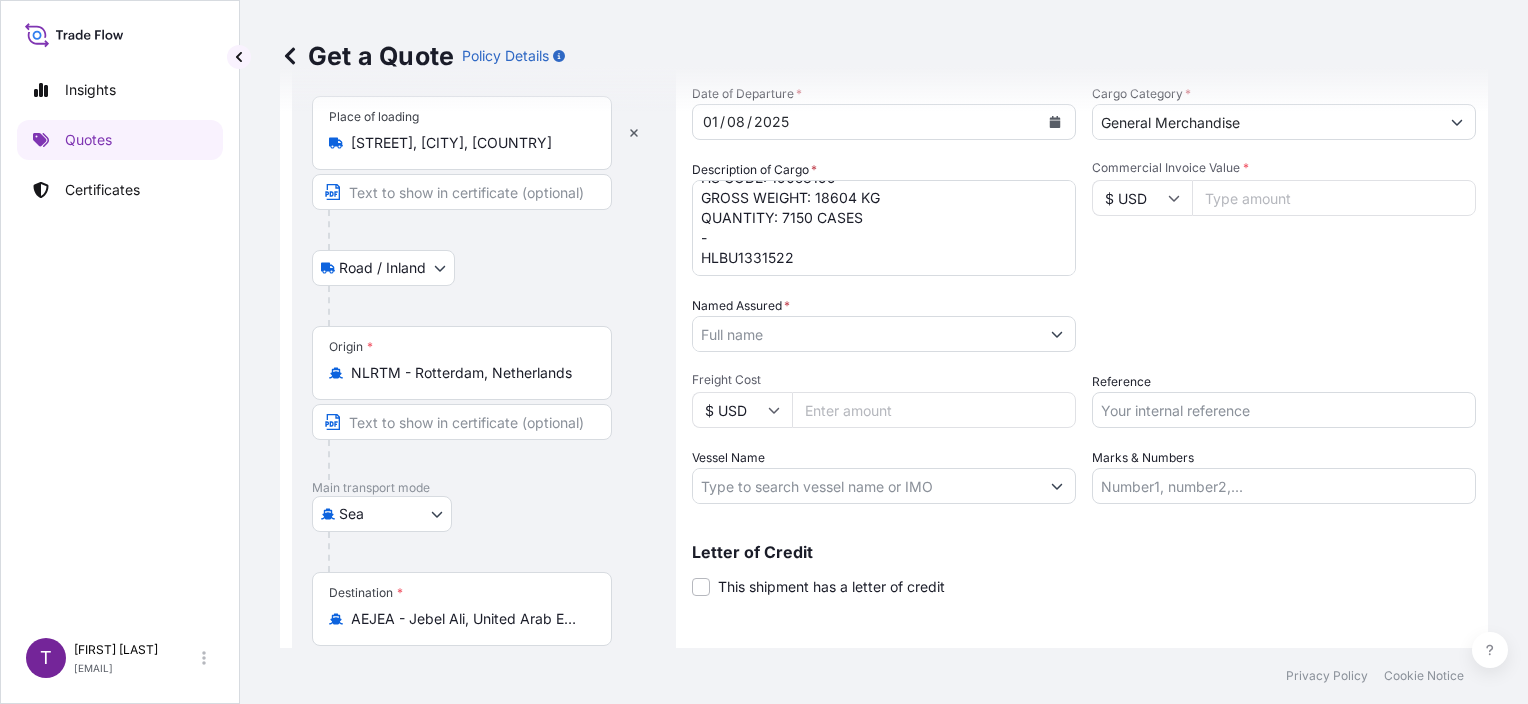 click on "Named Assured *" at bounding box center (866, 334) 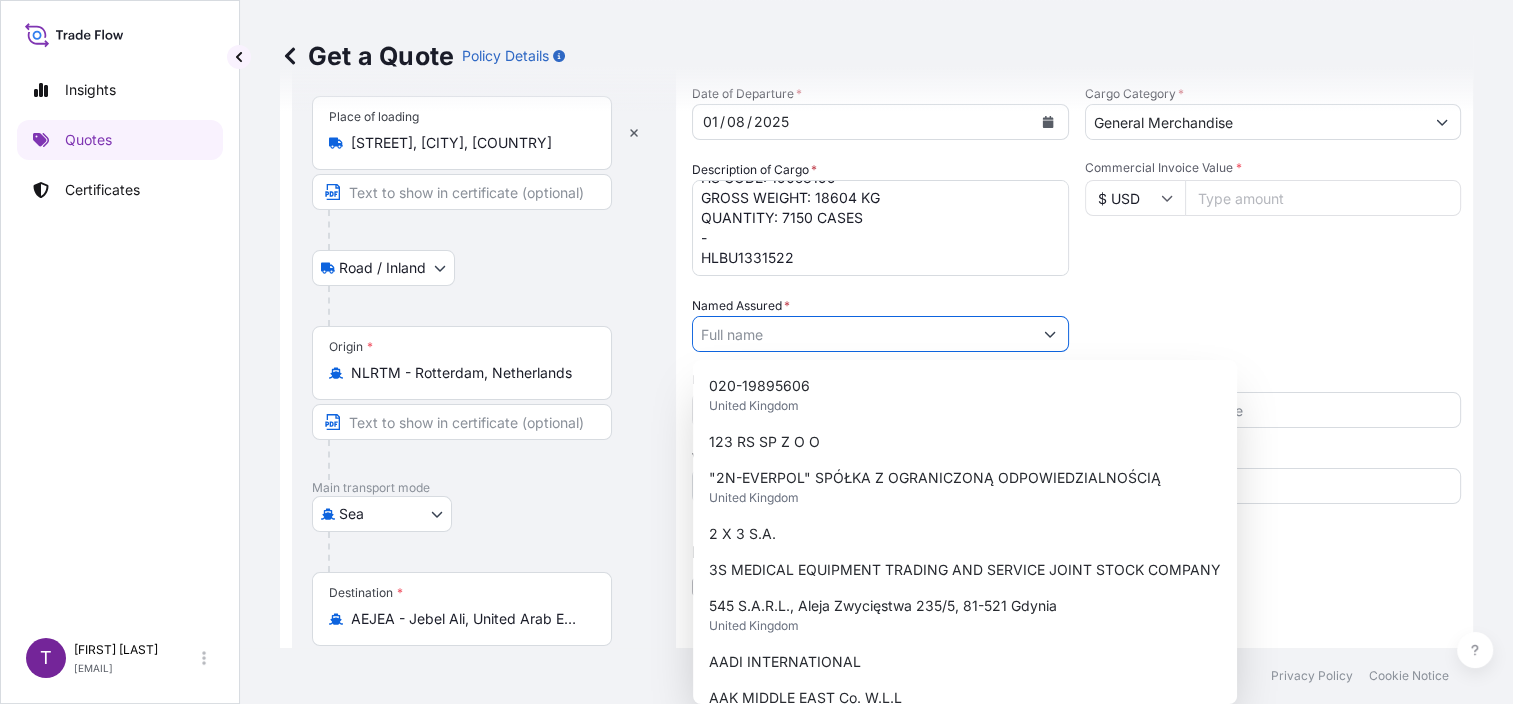 paste on "[COMPANY_NAME]" 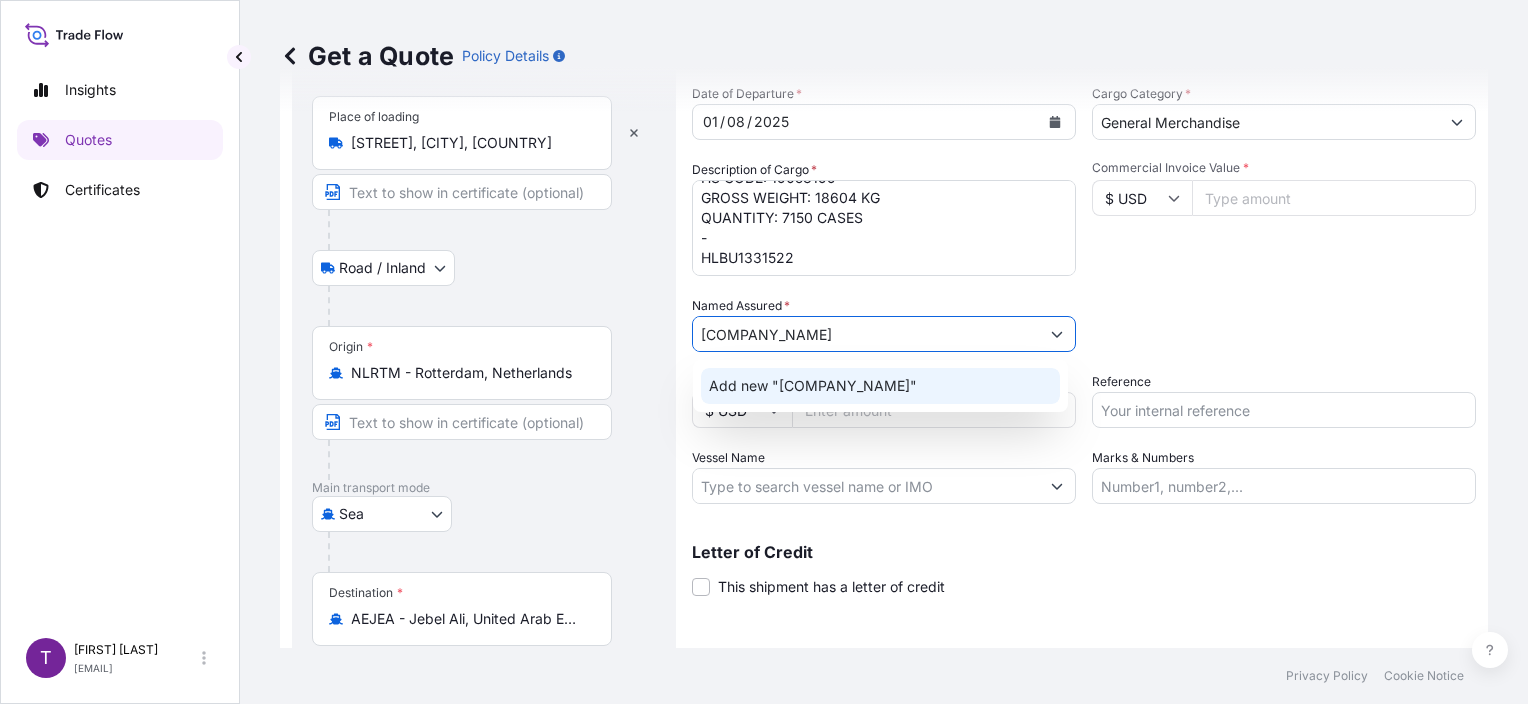 click on "Add new "[COMPANY_NAME]"" at bounding box center [880, 386] 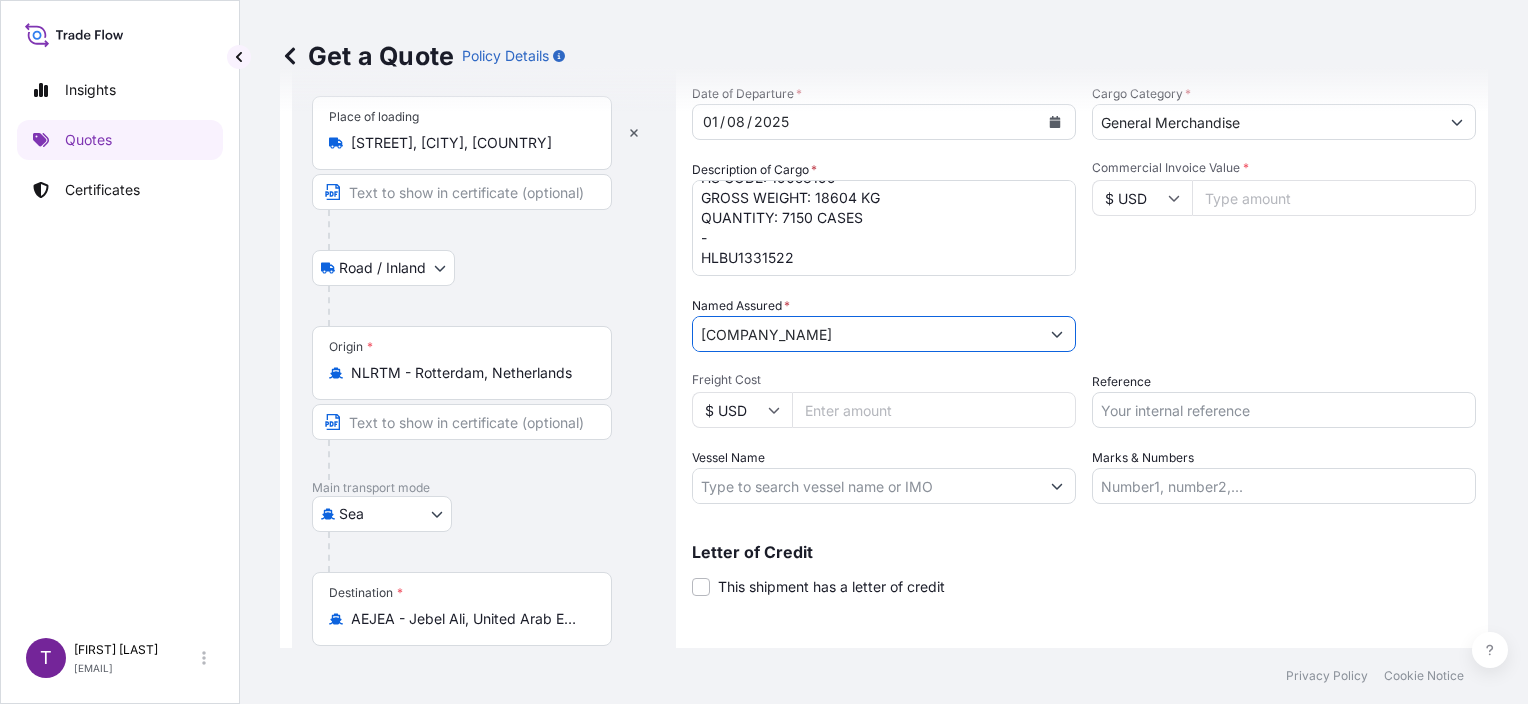 type on "[COMPANY_NAME]" 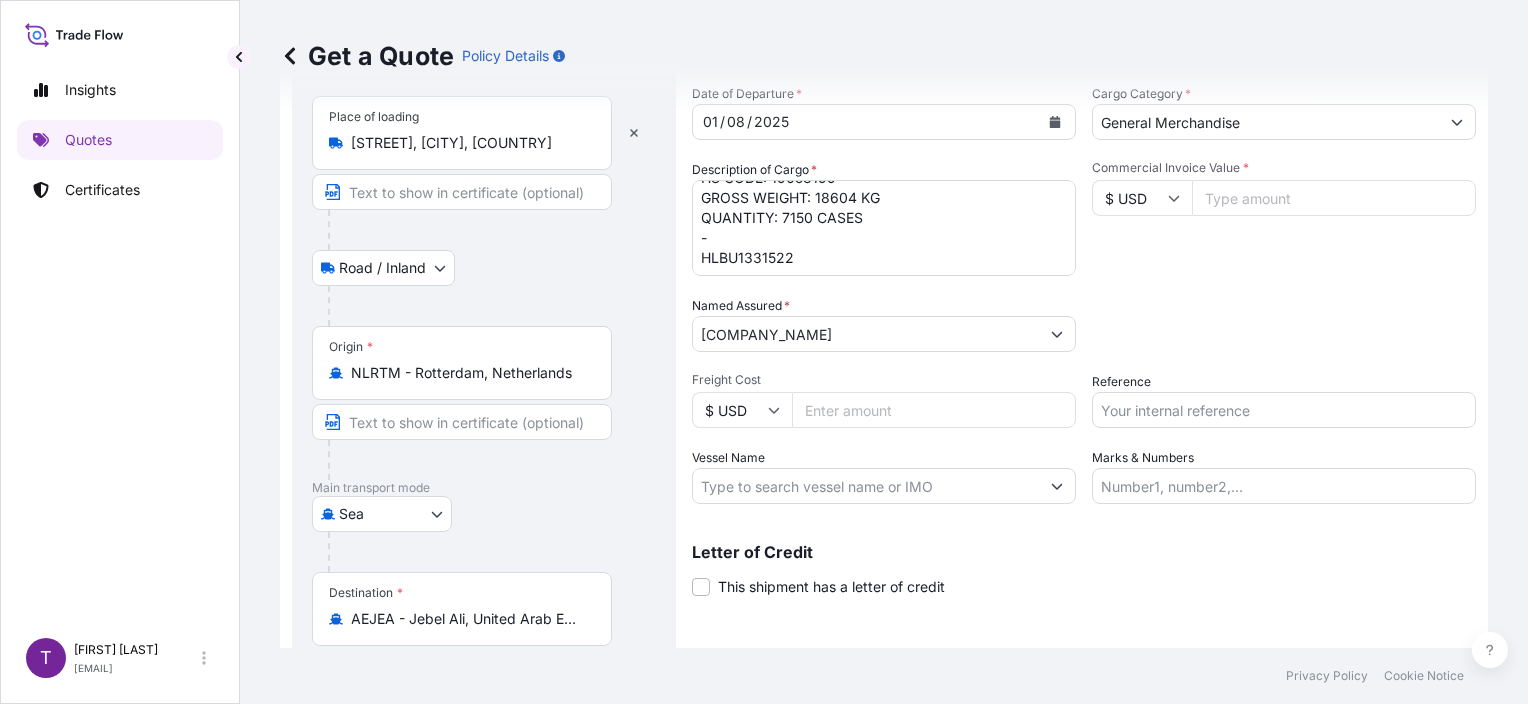 click on "Reference" at bounding box center [1284, 410] 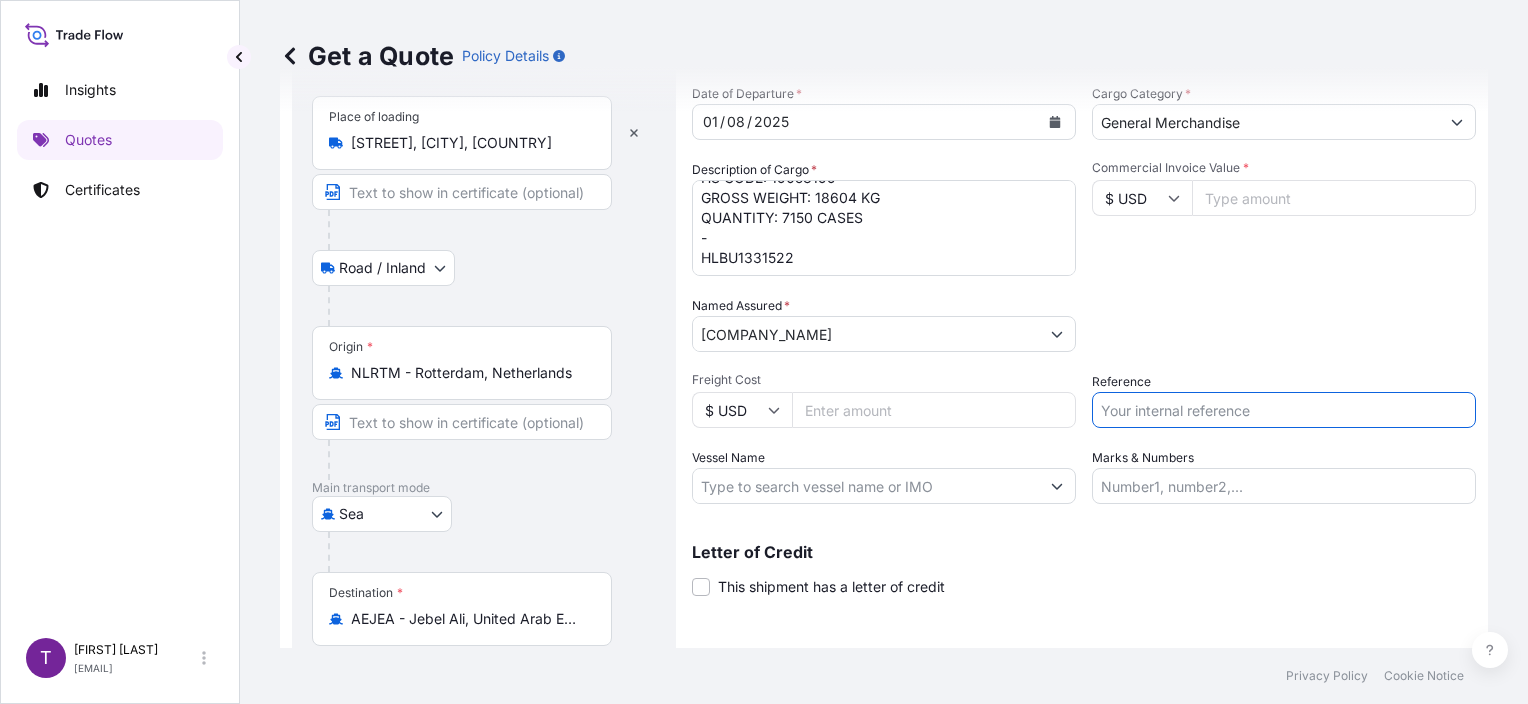 paste on "[SSN]" 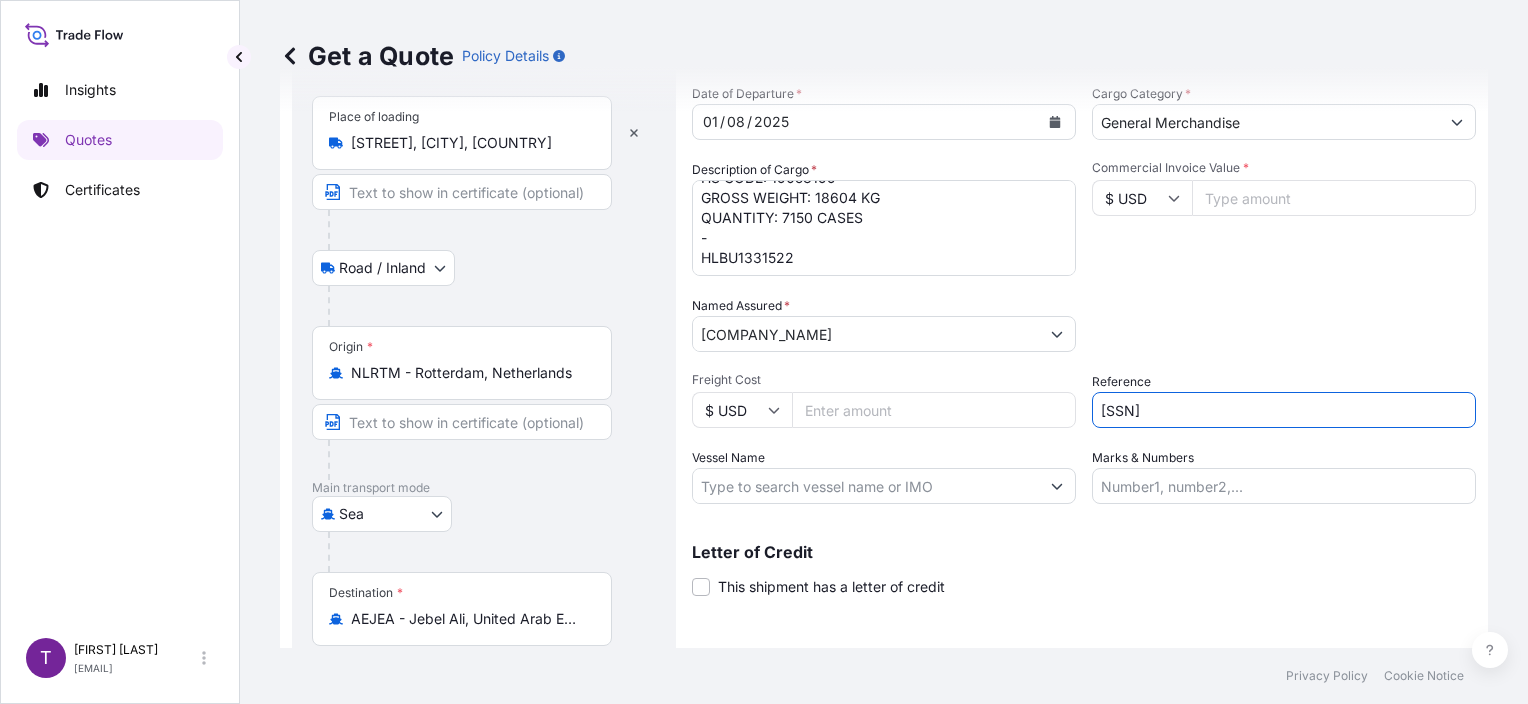 type on "[SSN]" 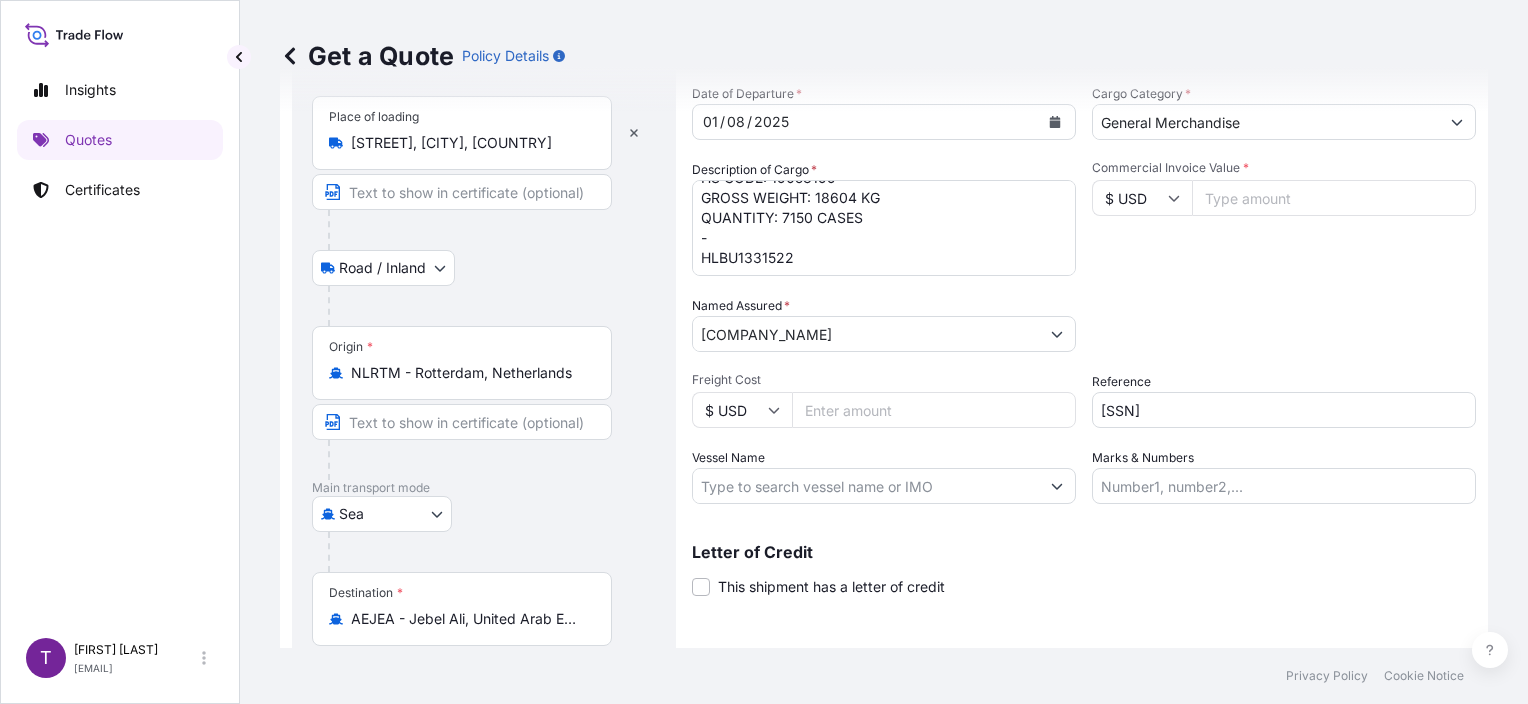 click on "Packing Category Type to search a container mode Please select a primary mode of transportation first." at bounding box center [1284, 324] 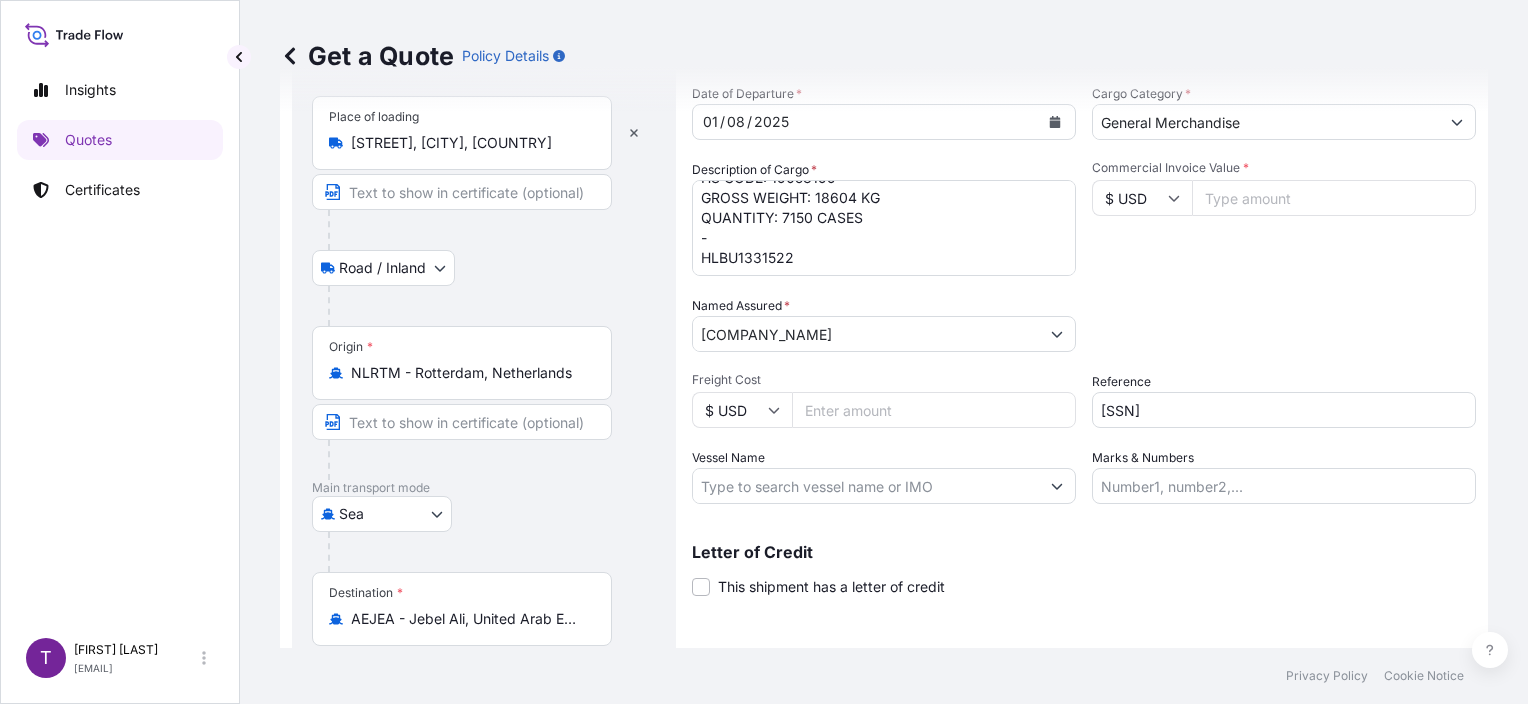 click on "Vessel Name" at bounding box center (866, 486) 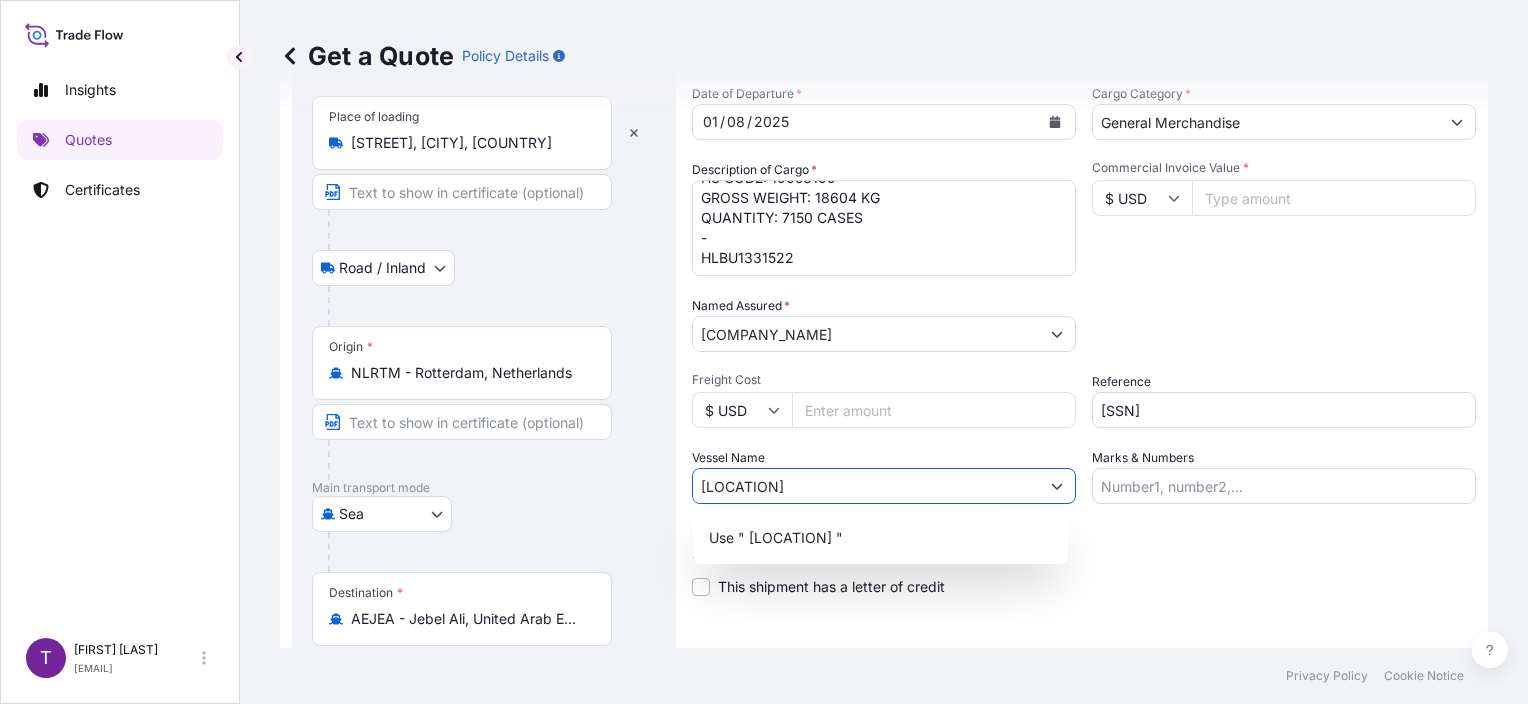 click on "[LOCATION]" at bounding box center [866, 486] 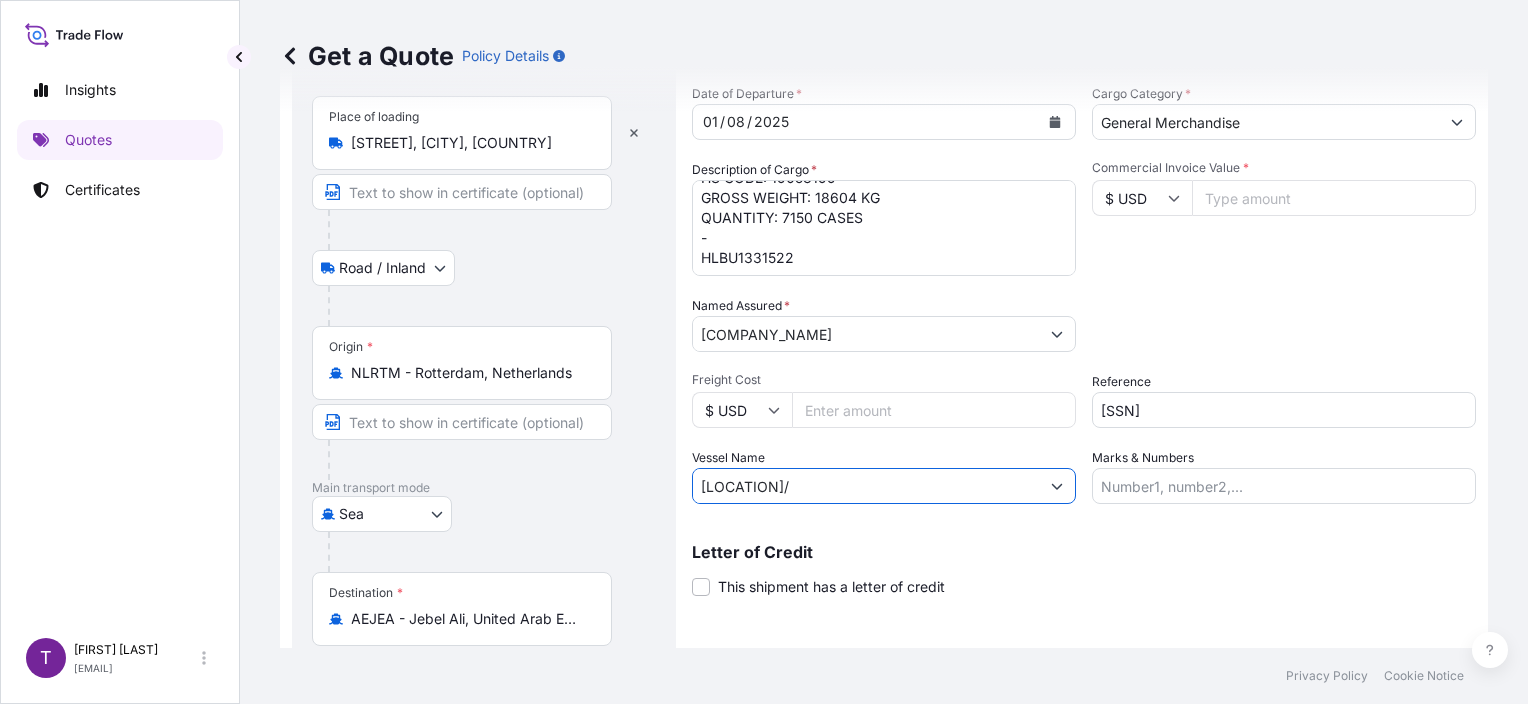click on "[LOCATION]/" at bounding box center [866, 486] 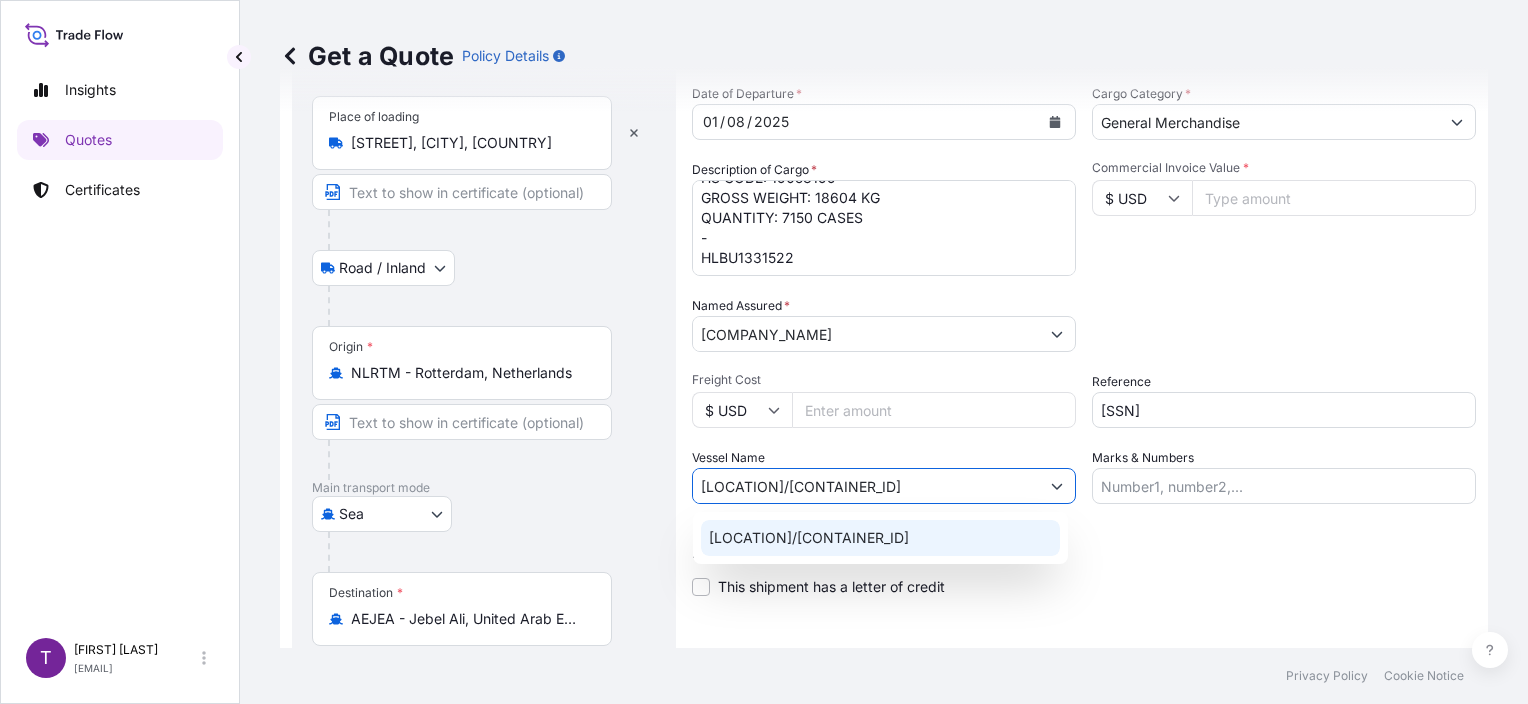 click on "[LOCATION]/[CONTAINER_ID]" 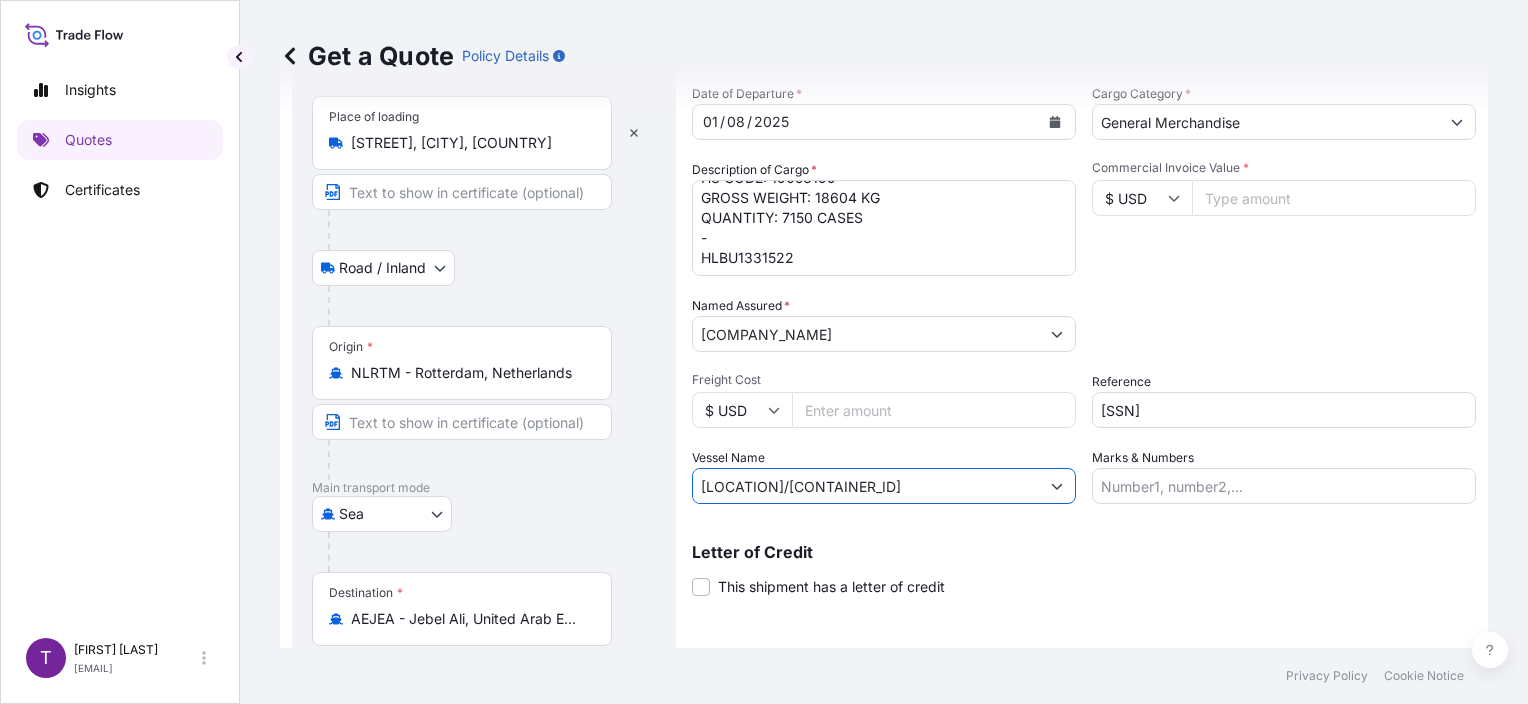 type on "[LOCATION]/[CONTAINER_ID]" 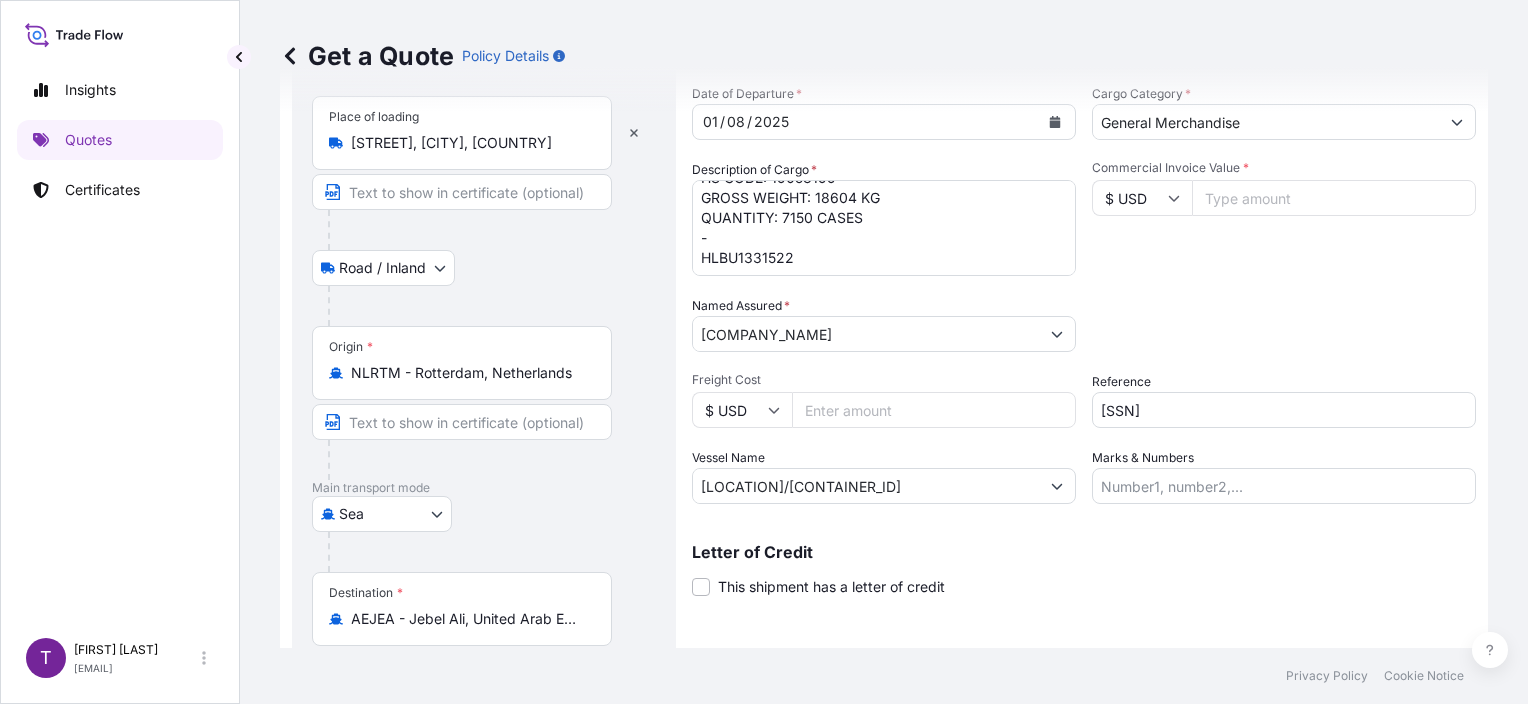 click on "Commercial Invoice Value   *" at bounding box center [1334, 198] 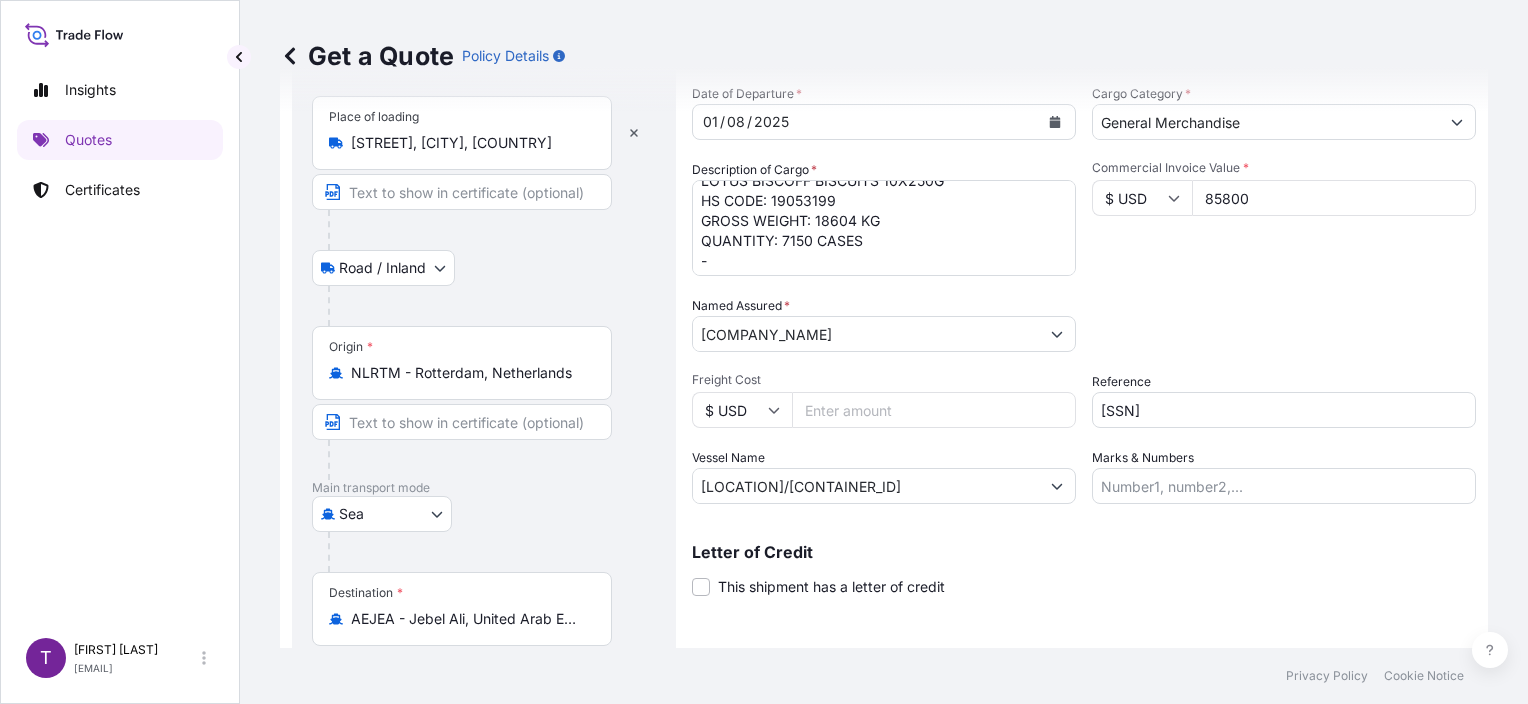 scroll, scrollTop: 0, scrollLeft: 0, axis: both 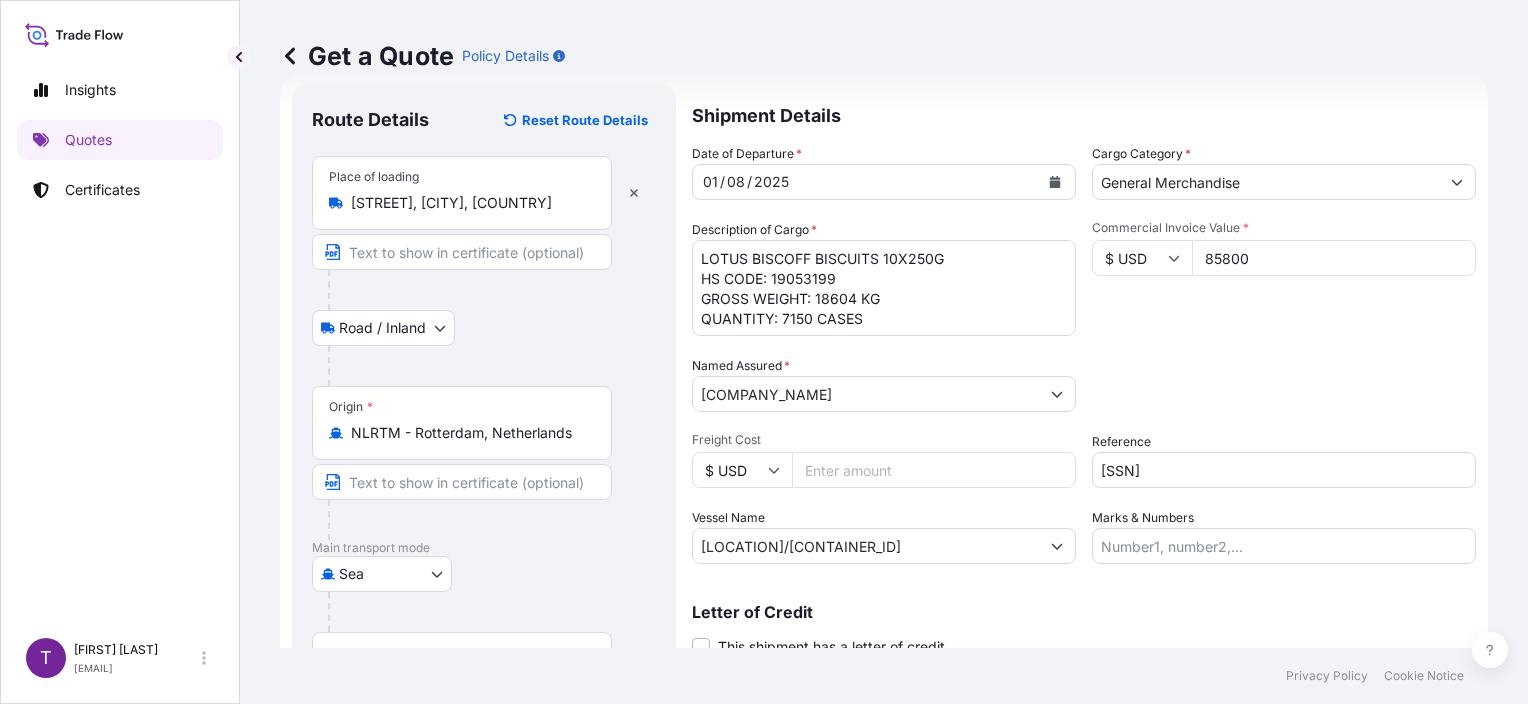 type on "85800" 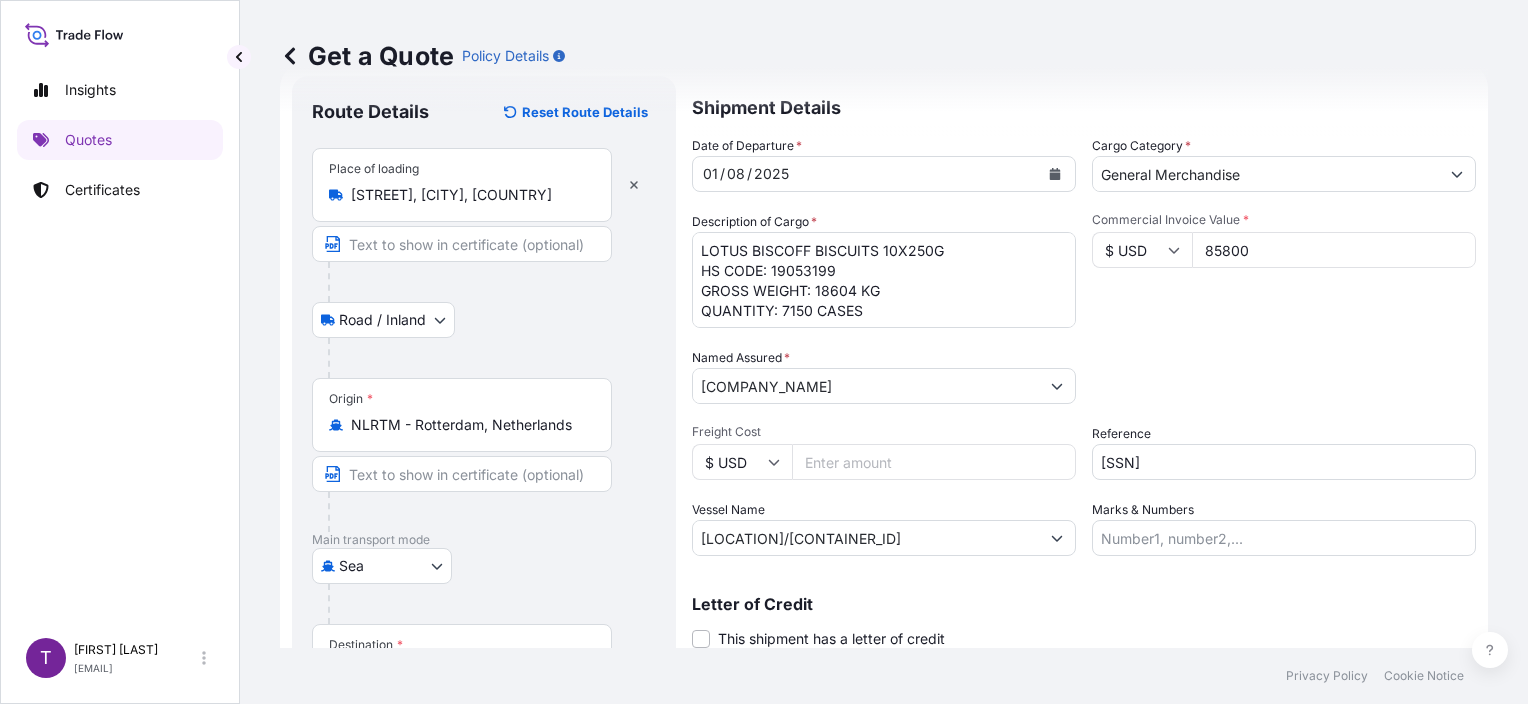 scroll, scrollTop: 0, scrollLeft: 0, axis: both 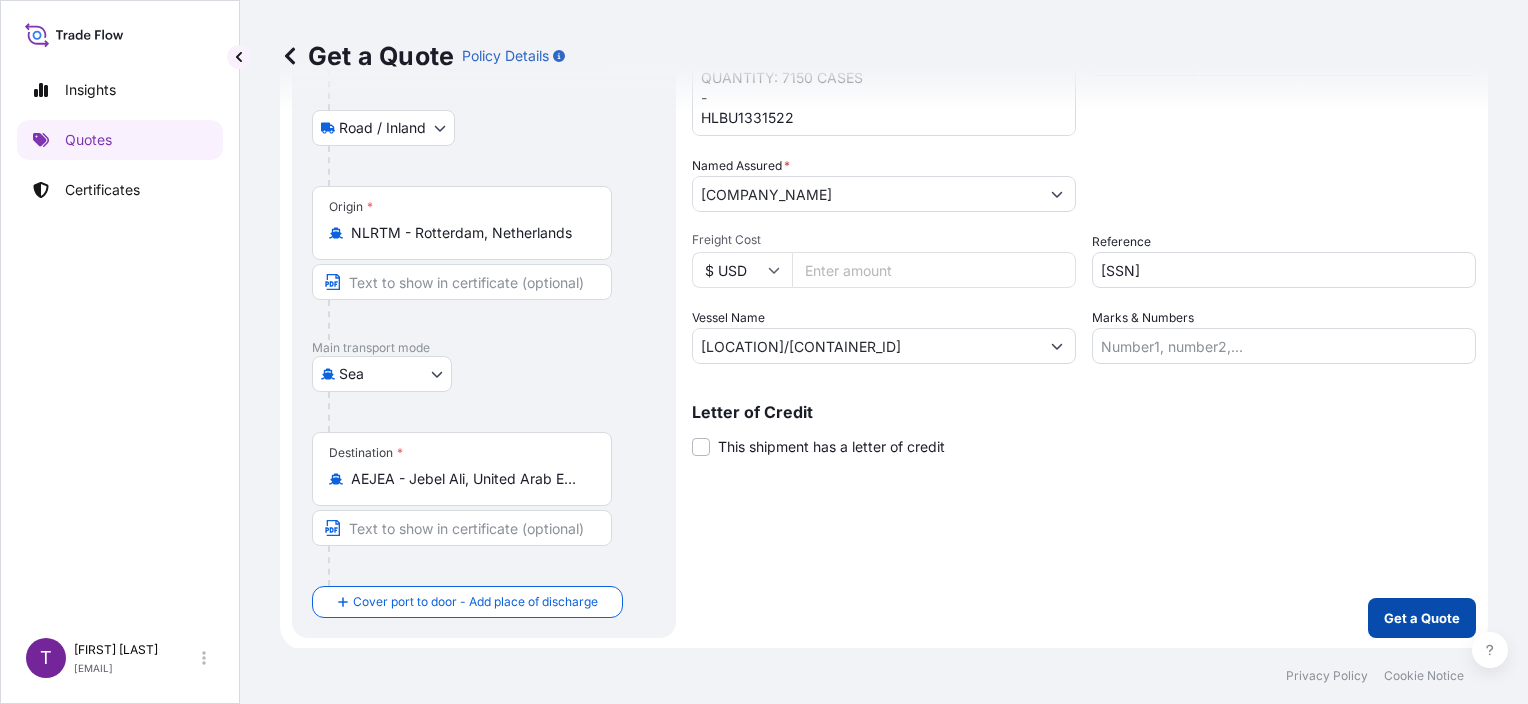 click on "Get a Quote" at bounding box center [1422, 618] 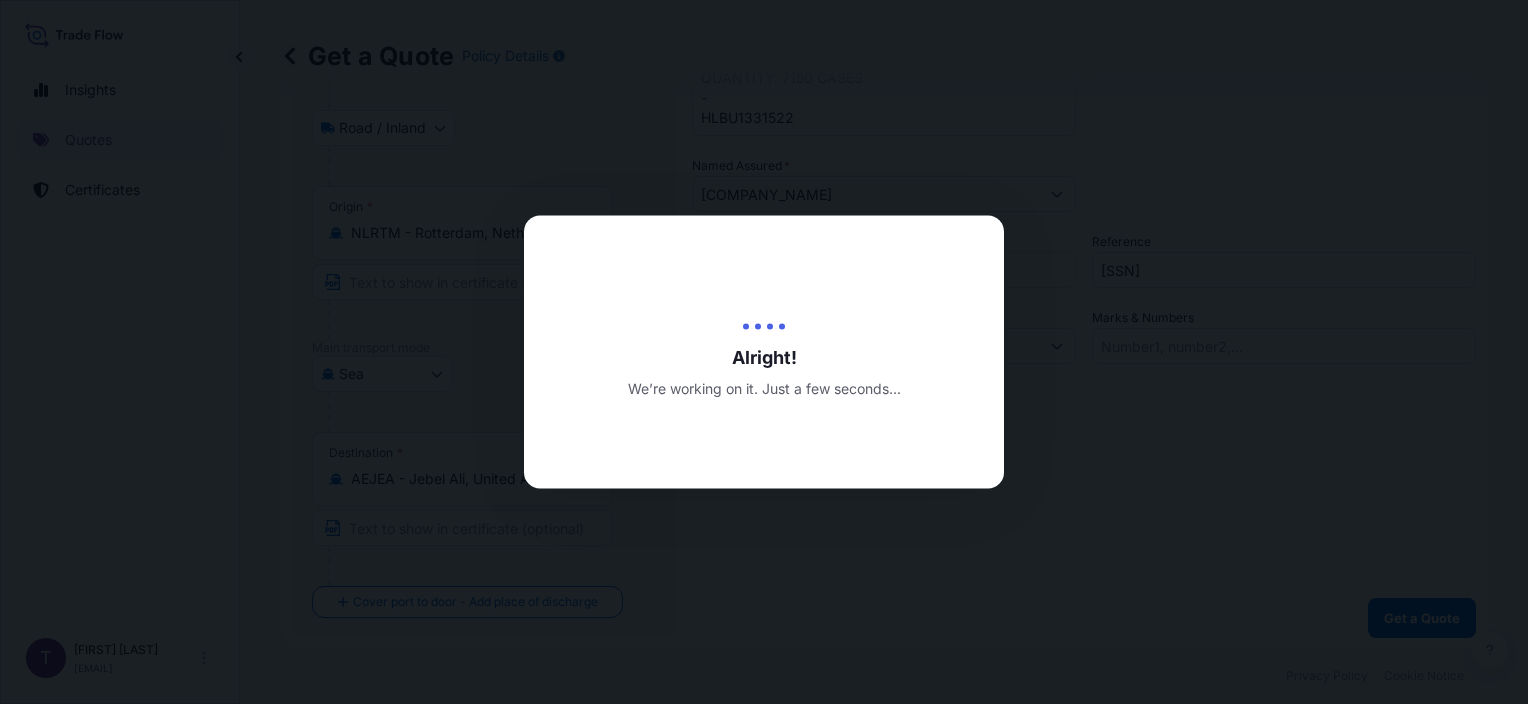 scroll, scrollTop: 0, scrollLeft: 0, axis: both 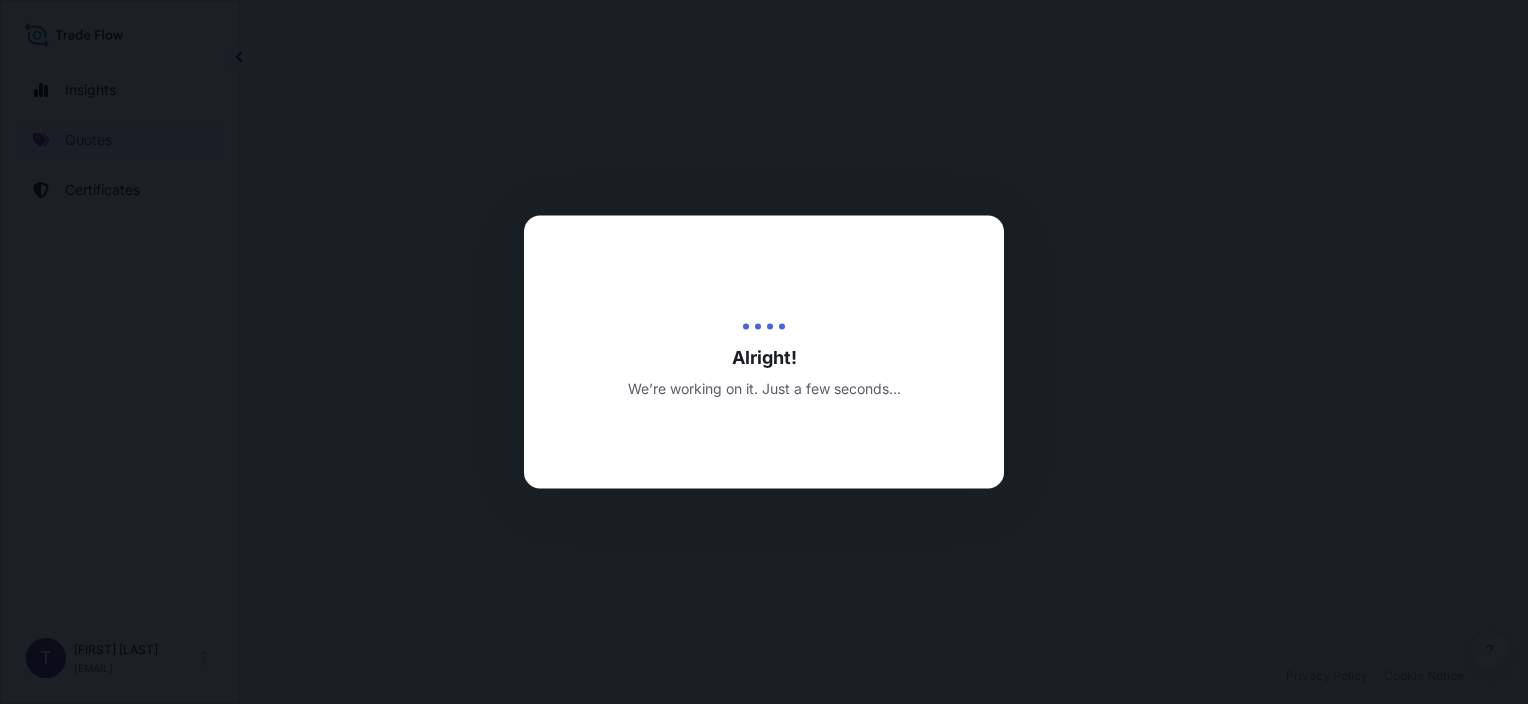 select on "Road / Inland" 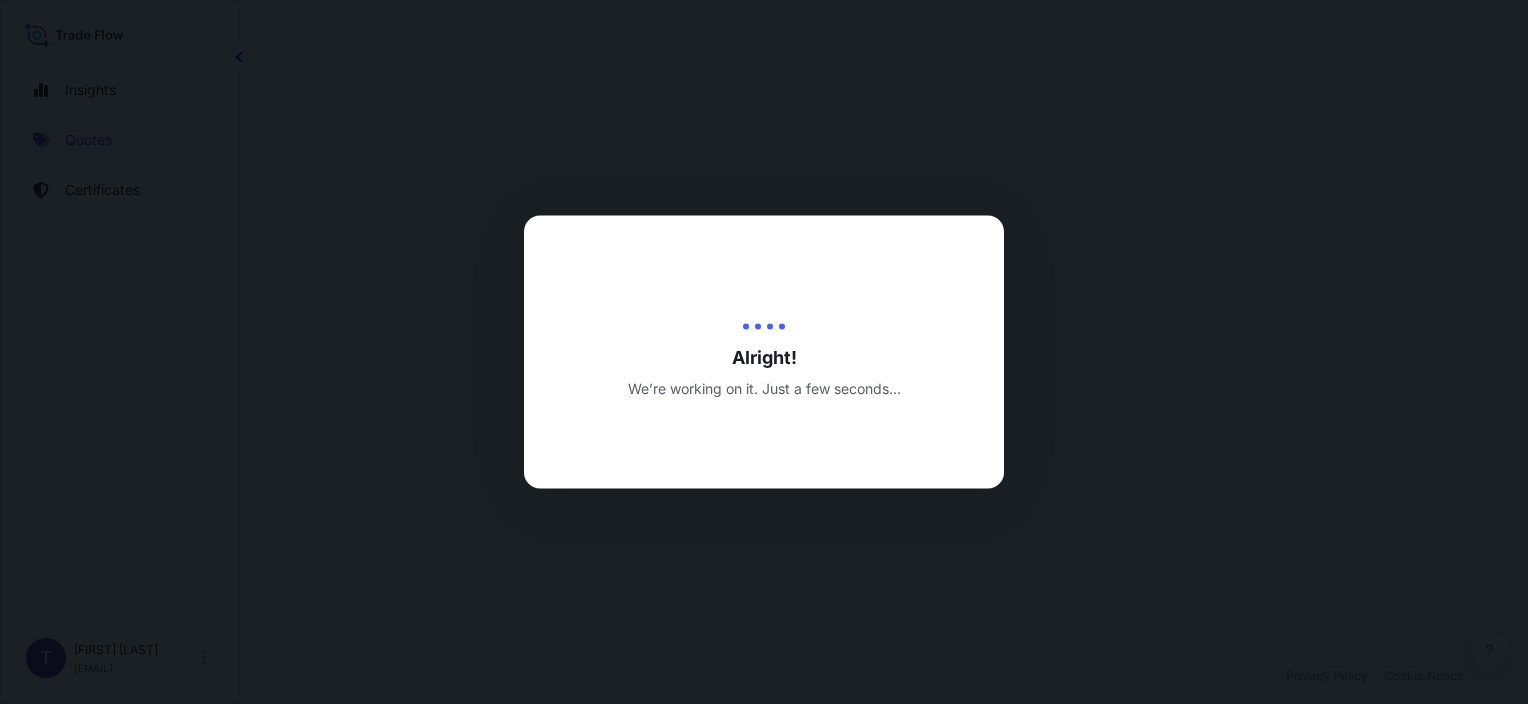select on "Sea" 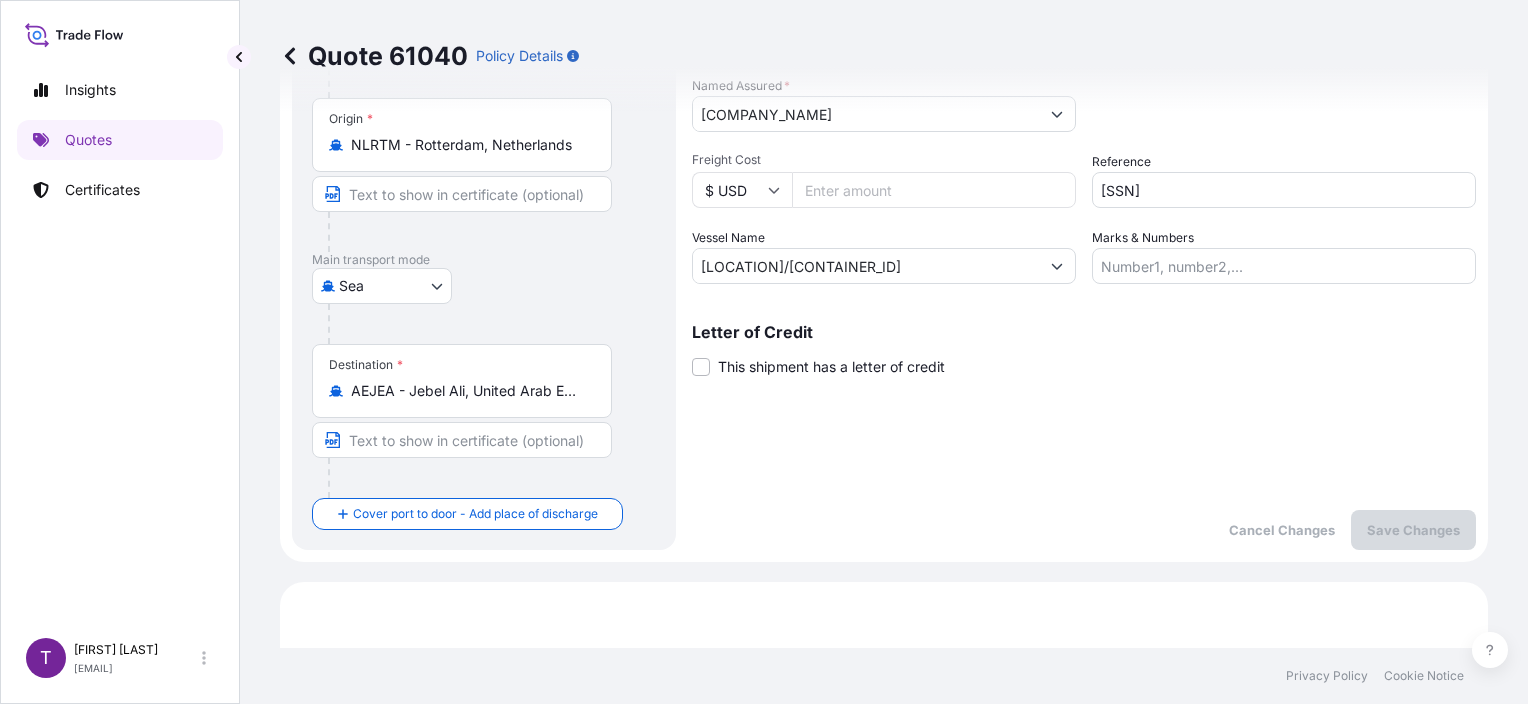 scroll, scrollTop: 0, scrollLeft: 0, axis: both 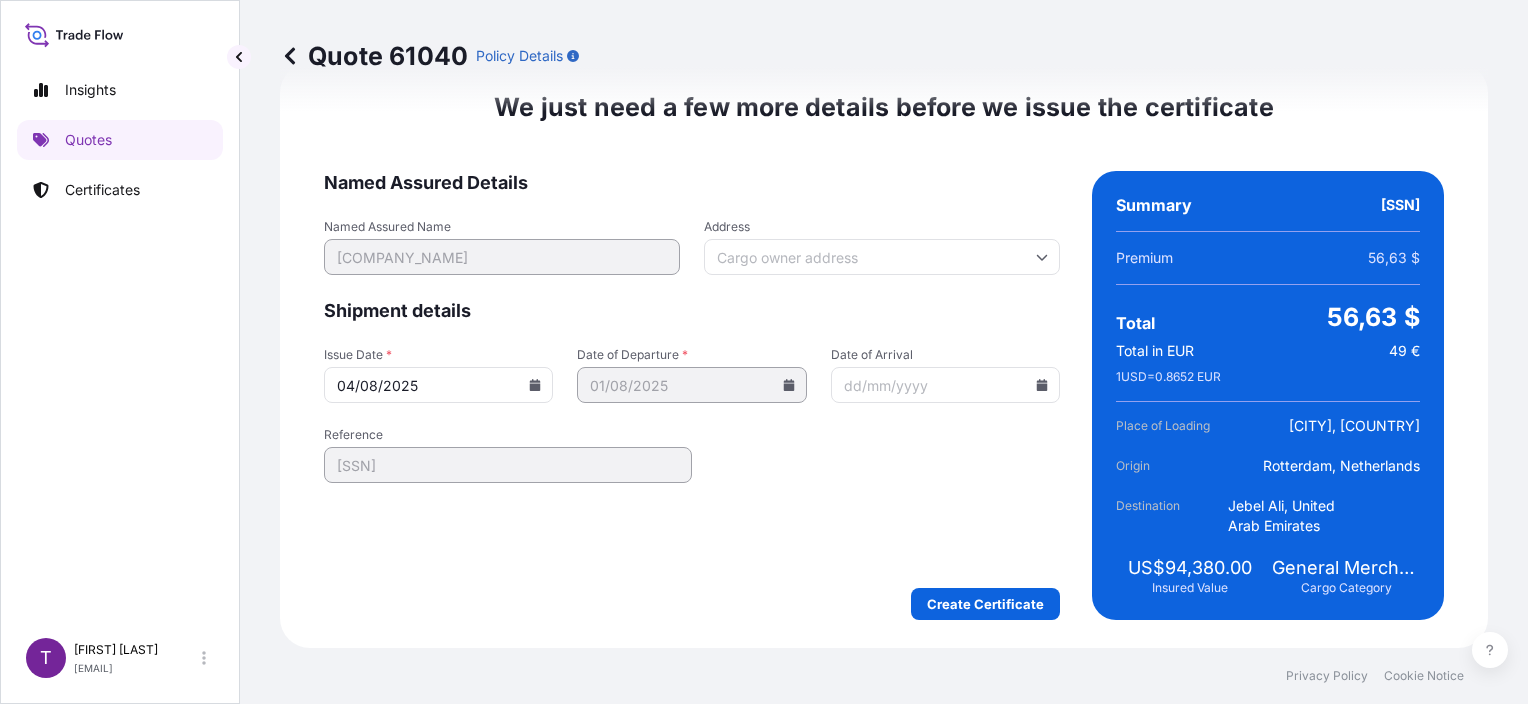 click on "04/08/2025" at bounding box center [438, 385] 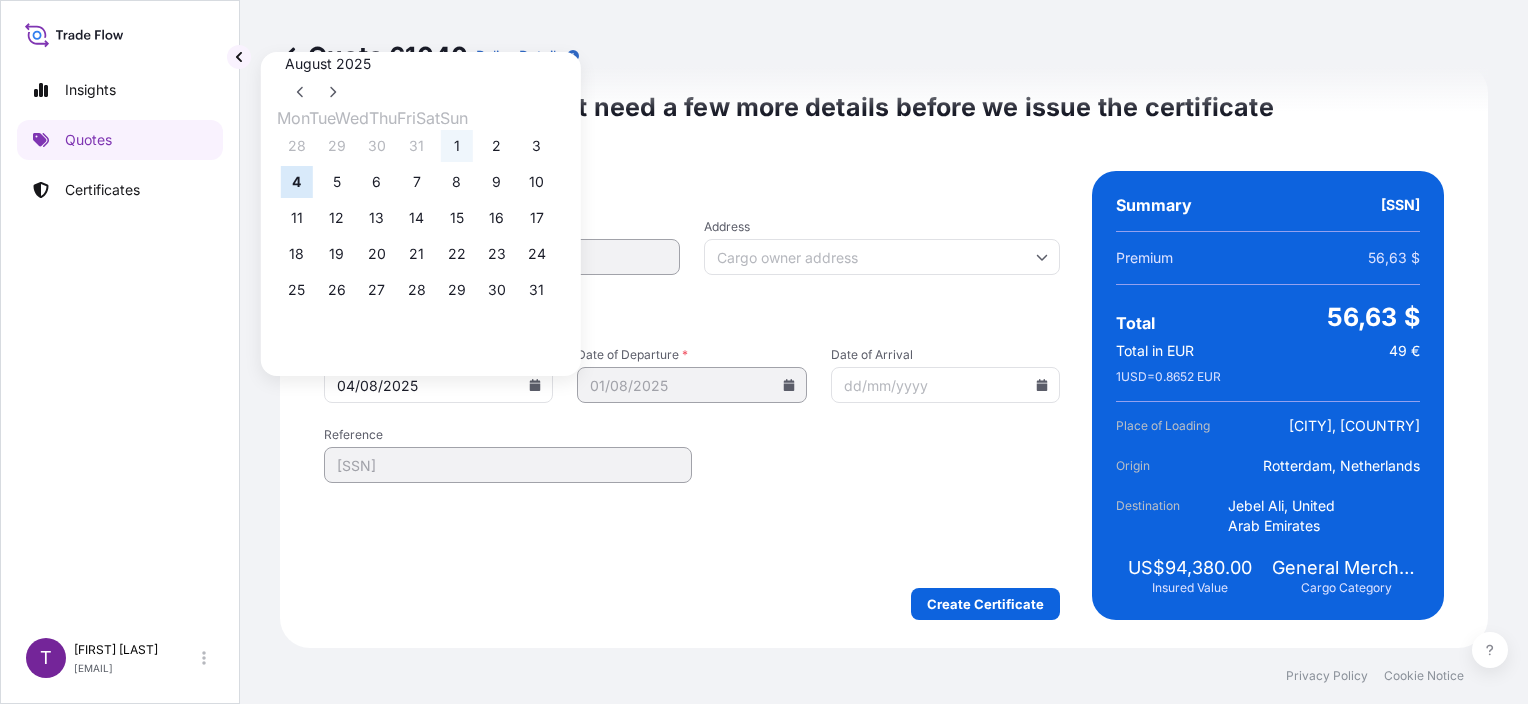 click on "1" at bounding box center [457, 146] 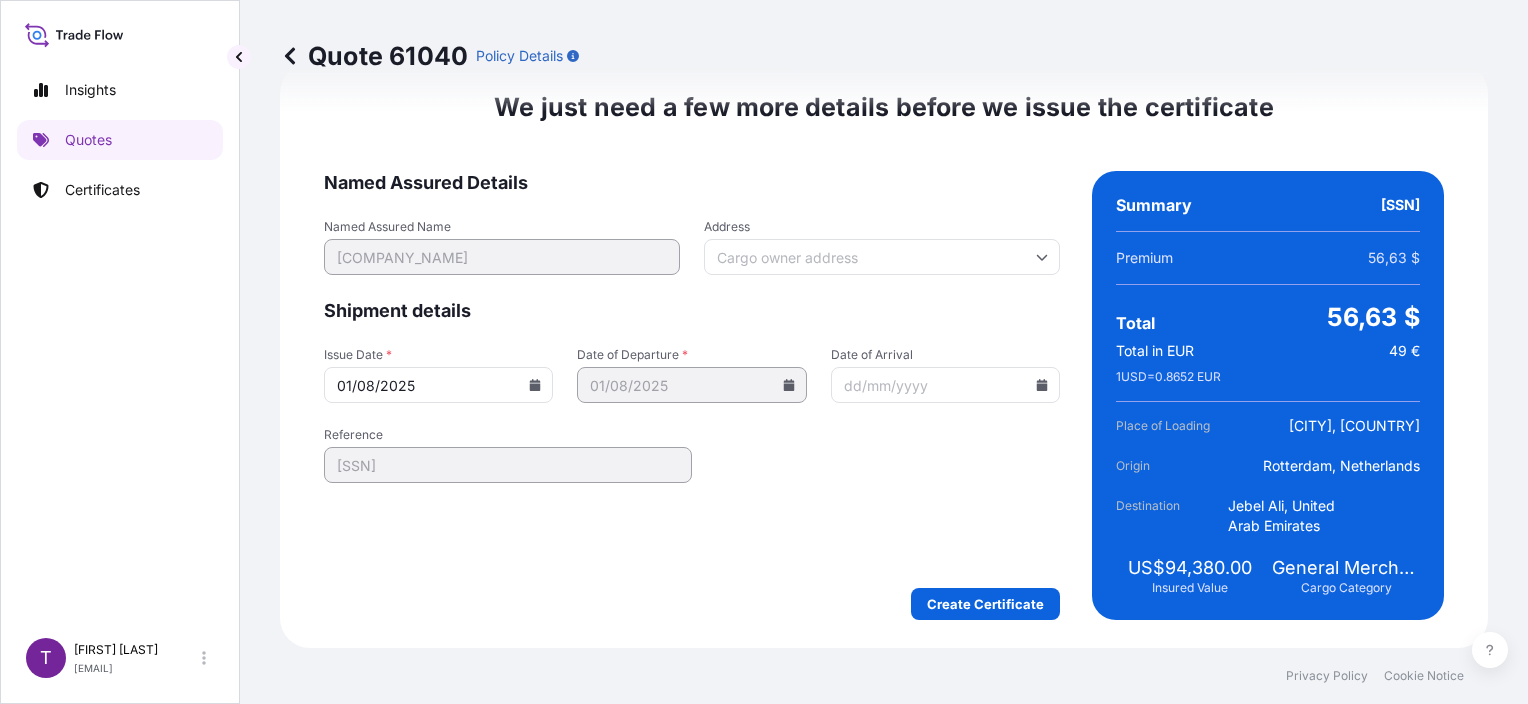 scroll, scrollTop: 2738, scrollLeft: 0, axis: vertical 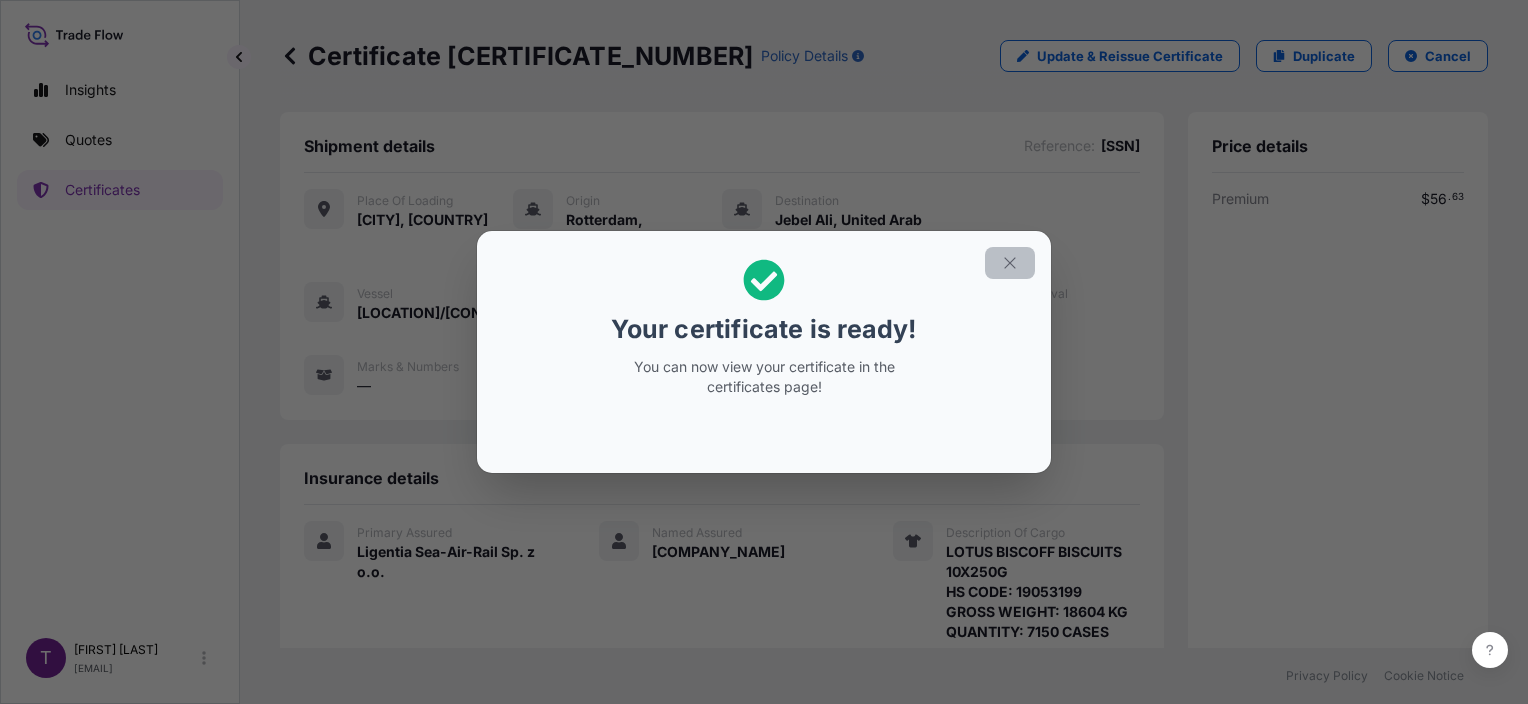 click 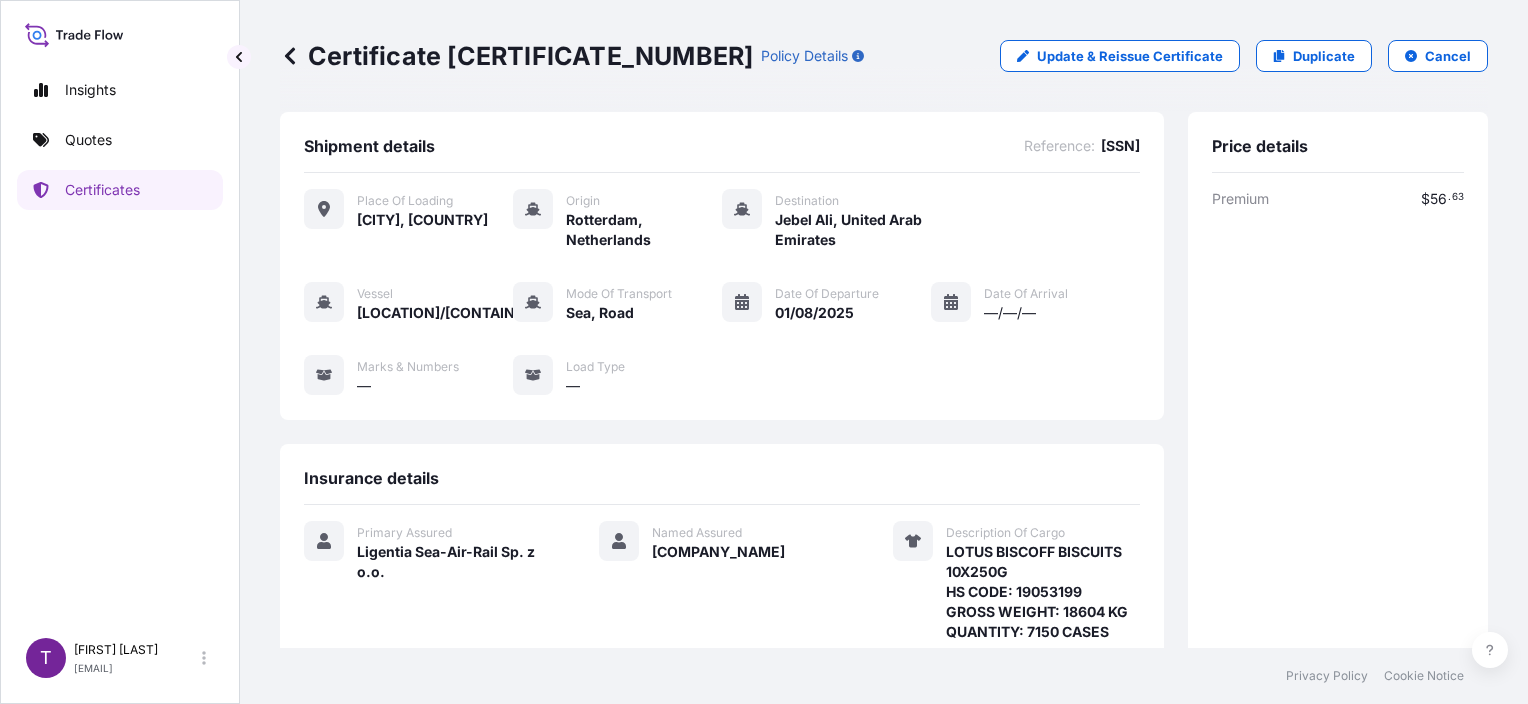 scroll, scrollTop: 444, scrollLeft: 0, axis: vertical 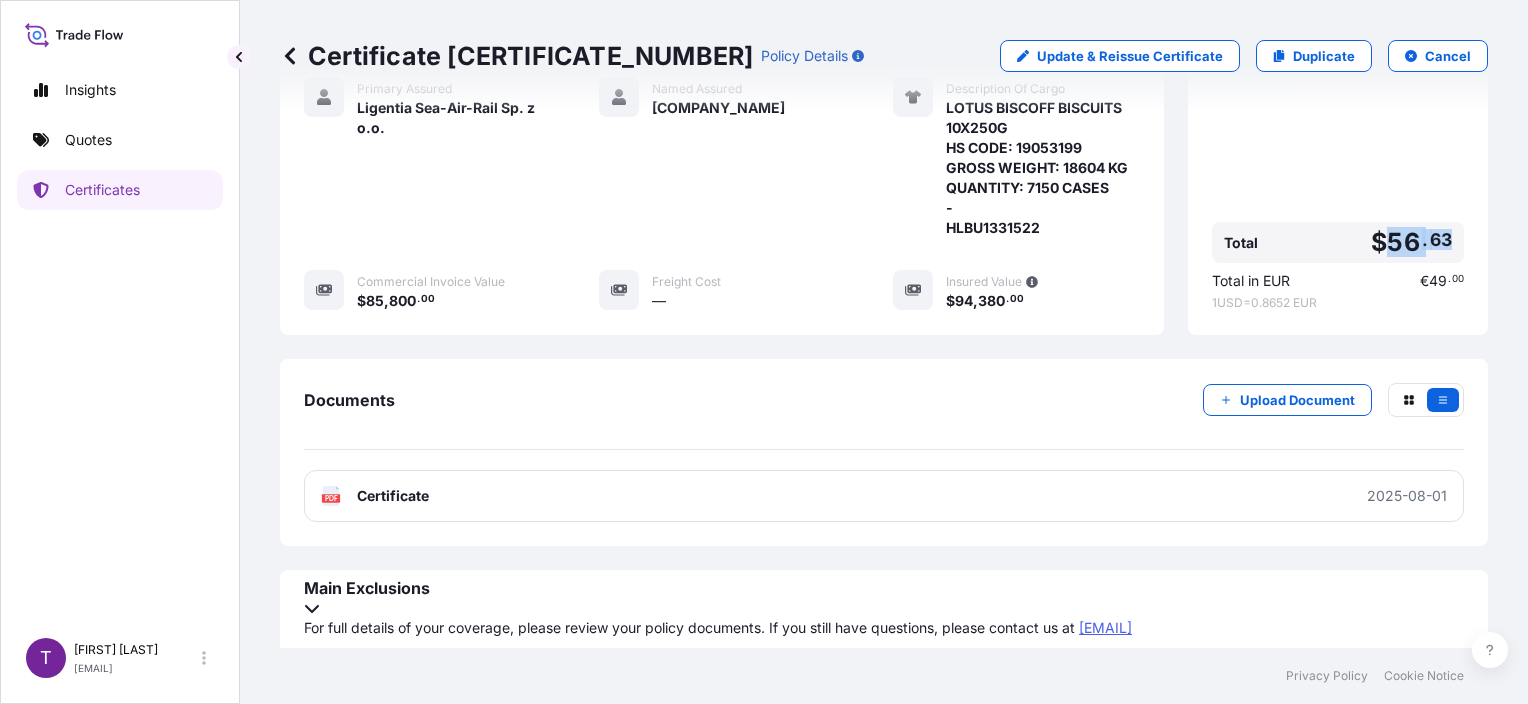 drag, startPoint x: 1440, startPoint y: 260, endPoint x: 1515, endPoint y: 252, distance: 75.42546 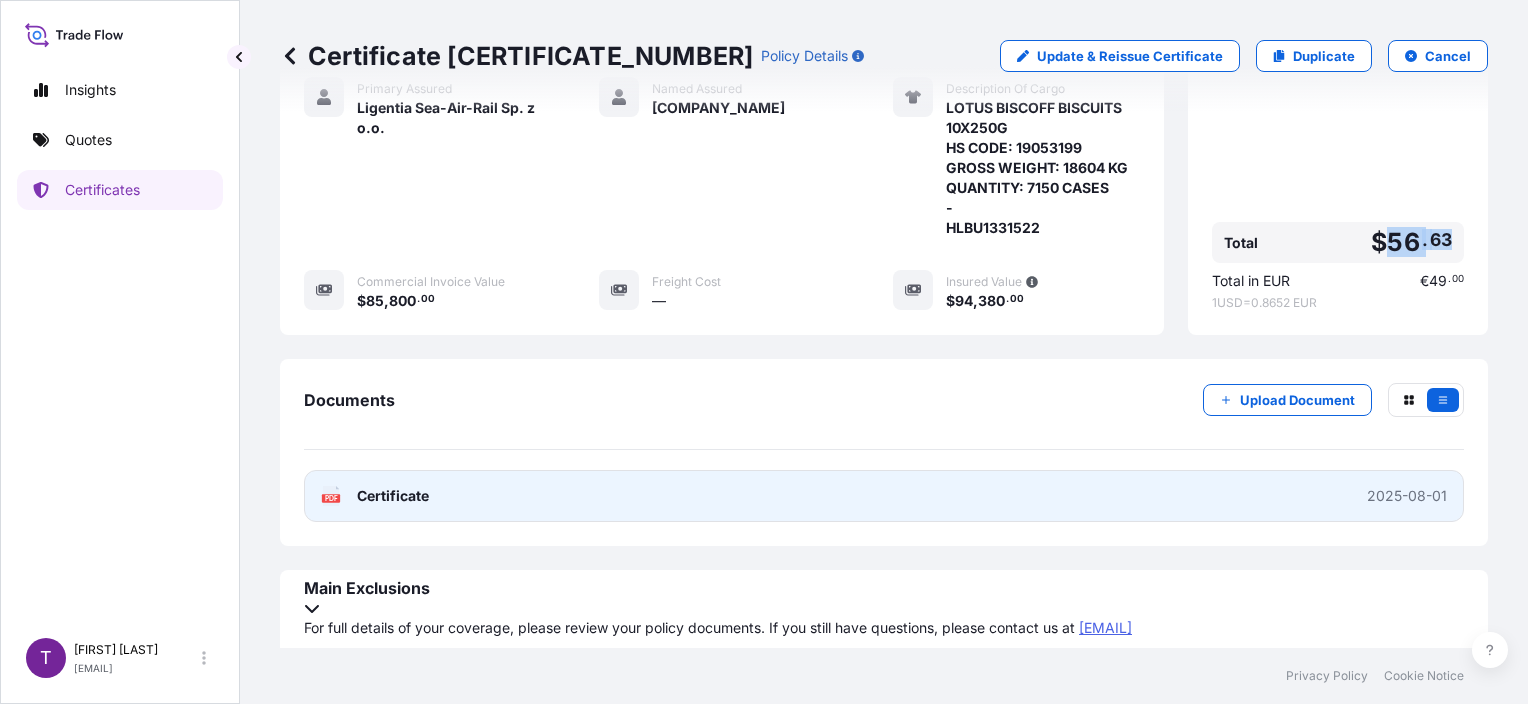click on "PDF Certificate 2025-08-01" at bounding box center (884, 496) 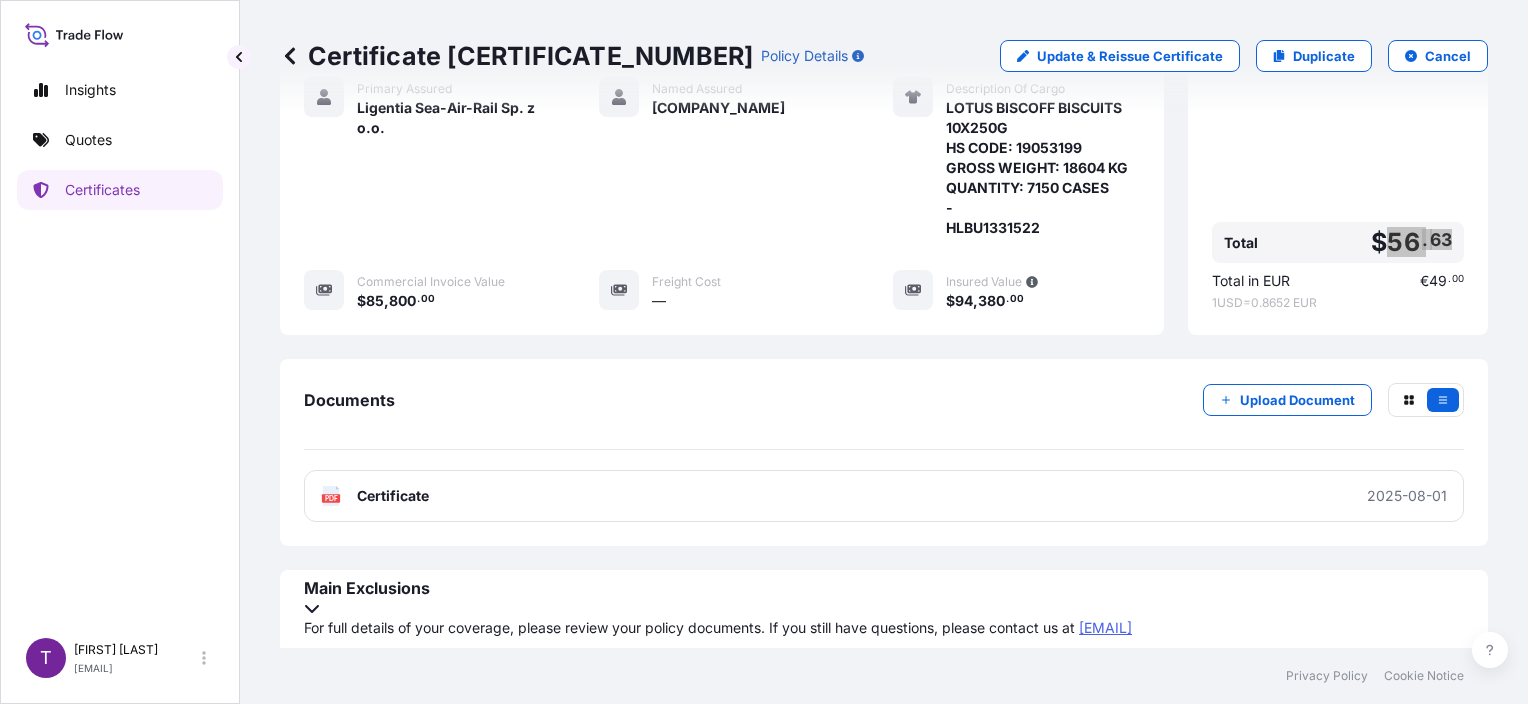 scroll, scrollTop: 0, scrollLeft: 0, axis: both 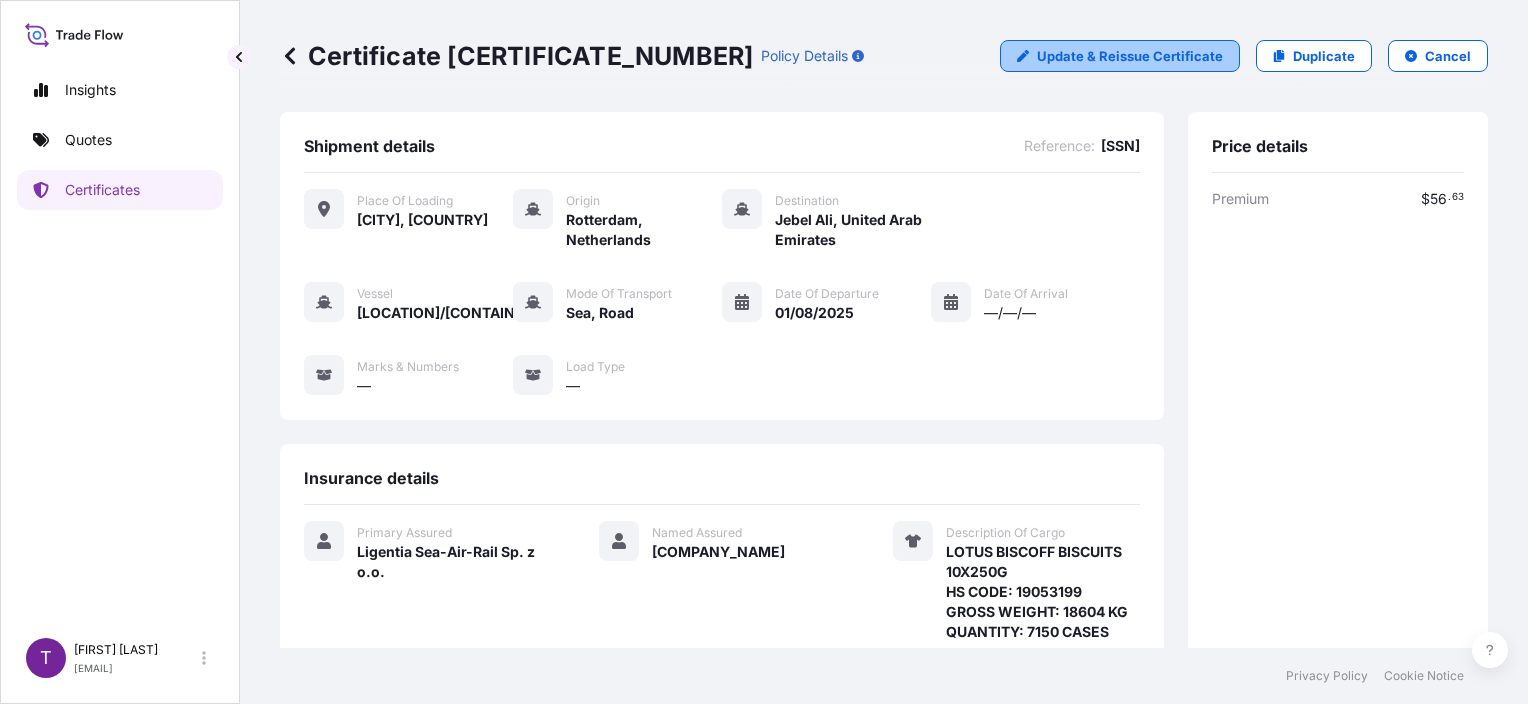 click on "Update & Reissue Certificate" at bounding box center (1130, 56) 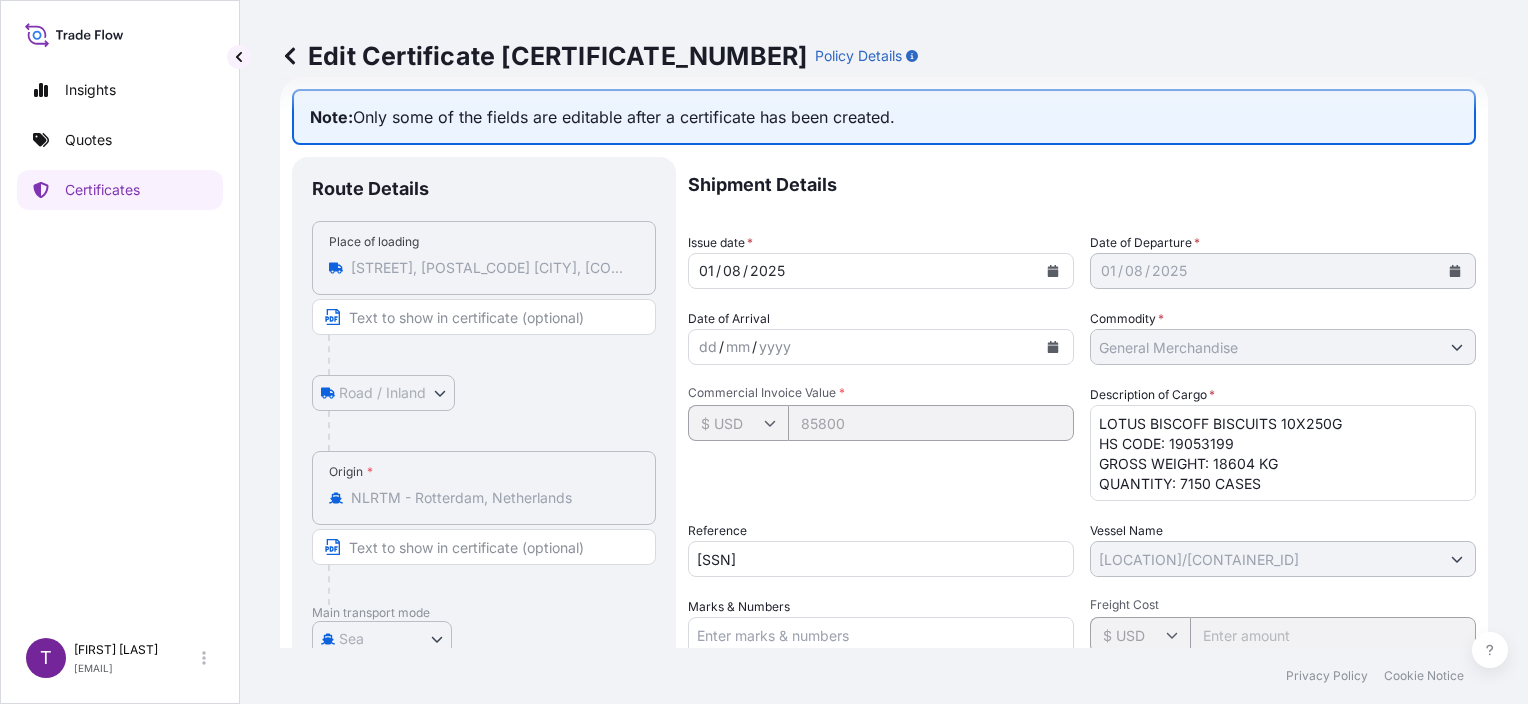 scroll, scrollTop: 0, scrollLeft: 0, axis: both 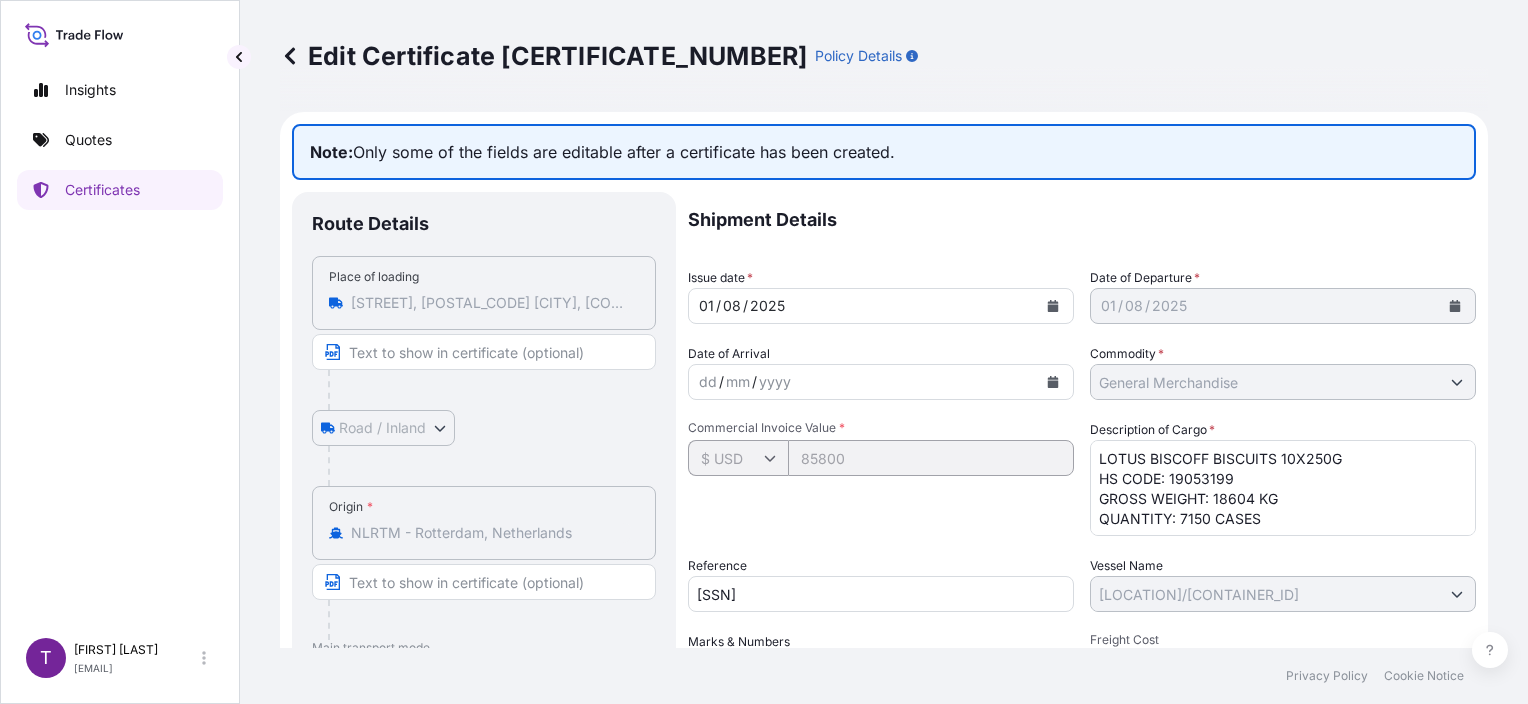 click 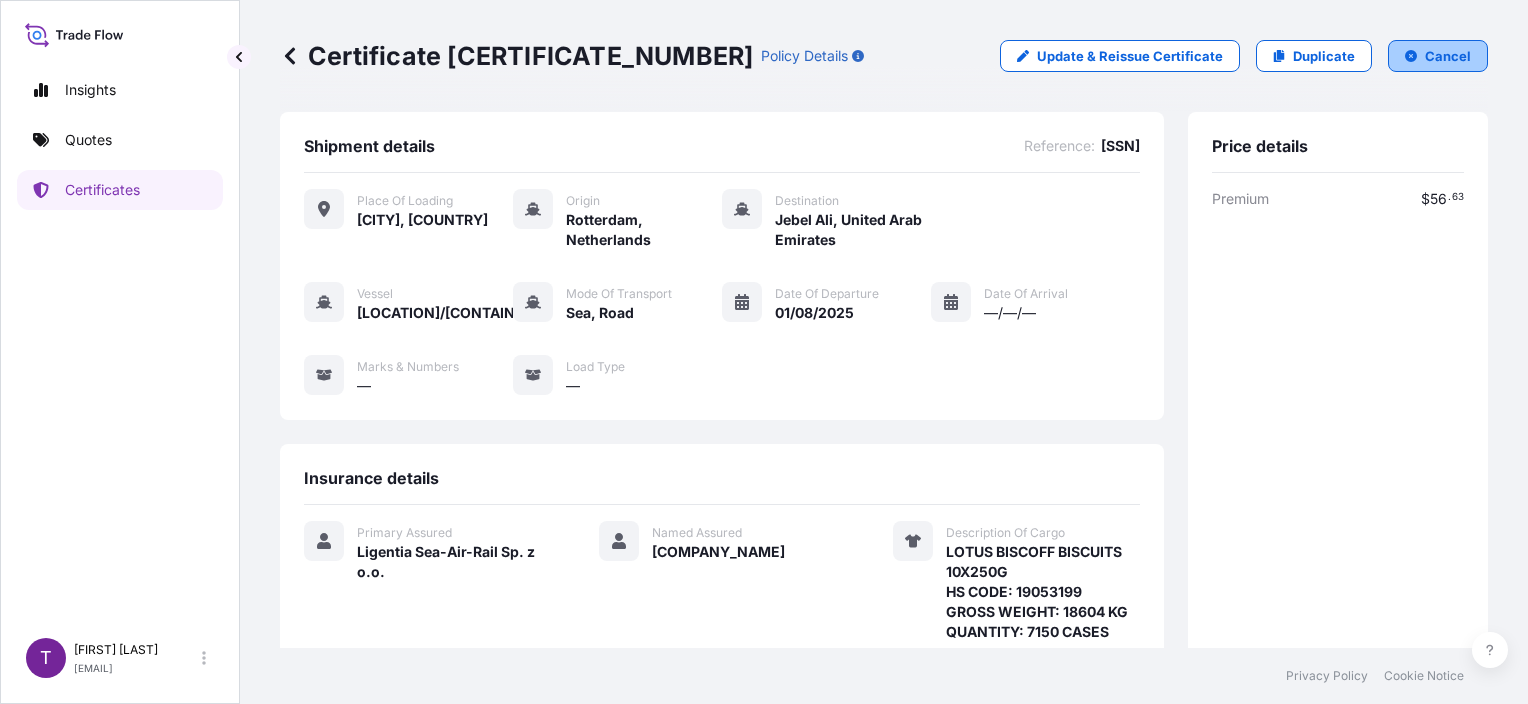 click 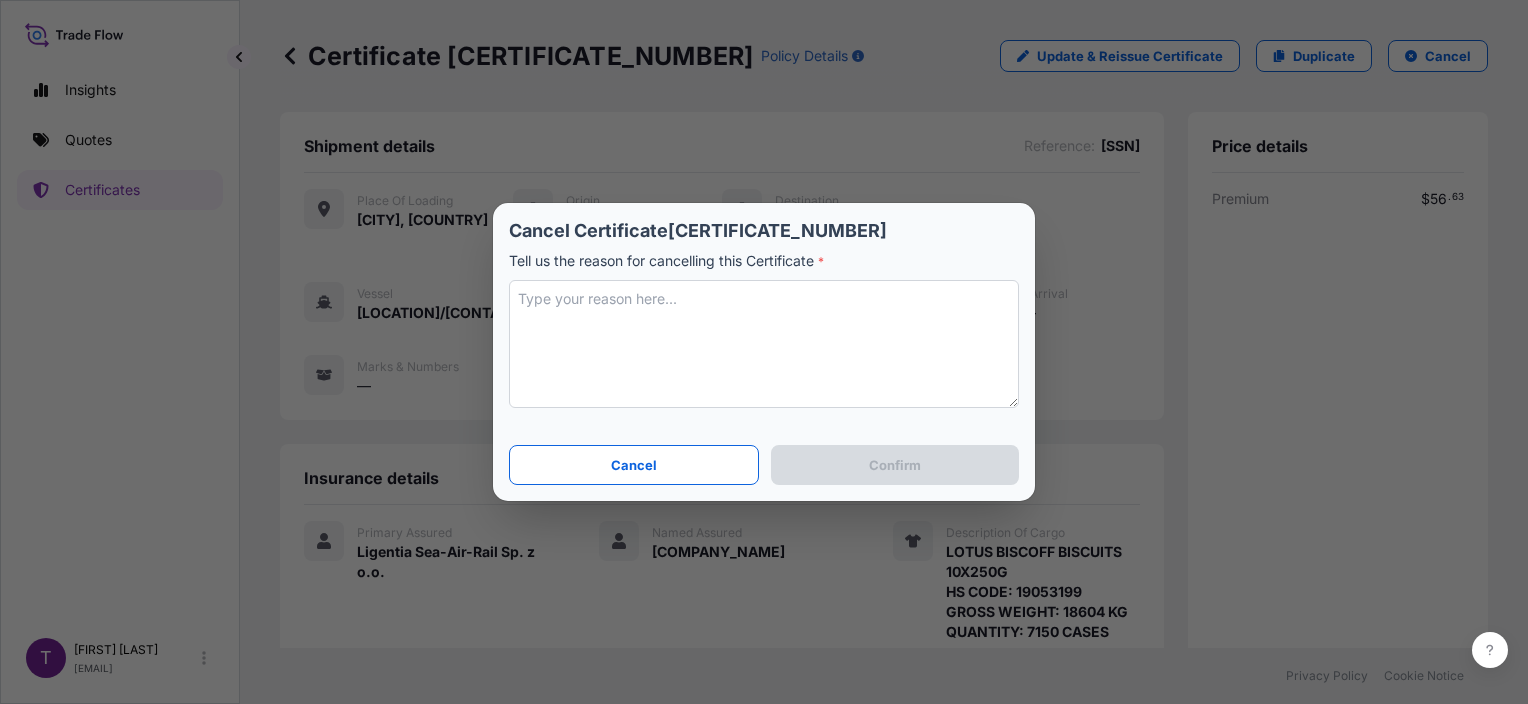 click at bounding box center [764, 344] 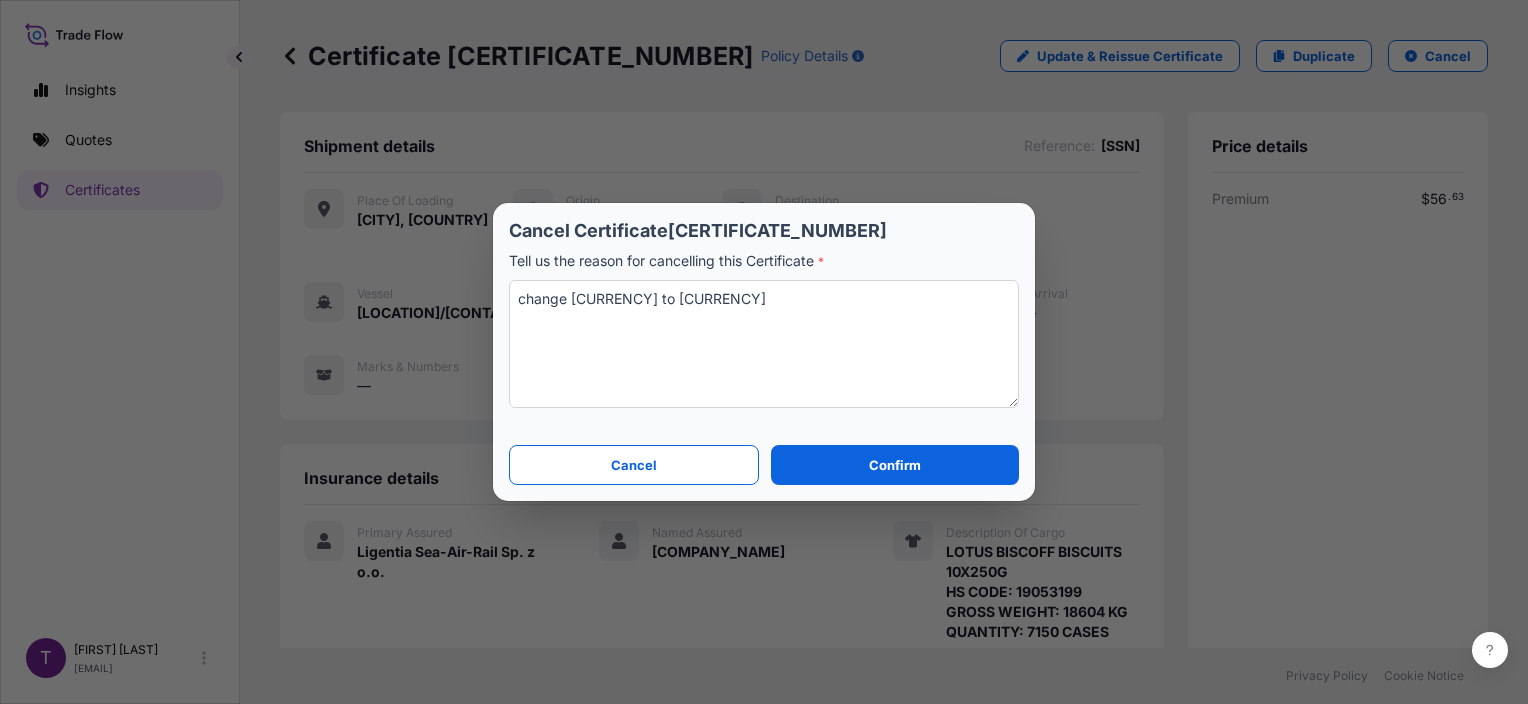 type on "change [CURRENCY] to [CURRENCY]" 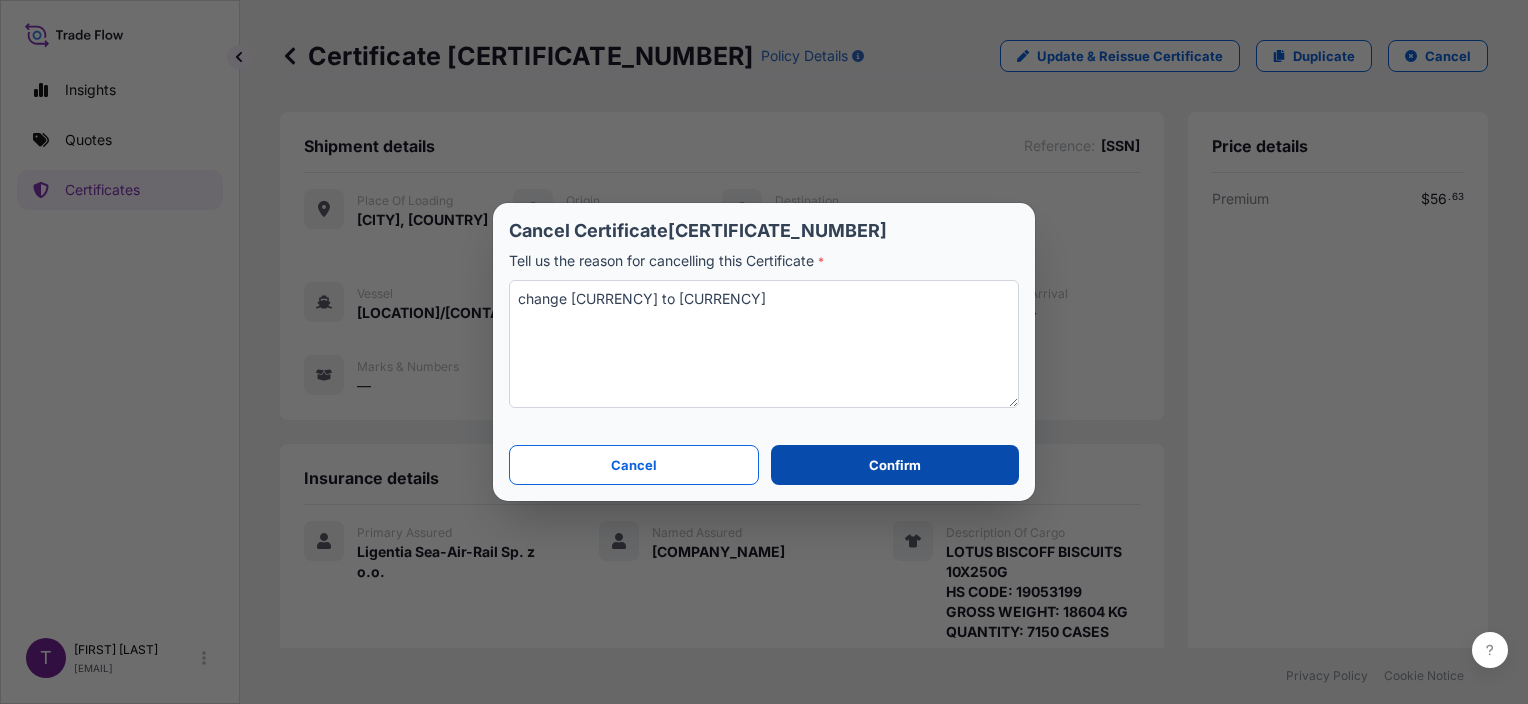 click on "Confirm" at bounding box center [895, 465] 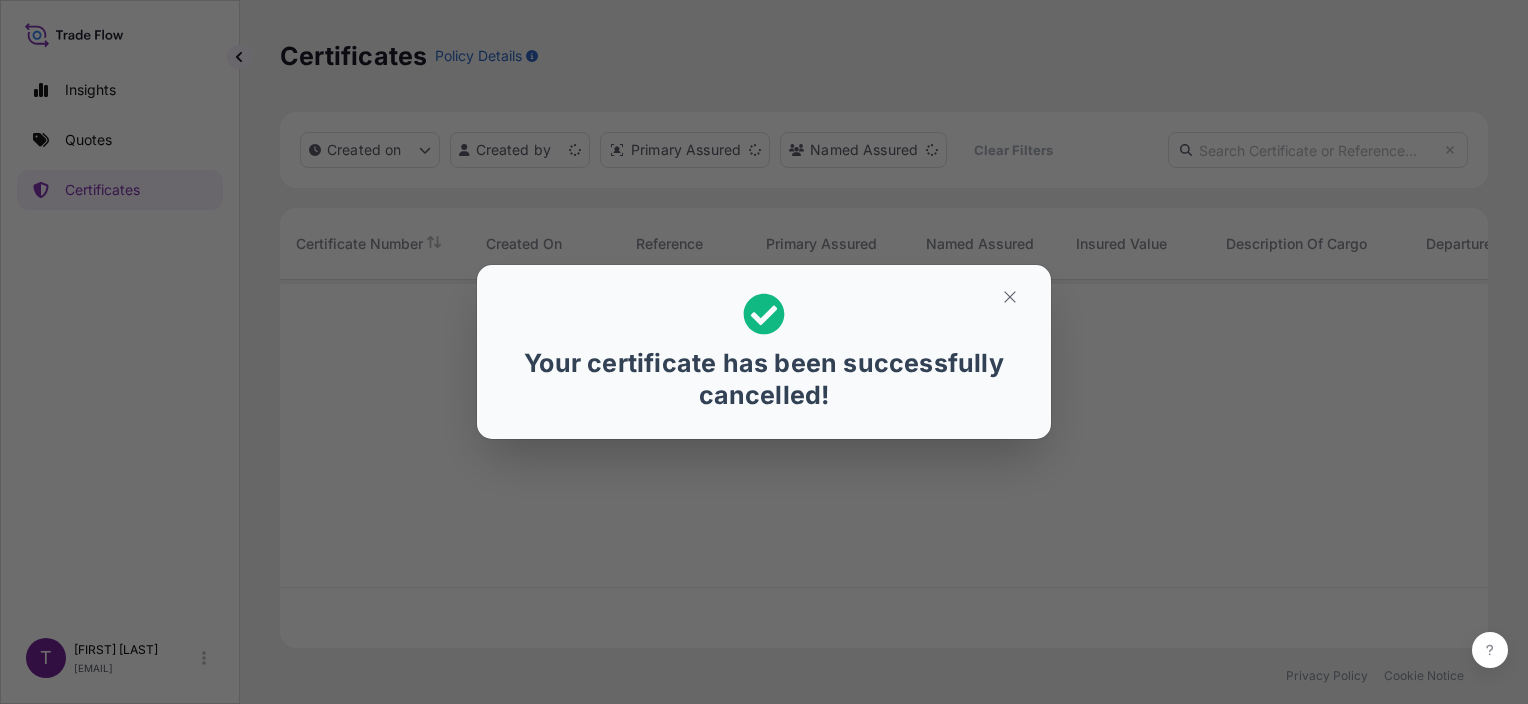 scroll, scrollTop: 16, scrollLeft: 16, axis: both 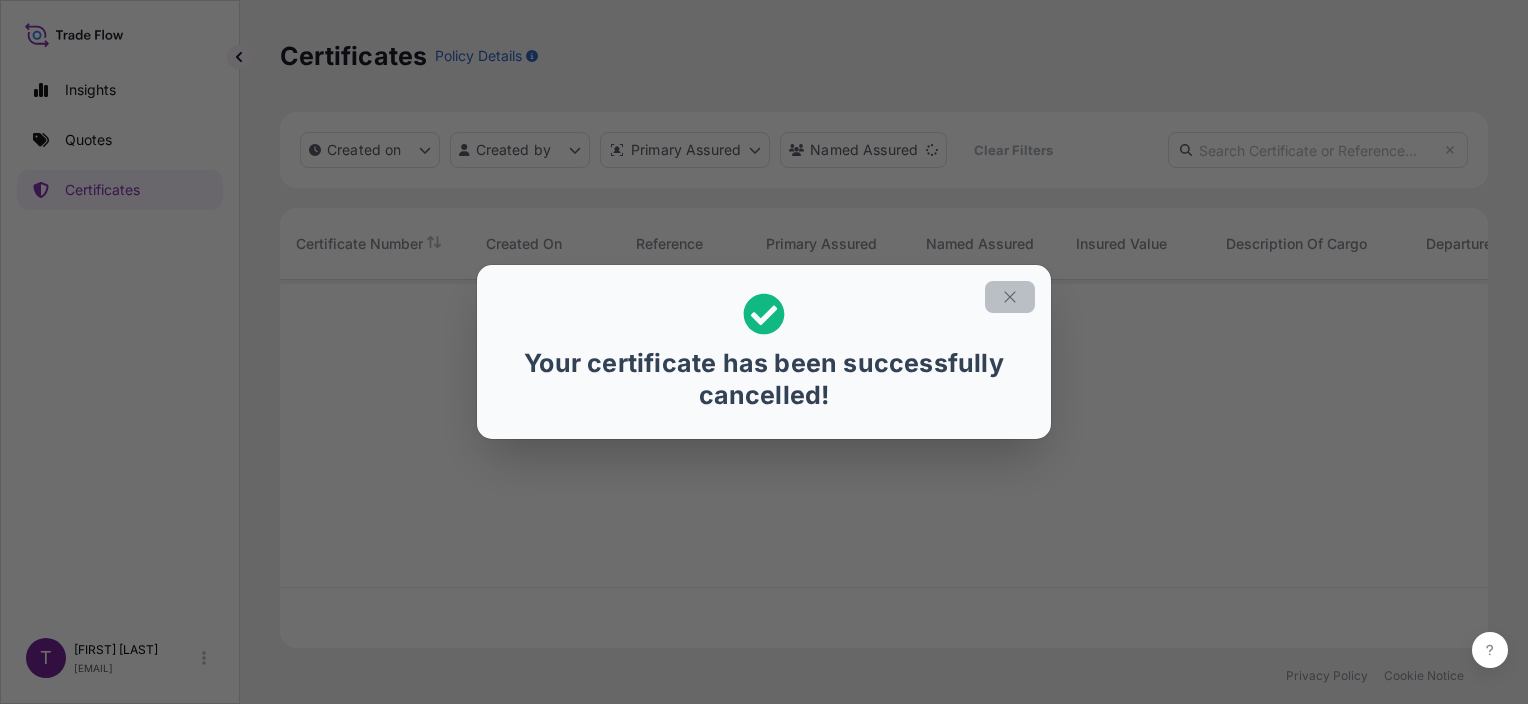 click 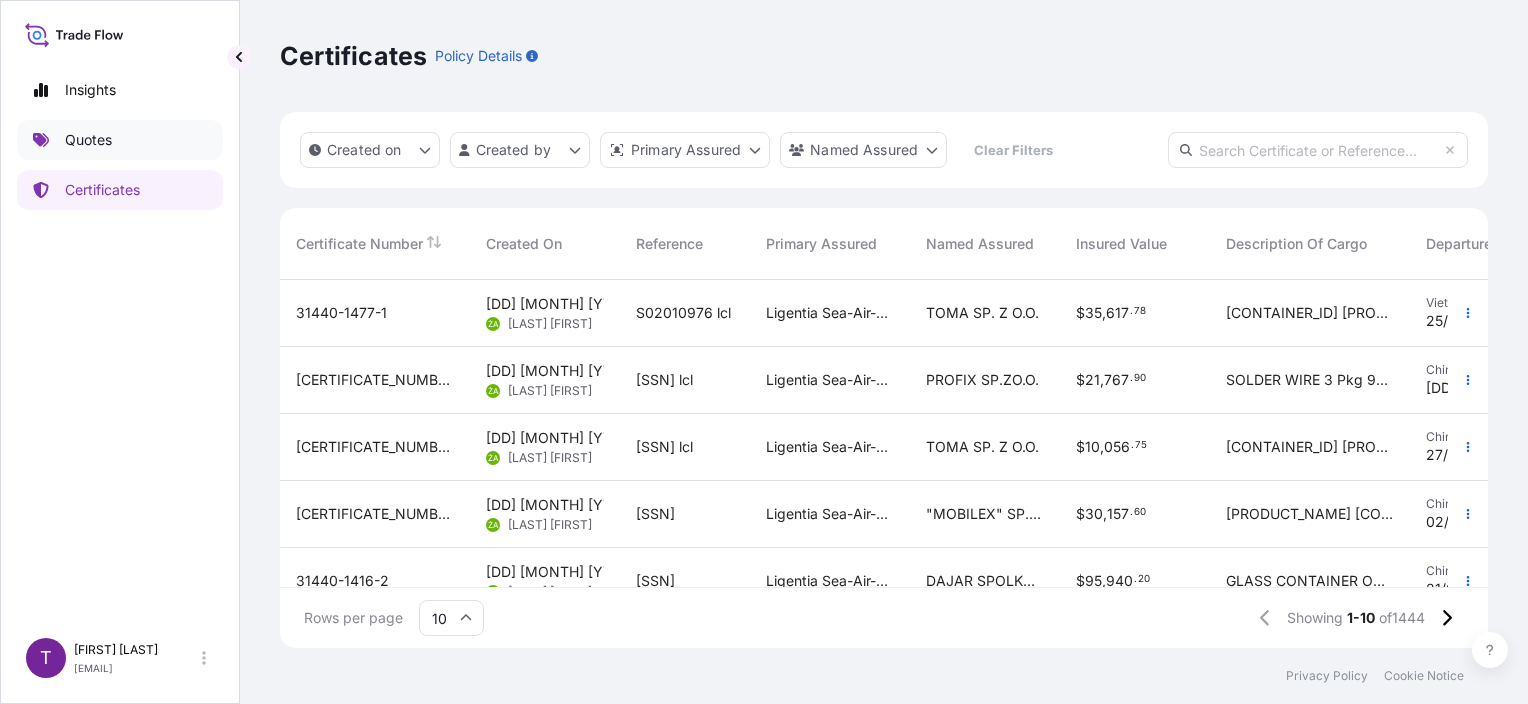click on "Quotes" at bounding box center [88, 140] 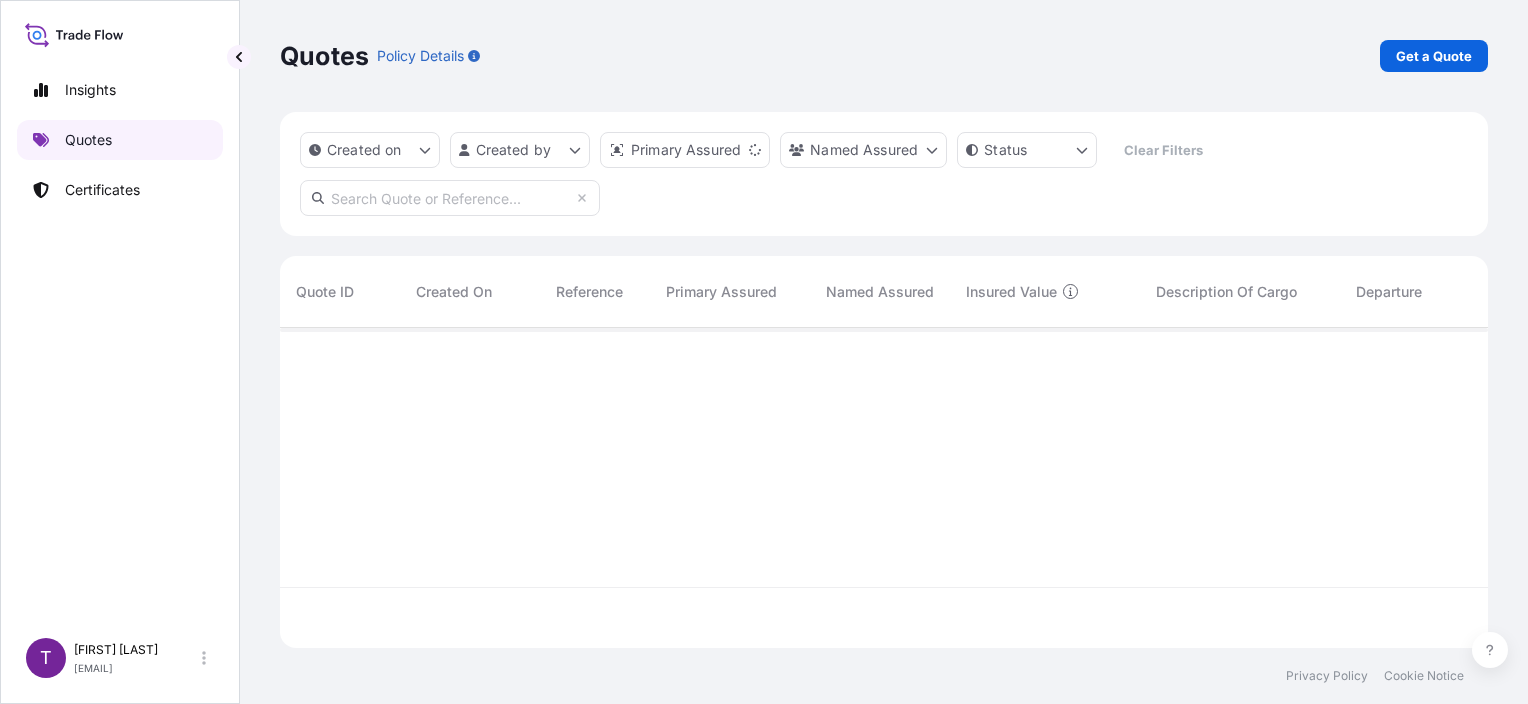 scroll, scrollTop: 16, scrollLeft: 16, axis: both 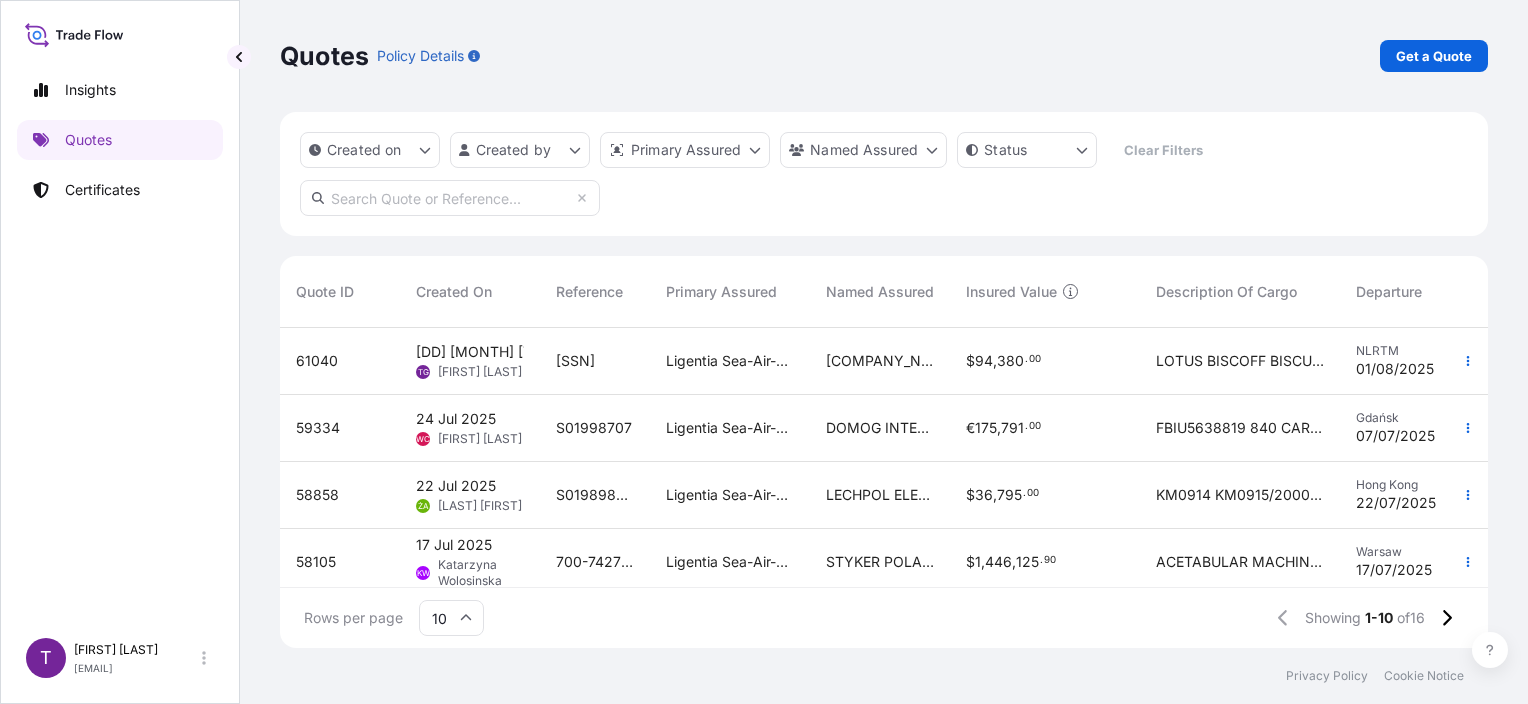 click on "$ [PRICE] . 00" at bounding box center [1045, 361] 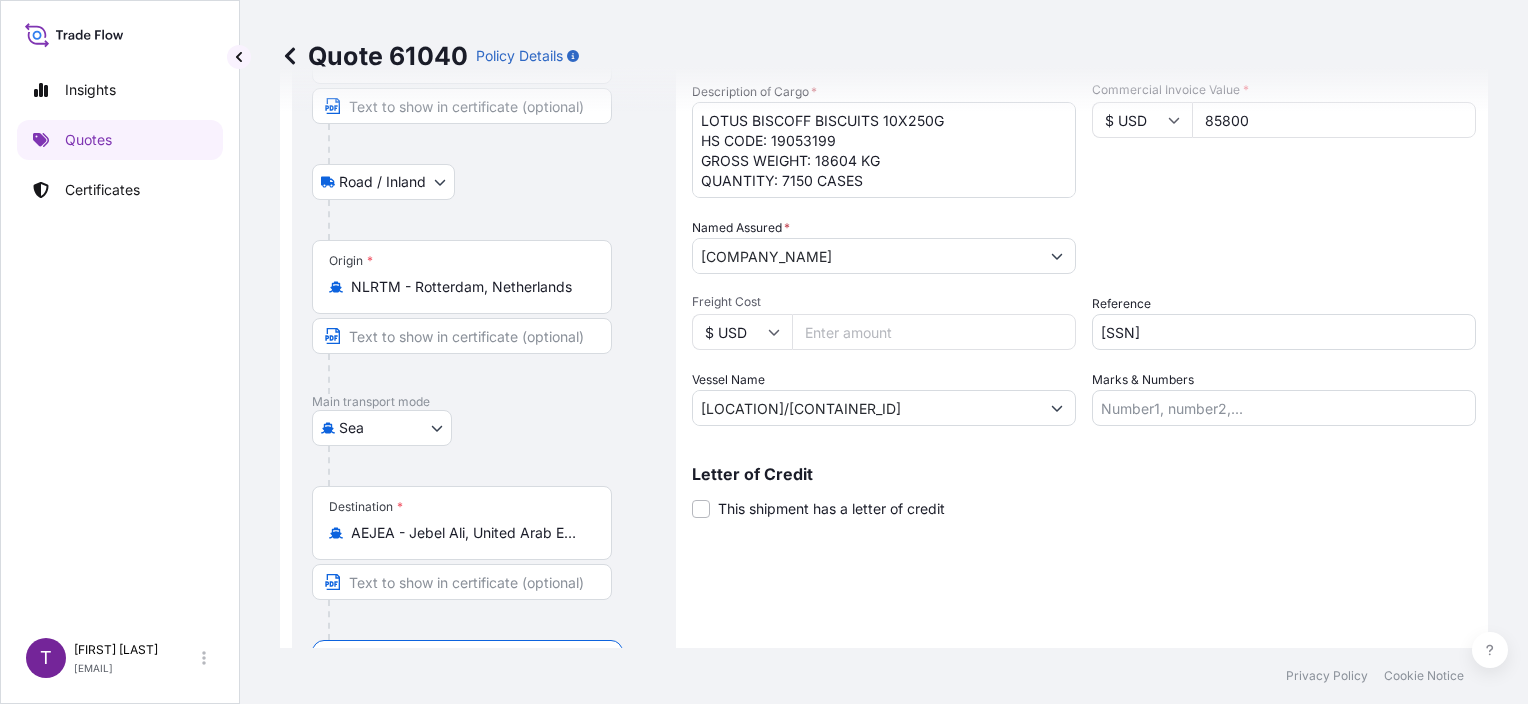scroll, scrollTop: 0, scrollLeft: 0, axis: both 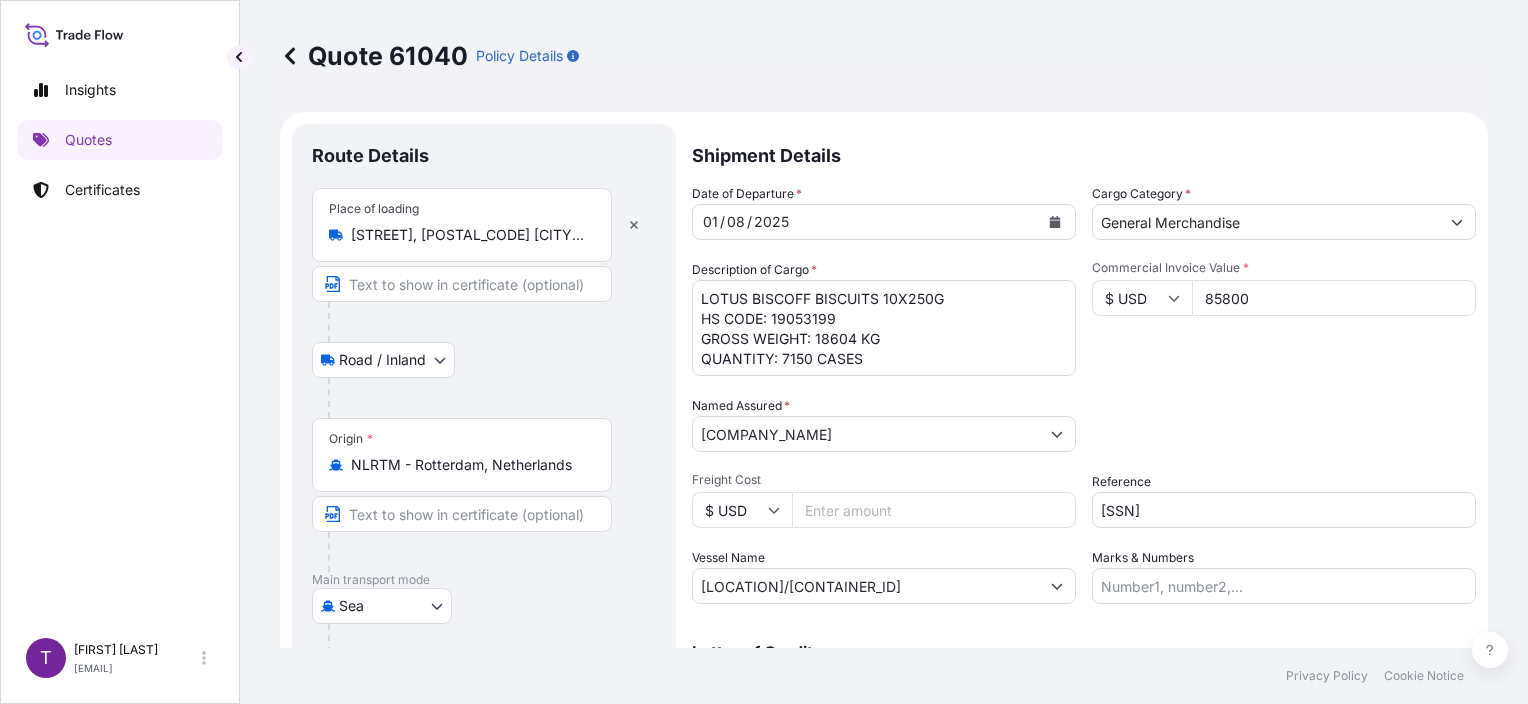 click on "$ USD" at bounding box center [1142, 298] 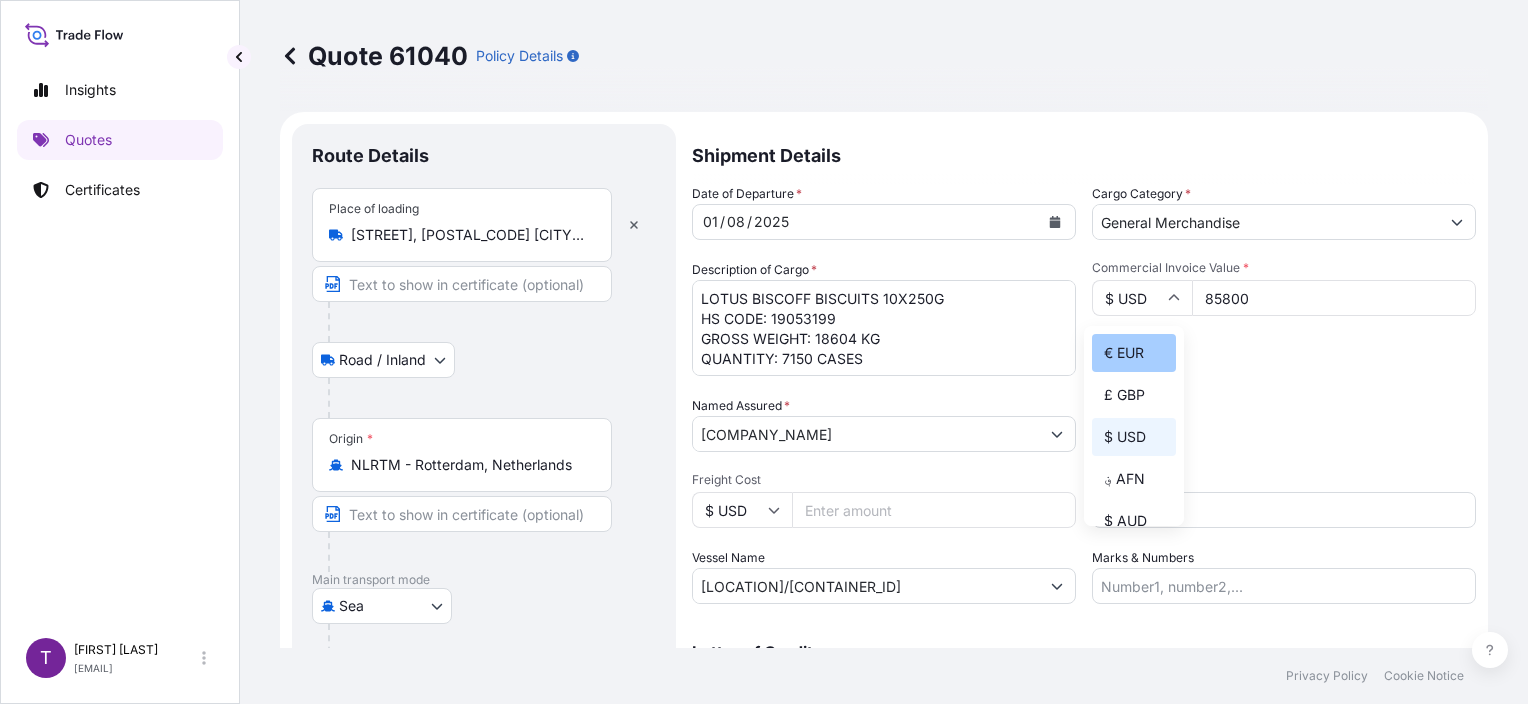 click on "€ EUR" at bounding box center [1134, 353] 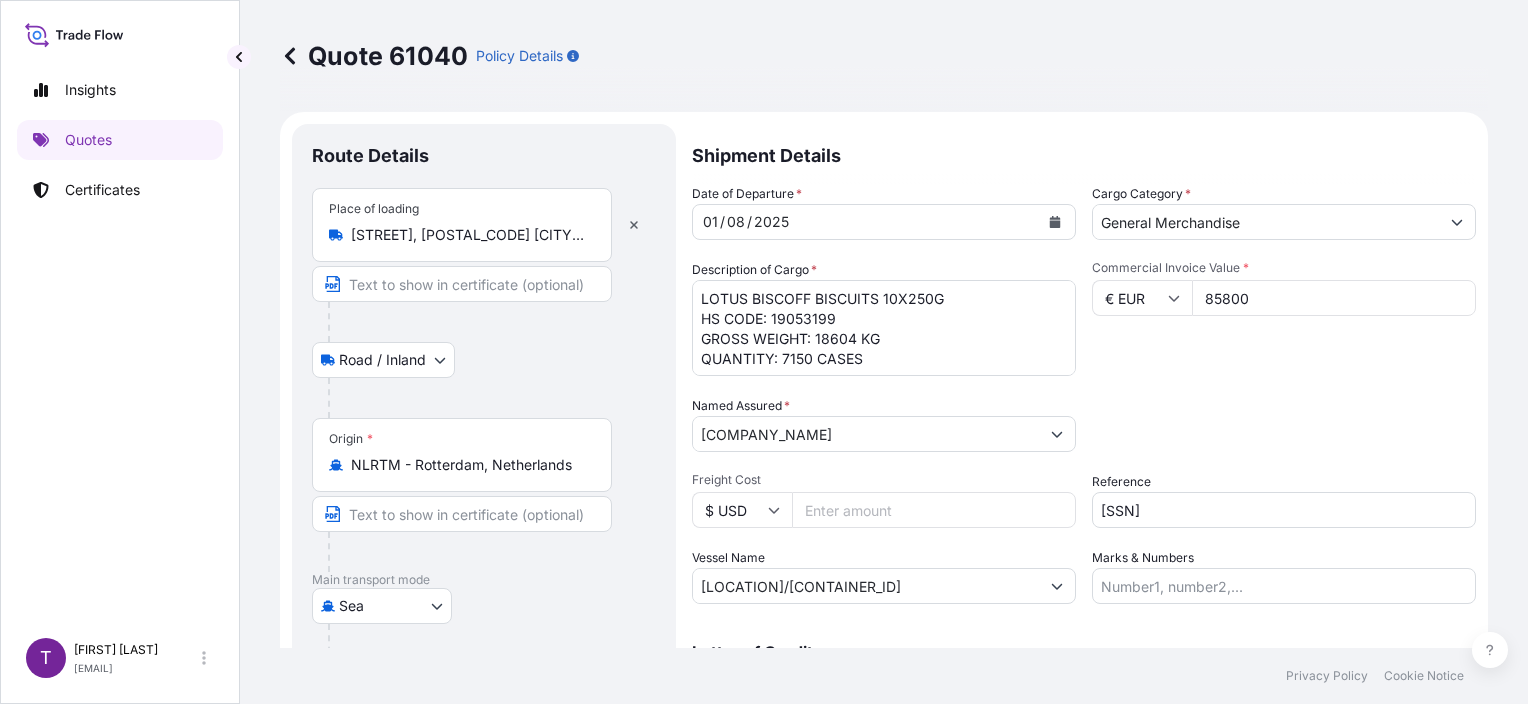 click on "Commercial Invoice Value   * € EUR [PRICE]" at bounding box center [1284, 318] 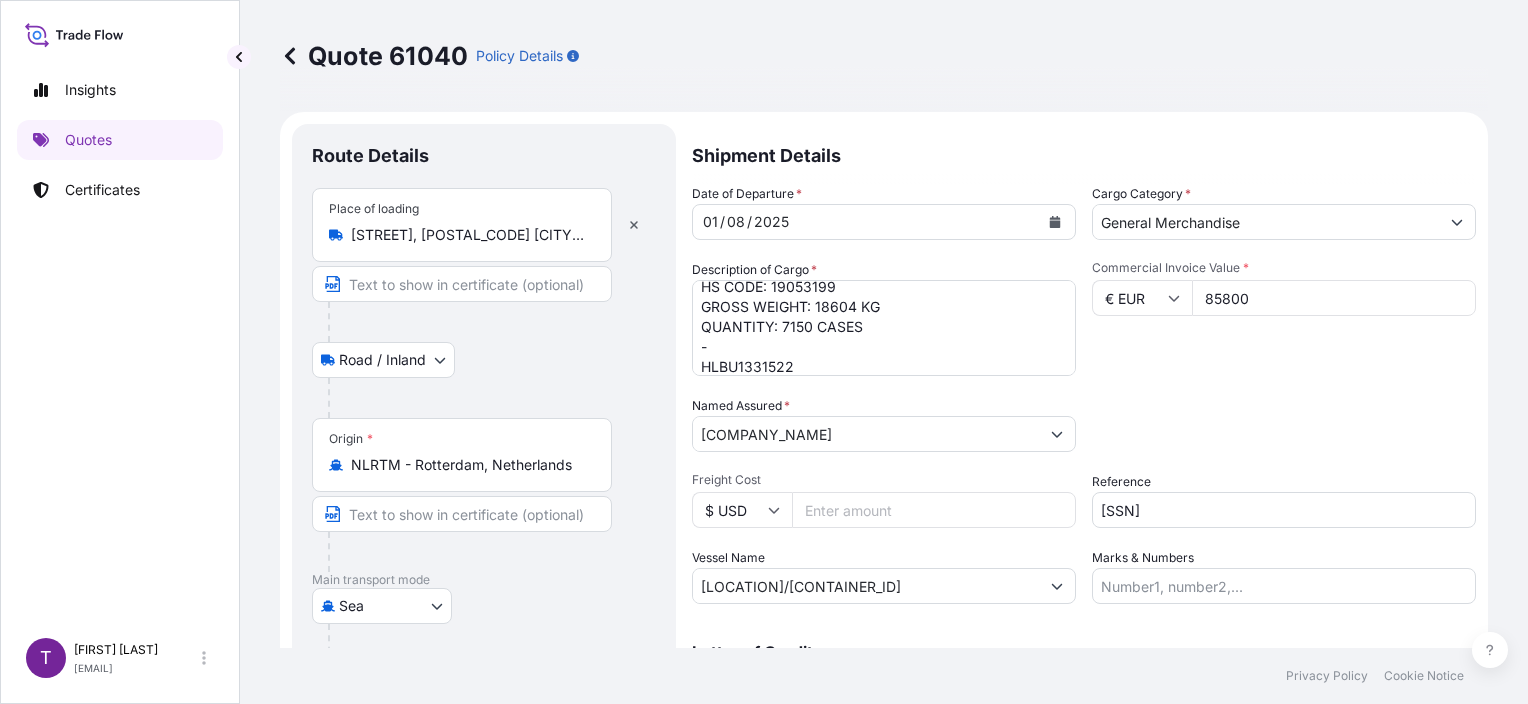 scroll, scrollTop: 41, scrollLeft: 0, axis: vertical 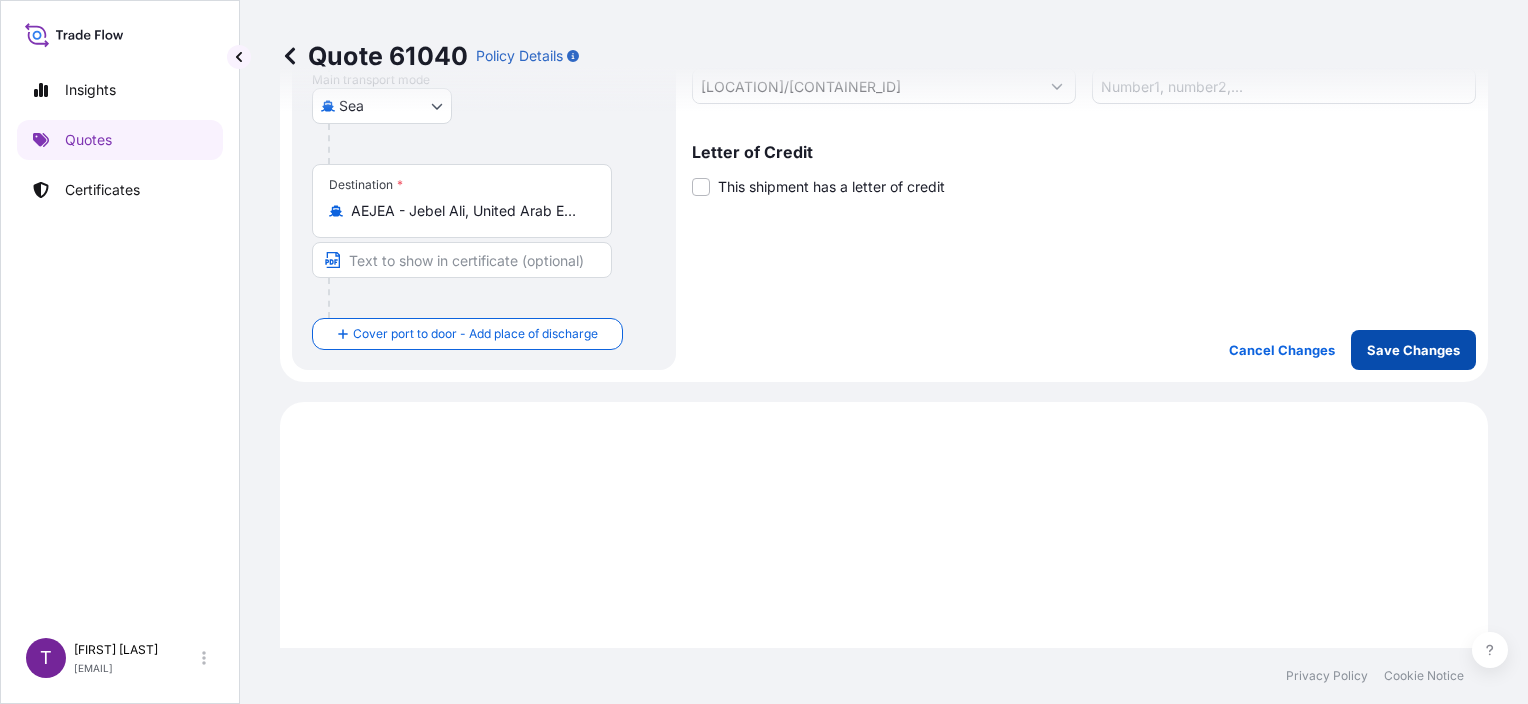 click on "Save Changes" at bounding box center (1413, 350) 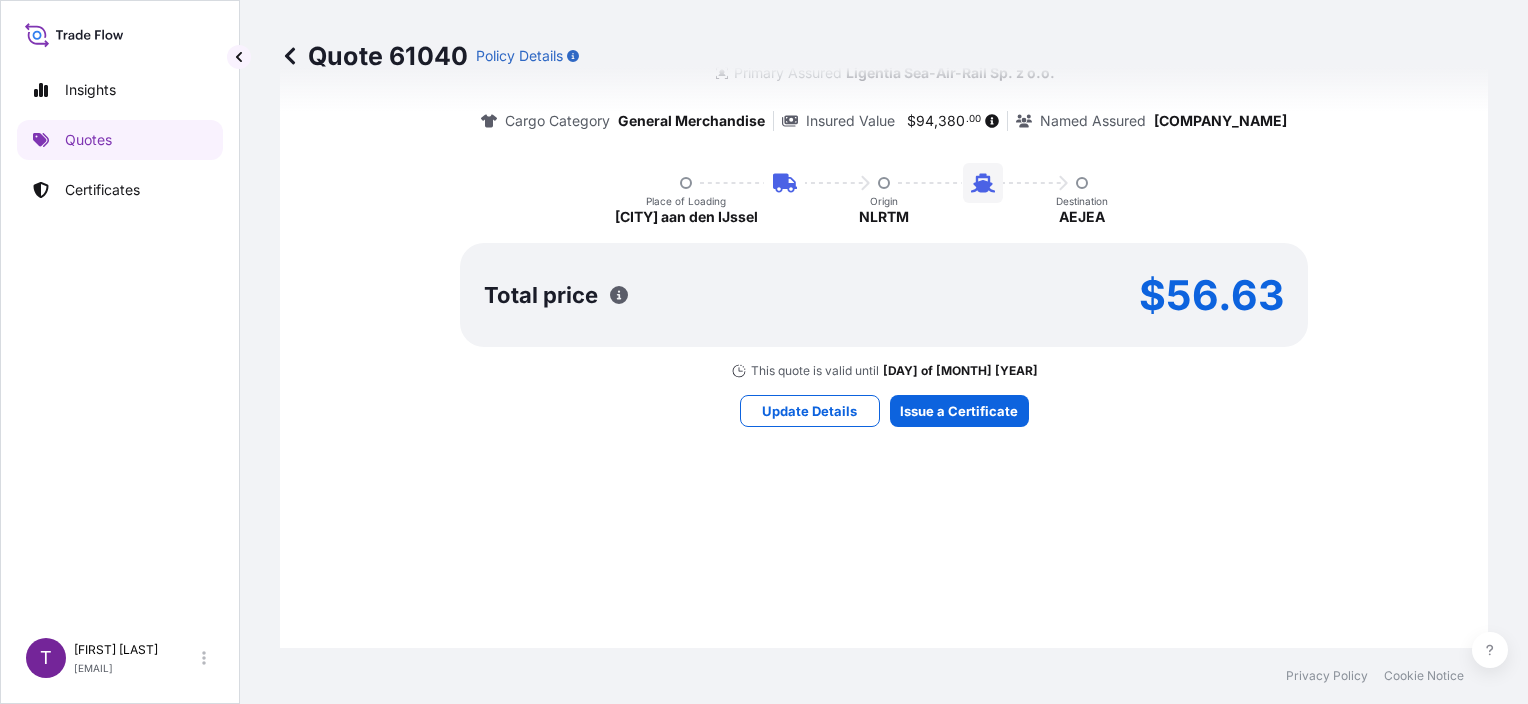 select on "Road / Inland" 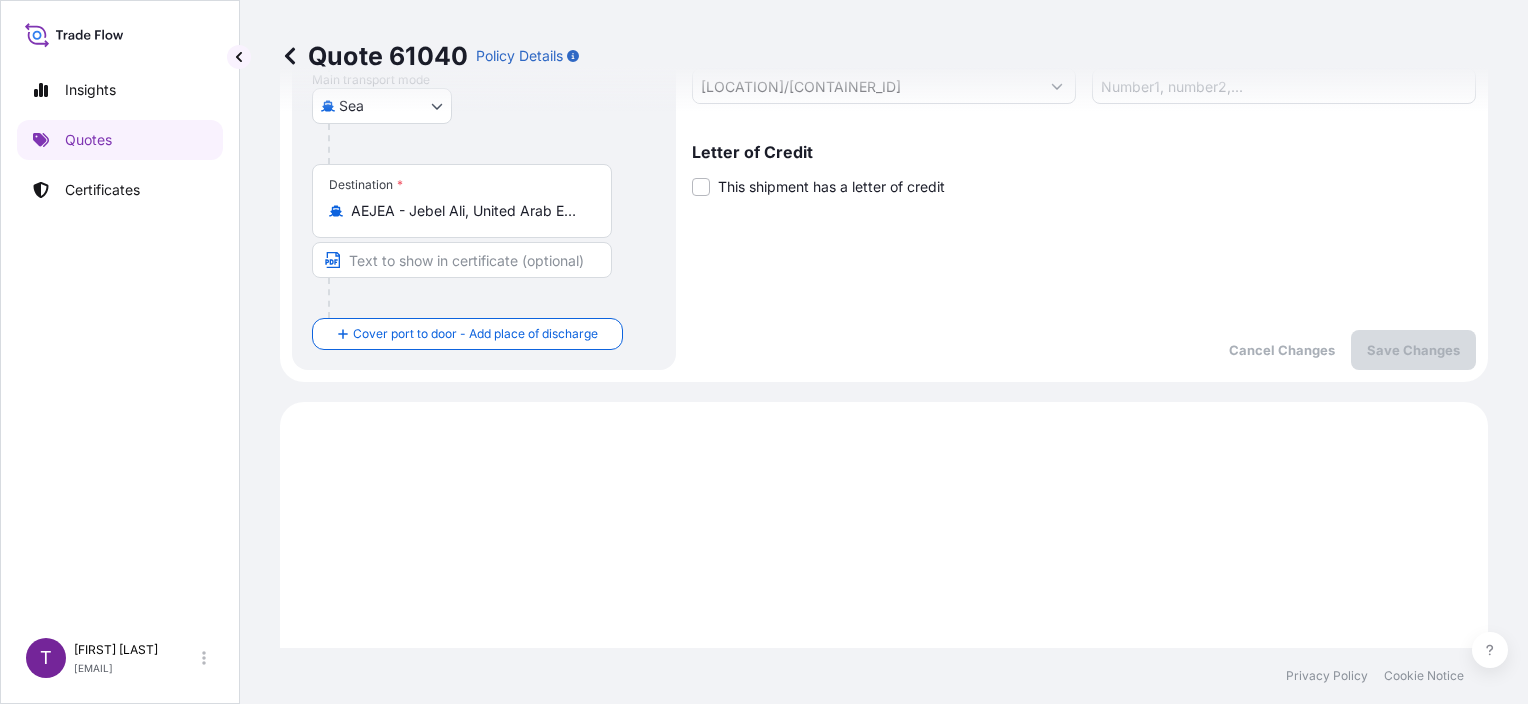 scroll, scrollTop: 0, scrollLeft: 0, axis: both 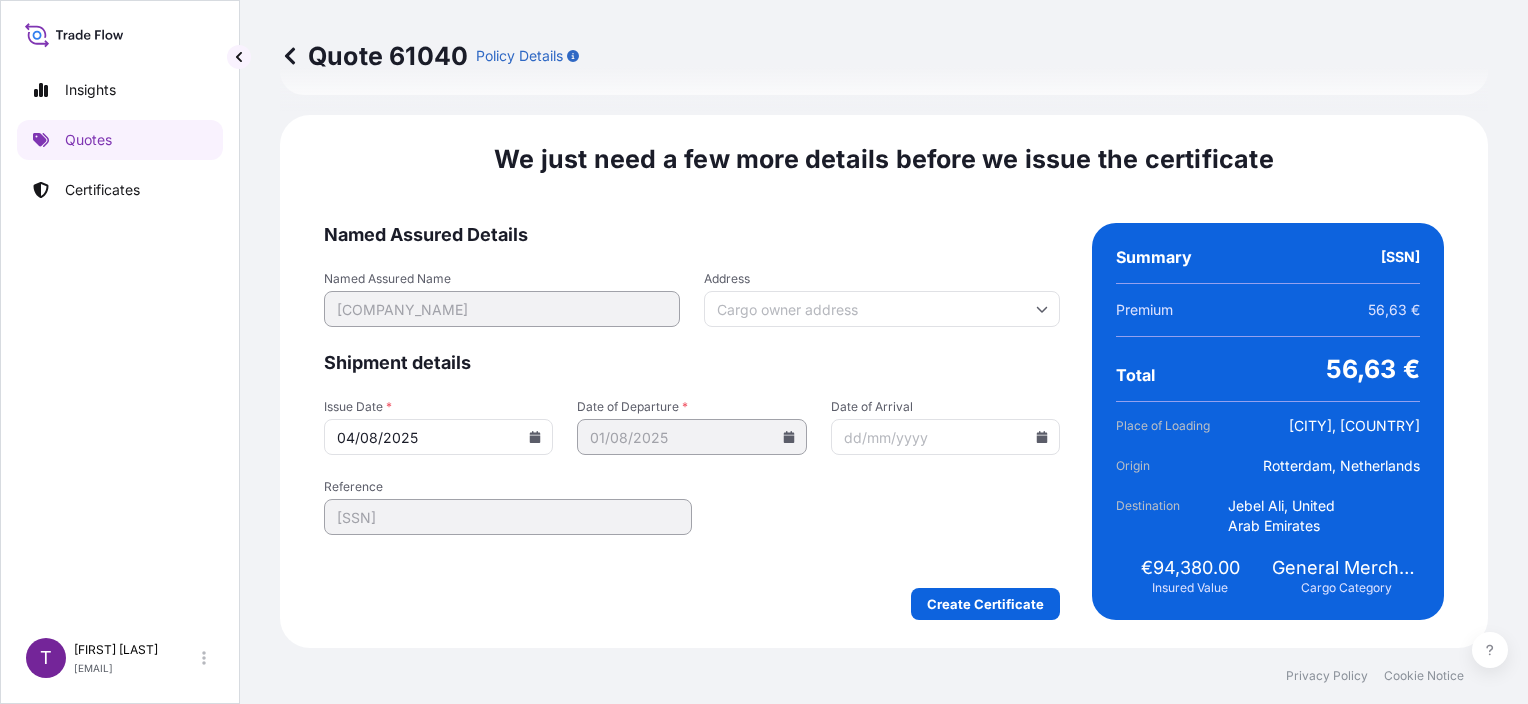 click 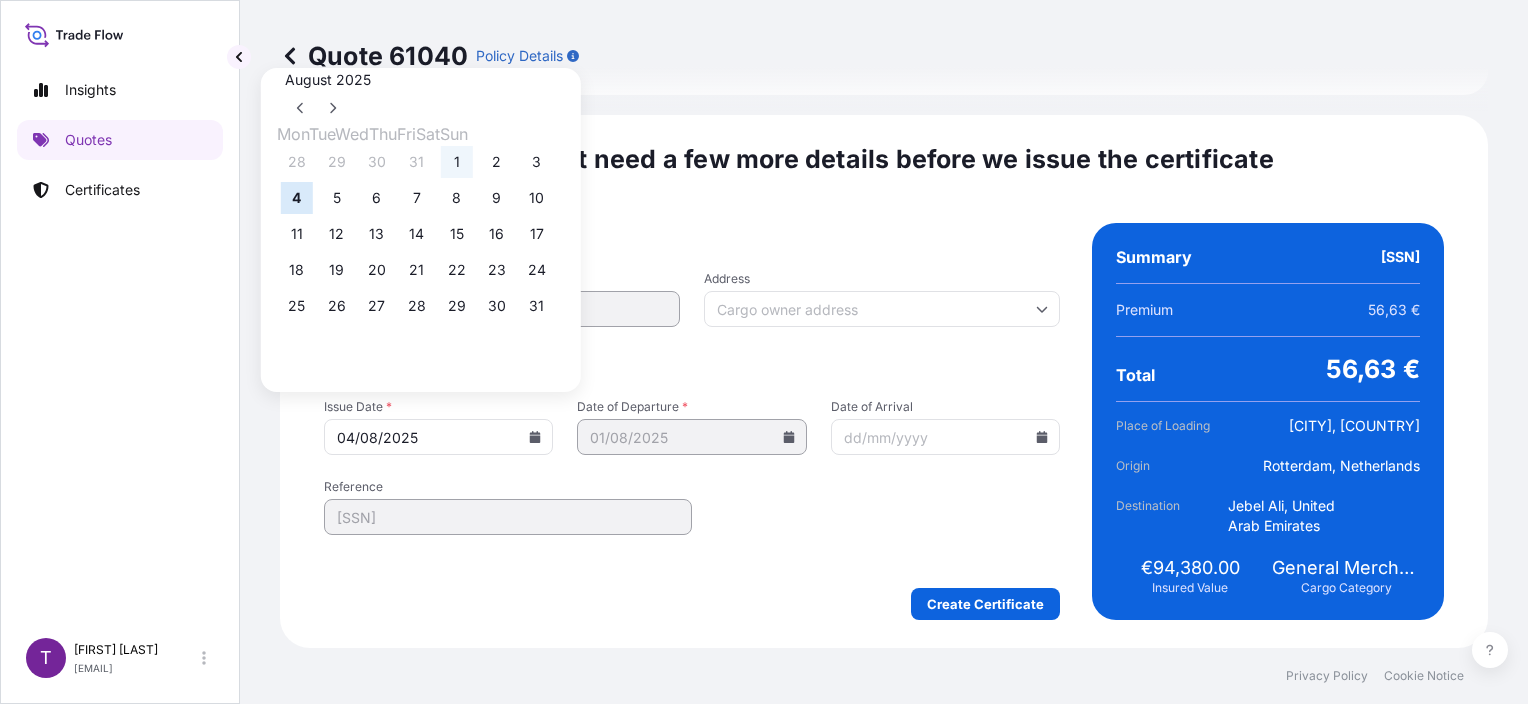 click on "1" at bounding box center (457, 162) 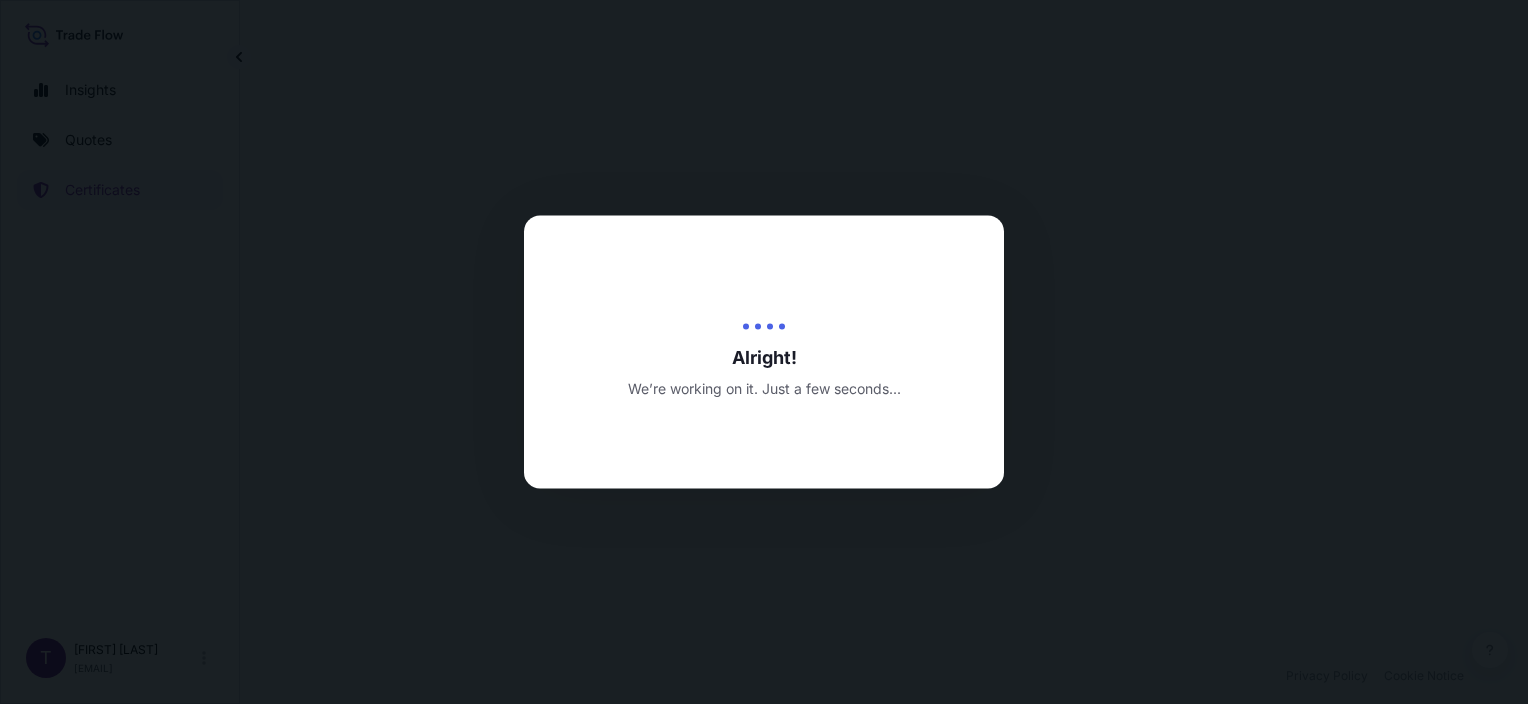 scroll, scrollTop: 0, scrollLeft: 0, axis: both 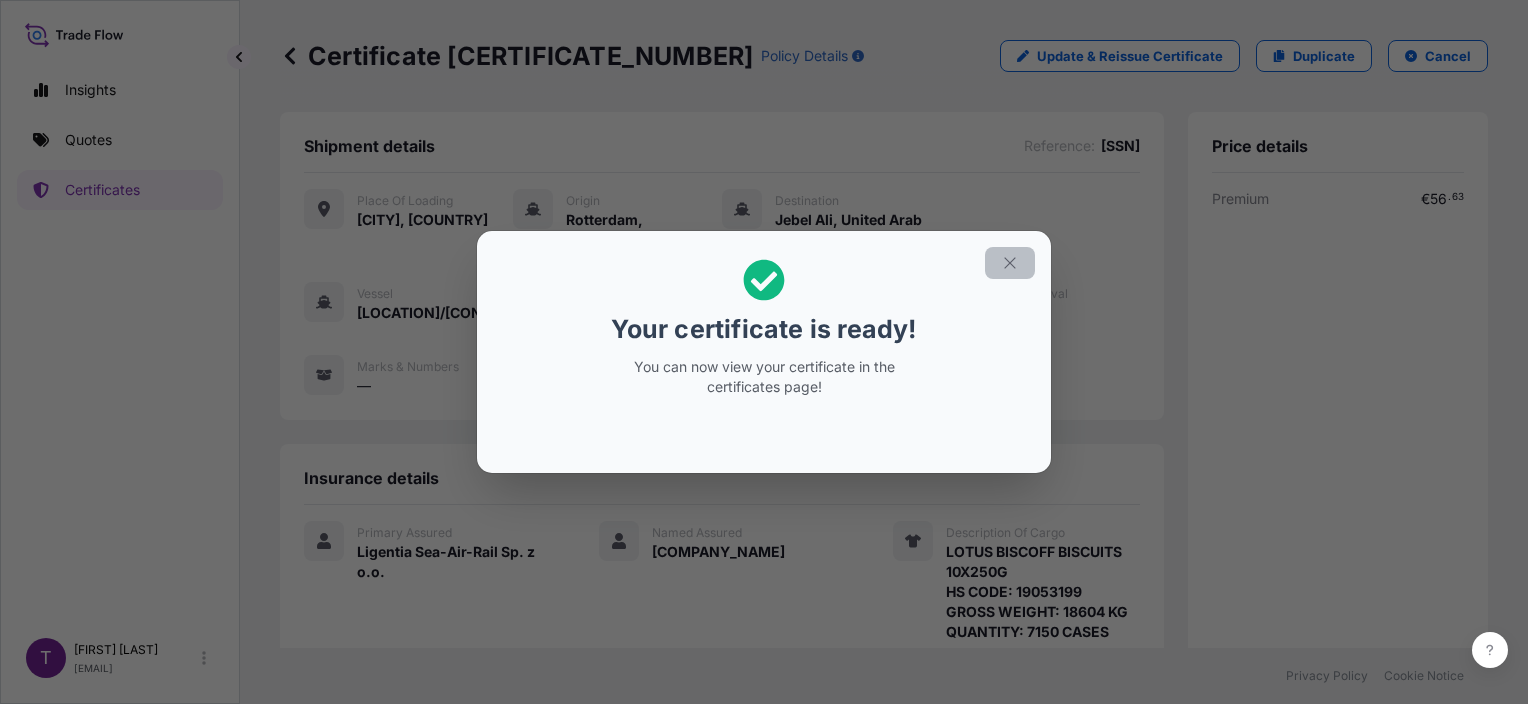 click 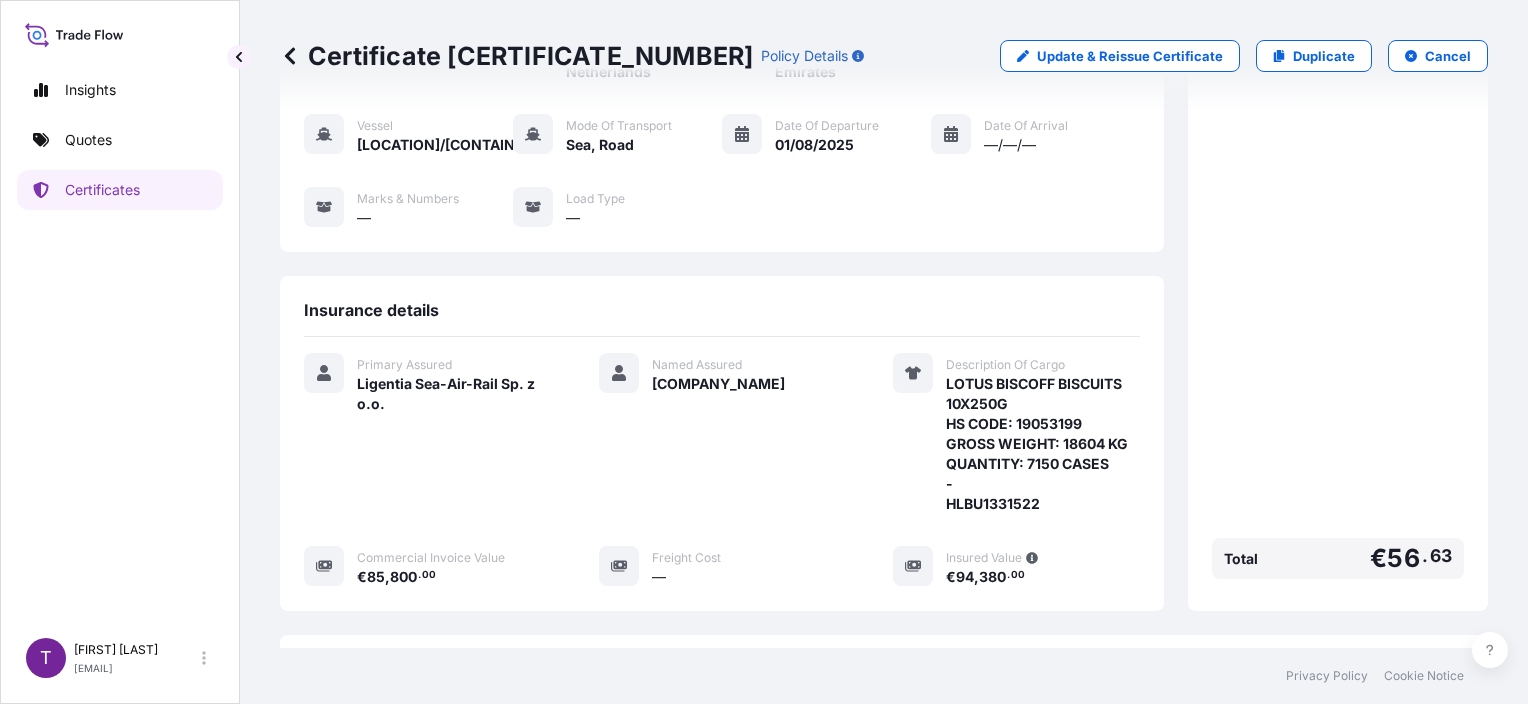 scroll, scrollTop: 400, scrollLeft: 0, axis: vertical 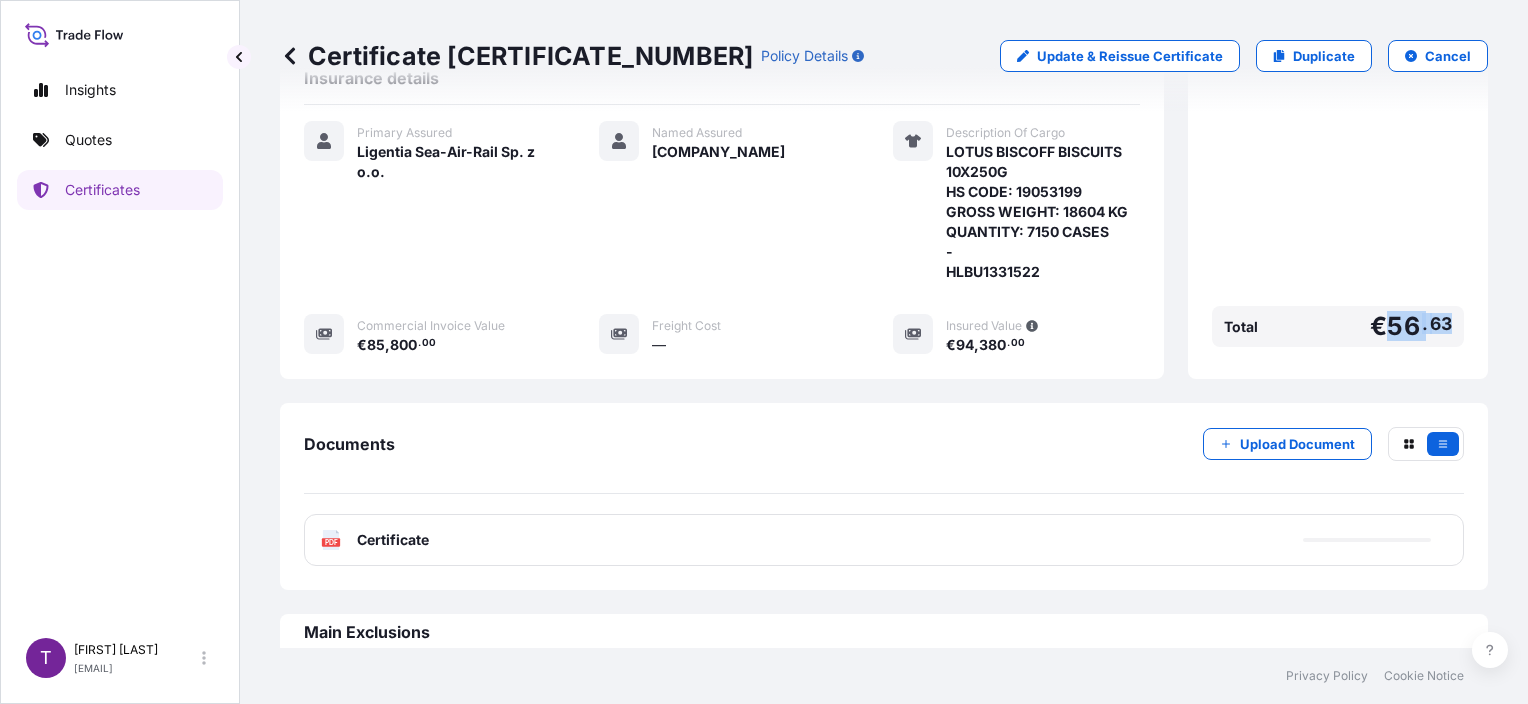 drag, startPoint x: 1440, startPoint y: 343, endPoint x: 1378, endPoint y: 352, distance: 62.649822 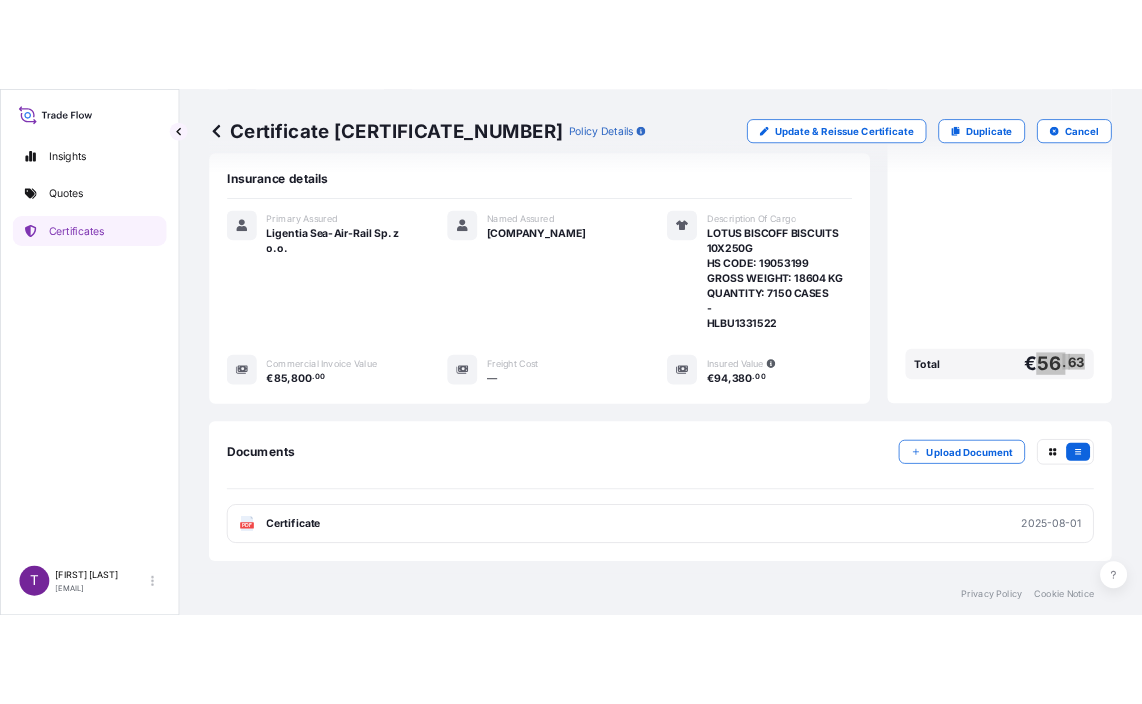 scroll, scrollTop: 444, scrollLeft: 0, axis: vertical 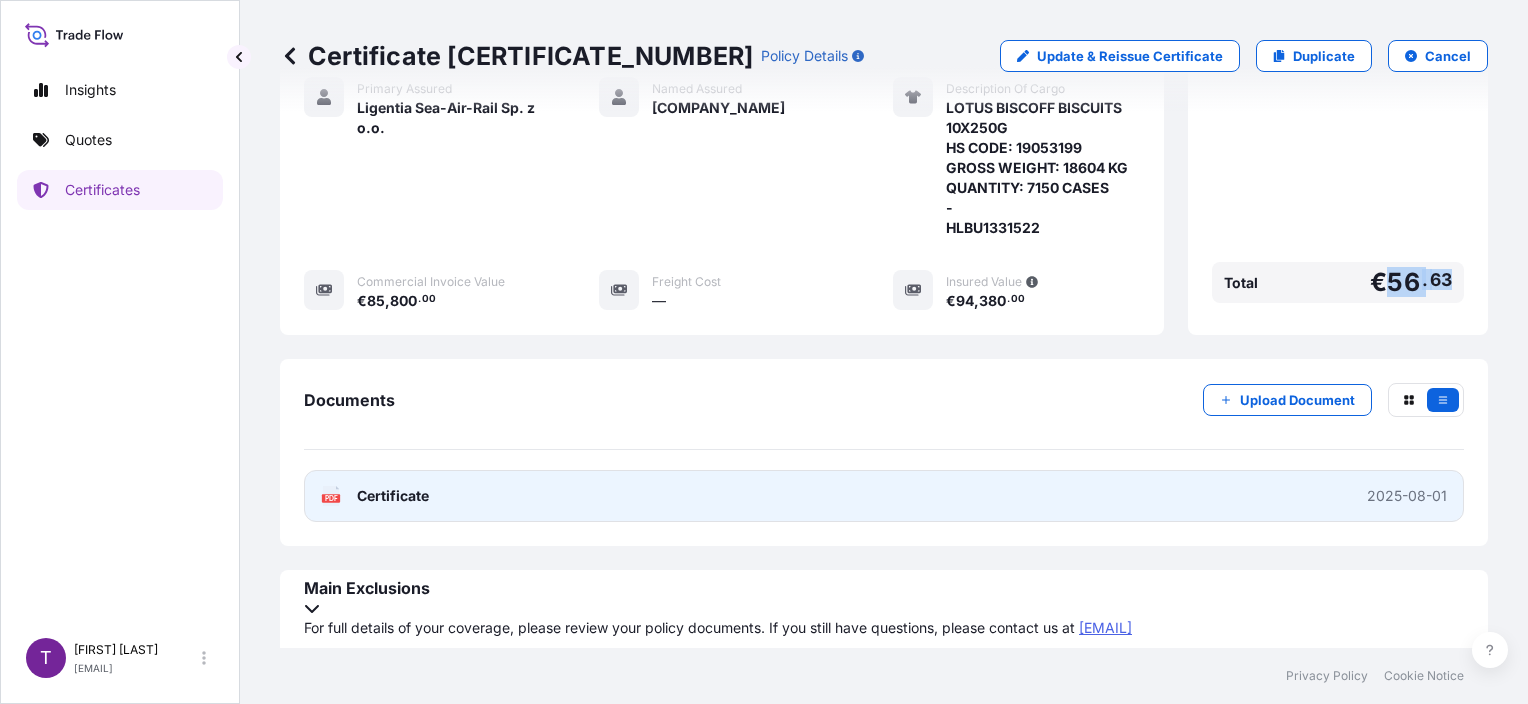 click on "PDF Certificate 2025-08-01" at bounding box center (884, 496) 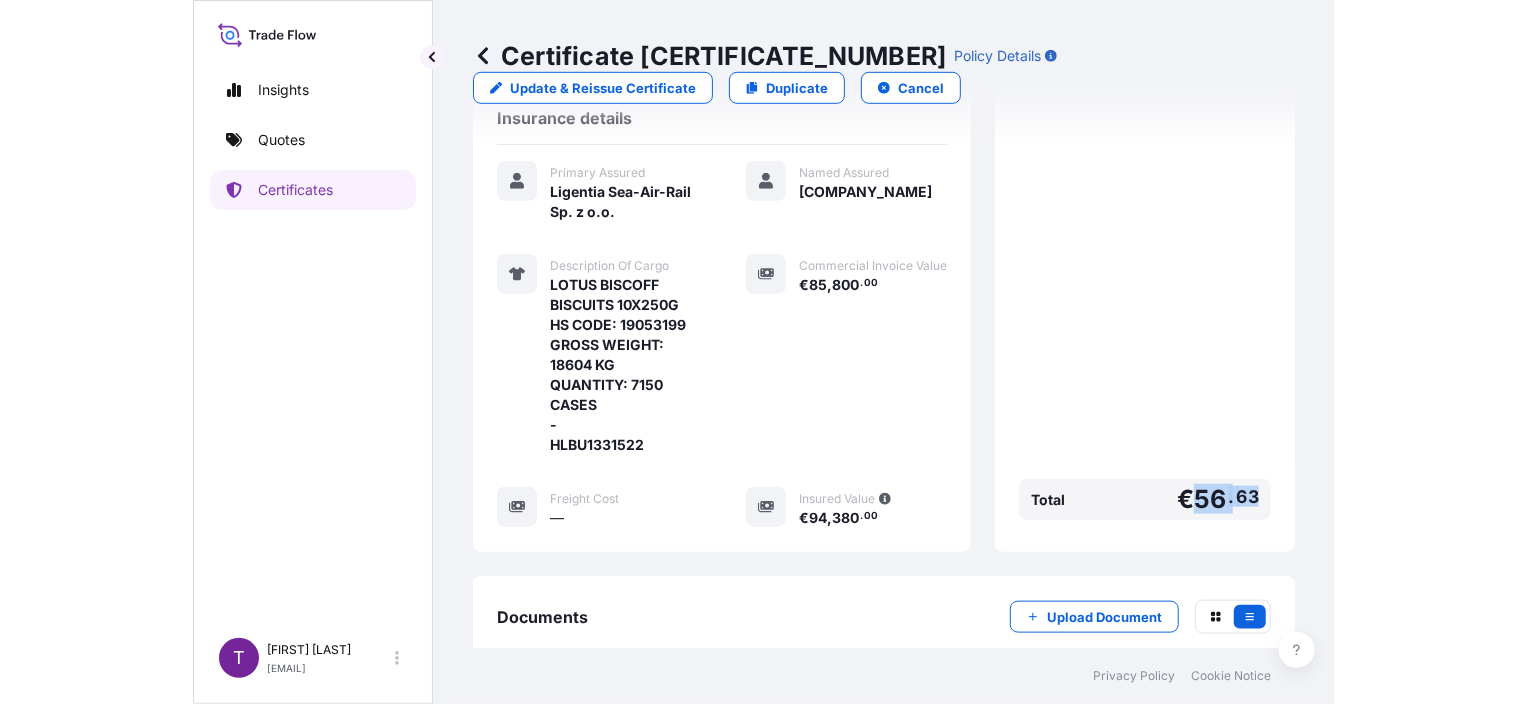 scroll, scrollTop: 476, scrollLeft: 0, axis: vertical 